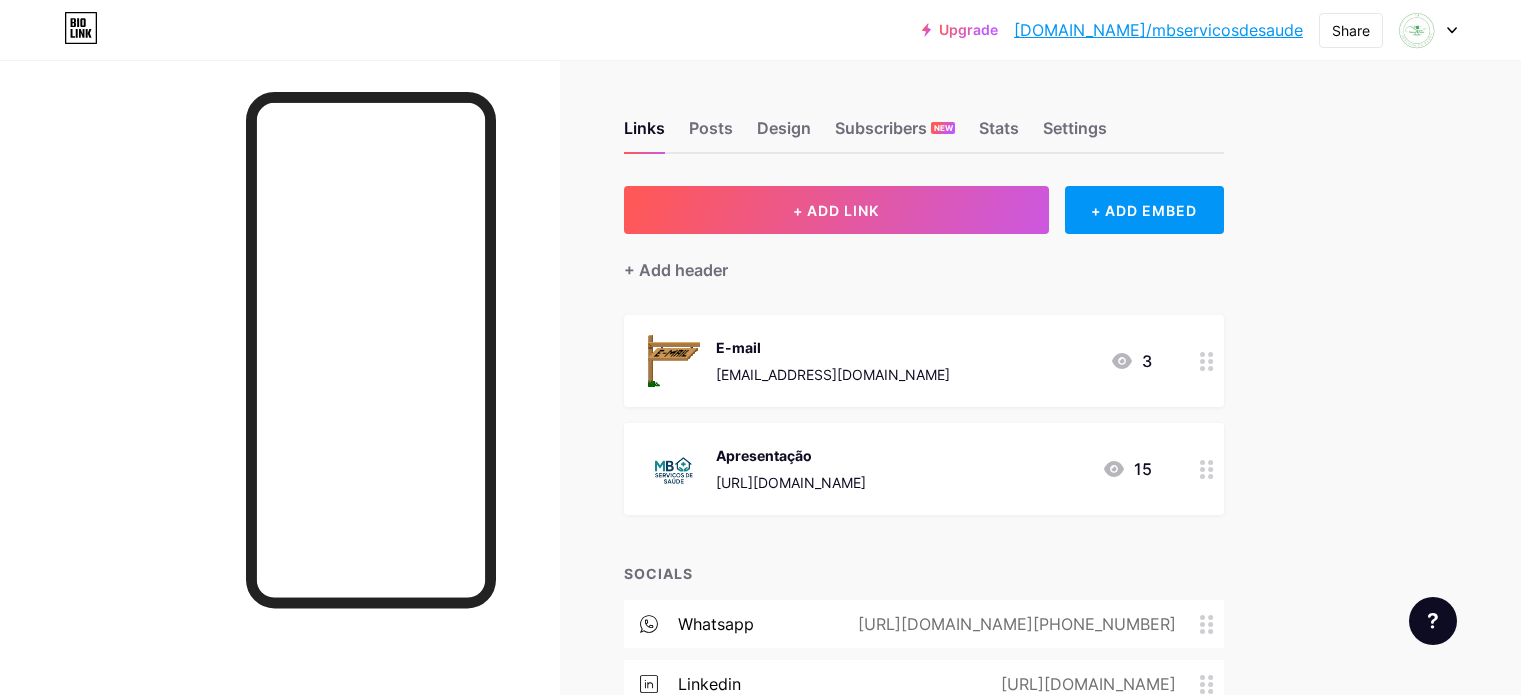 scroll, scrollTop: 0, scrollLeft: 0, axis: both 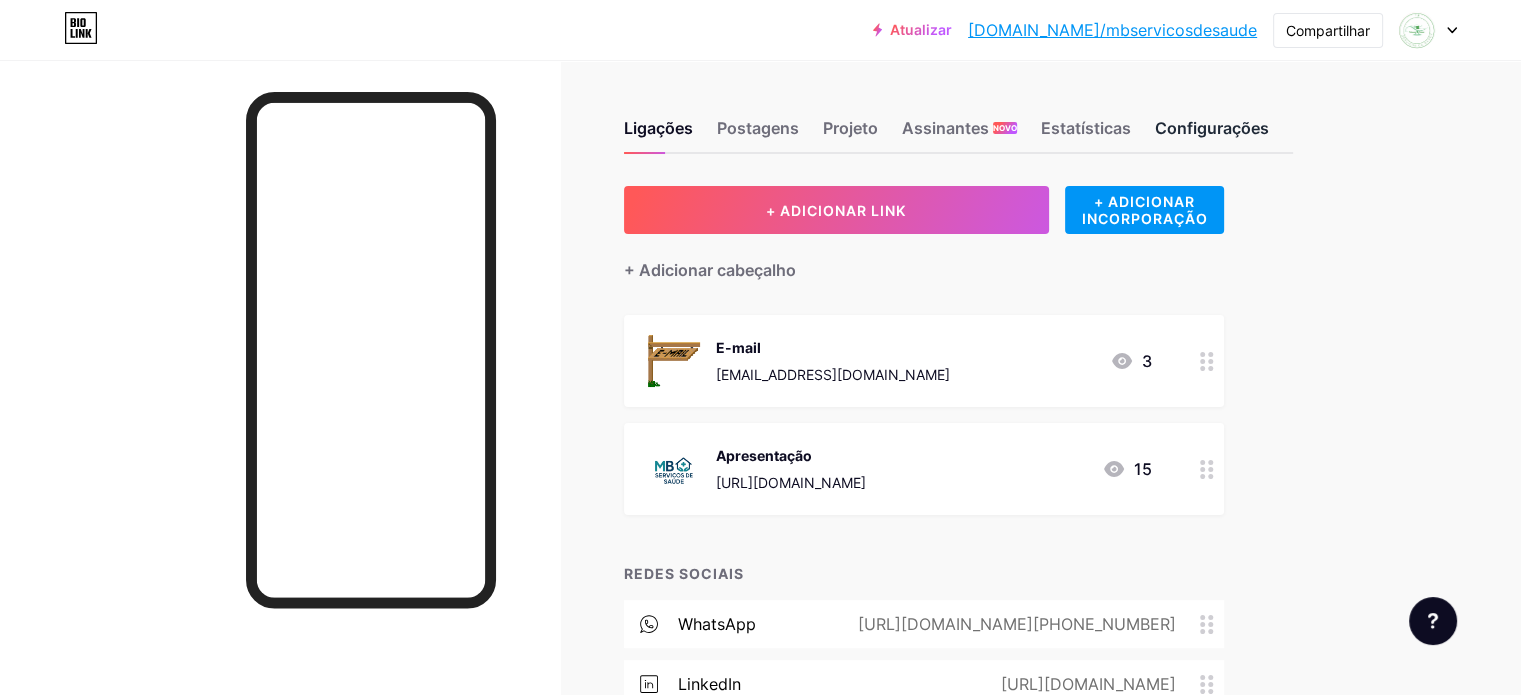 click on "Configurações" at bounding box center [1212, 128] 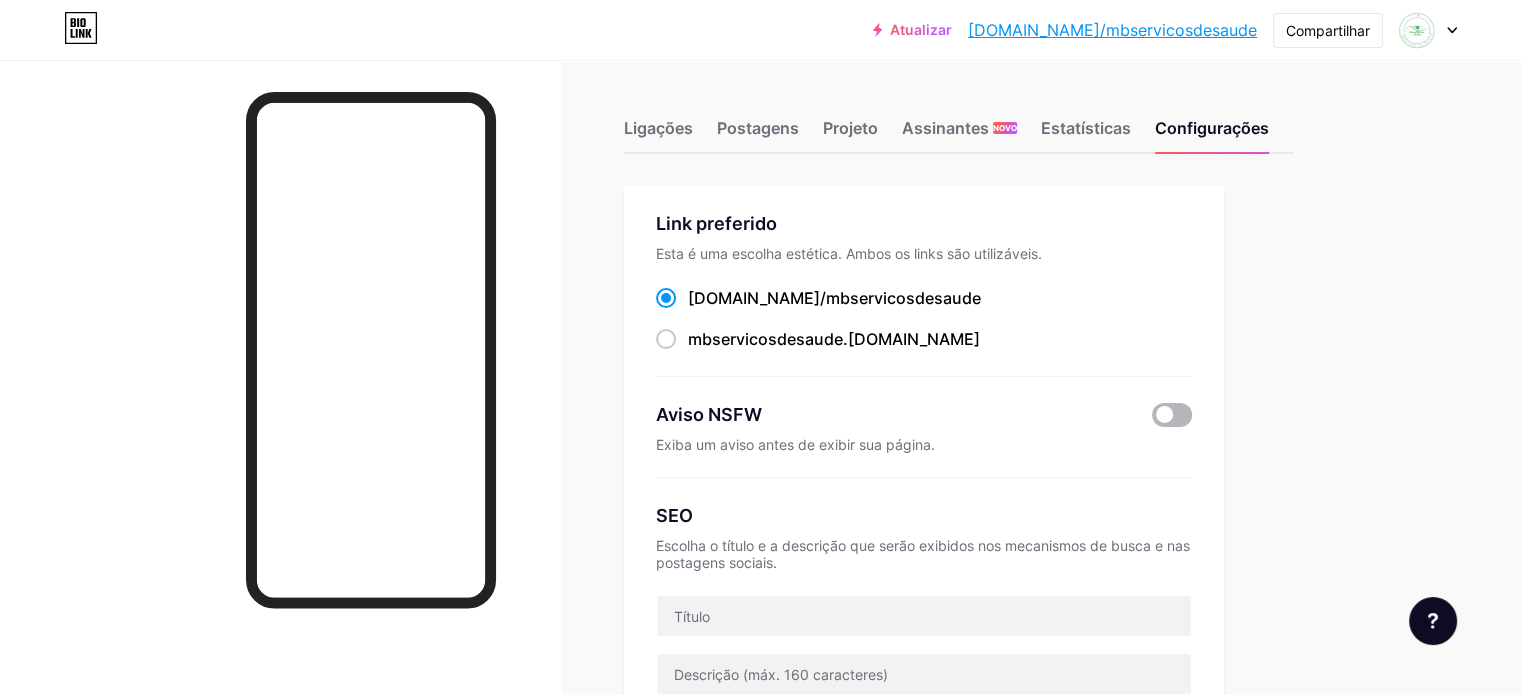 click at bounding box center [1172, 415] 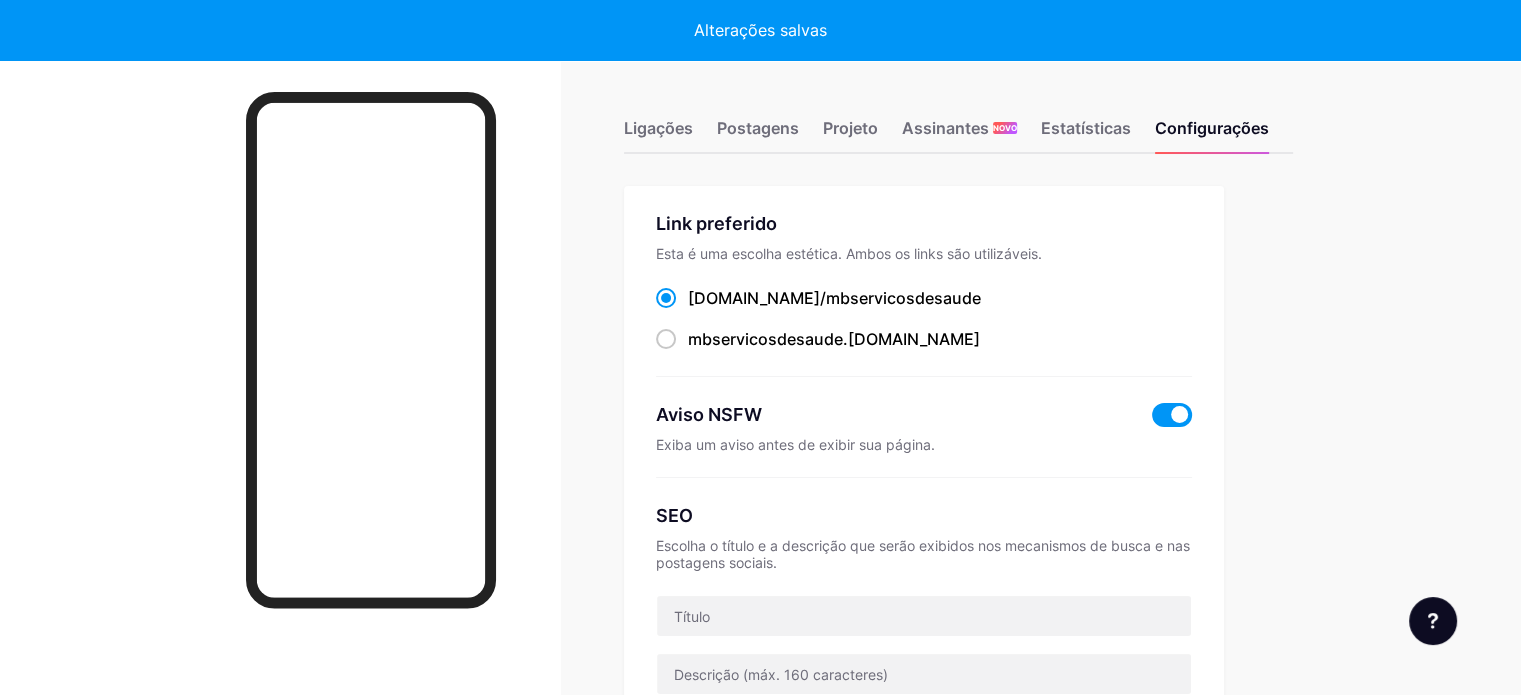 click at bounding box center (1172, 415) 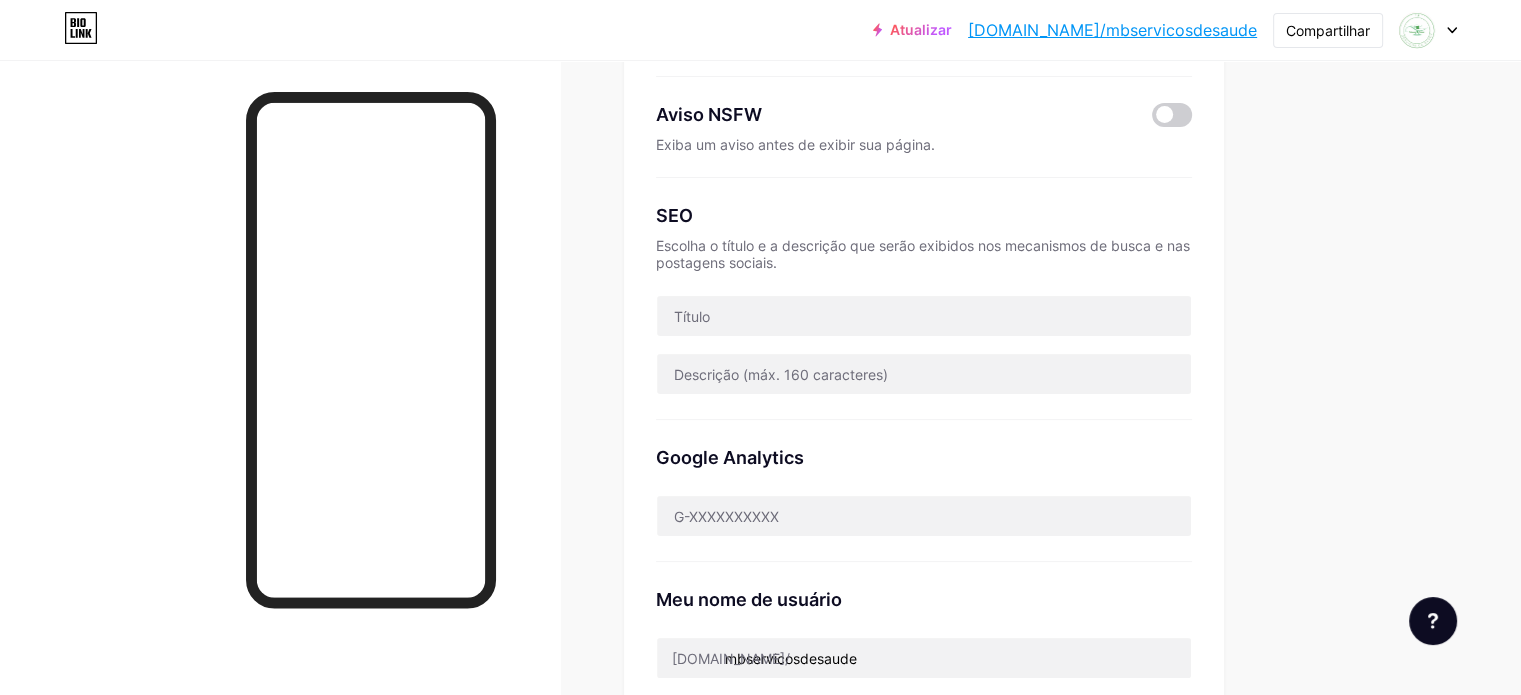 scroll, scrollTop: 0, scrollLeft: 0, axis: both 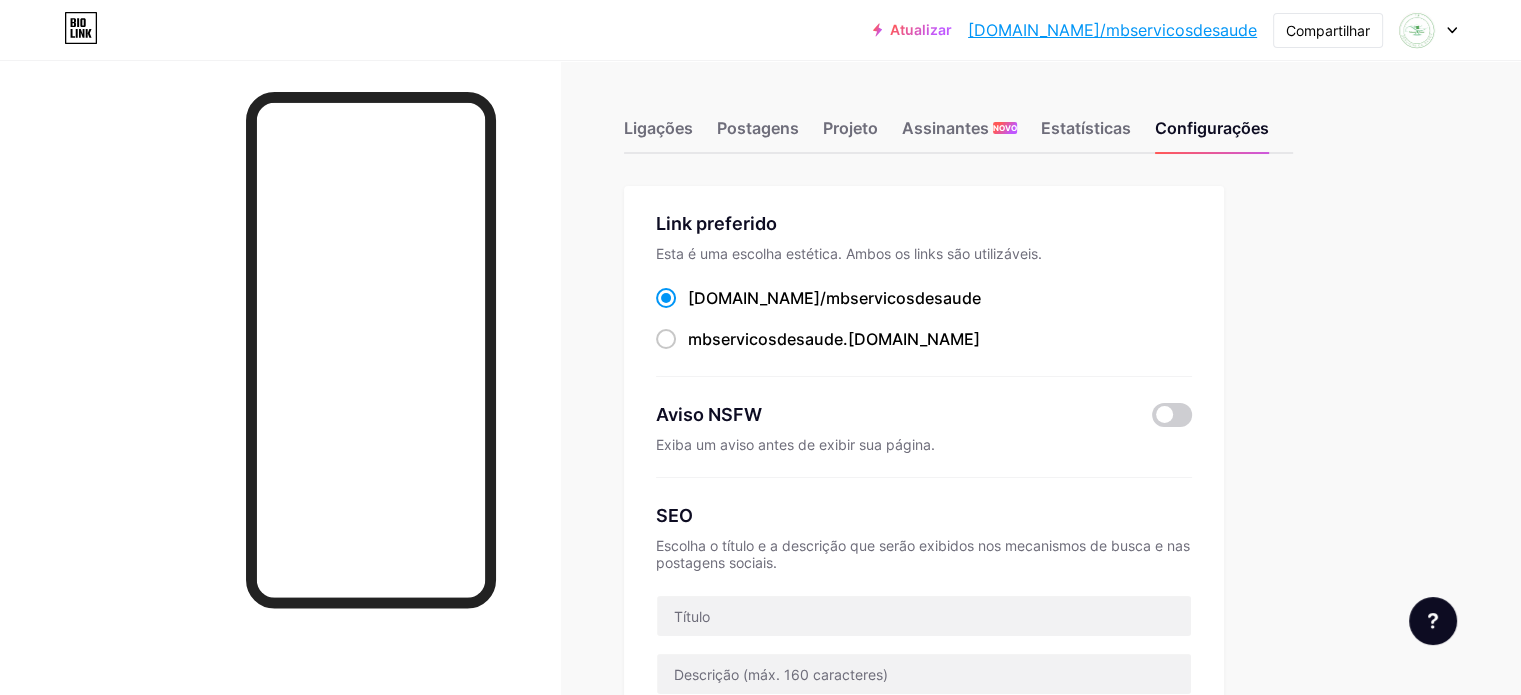 click on "Atualizar   bio.link/mbserv...   bio.link/mbservicosdesaude   Compartilhar               Trocar de conta     Marcelo Bernardes LTDA   bio.link/mbservicosdesaude       + Adicionar uma nova página       Configurações de Conta   Sair" at bounding box center (760, 30) 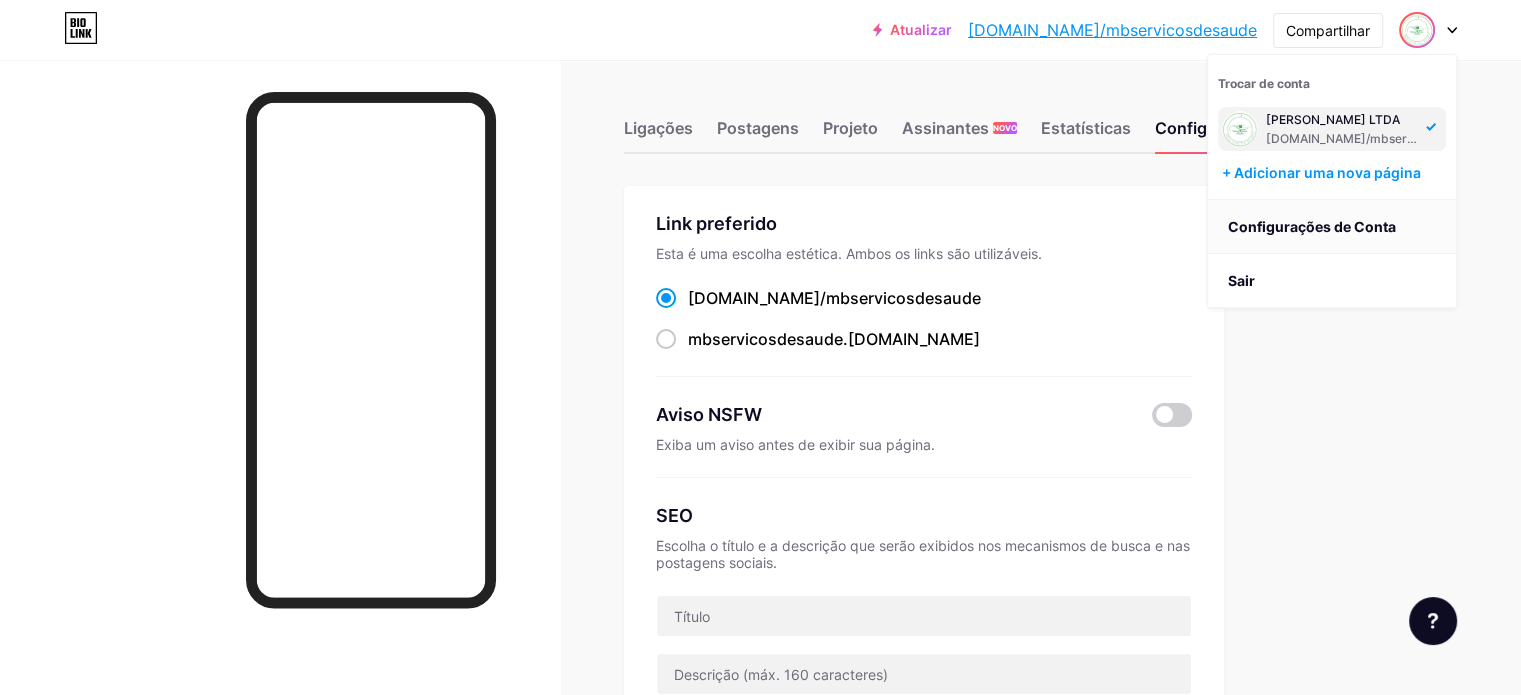 click on "Configurações de Conta" at bounding box center [1312, 226] 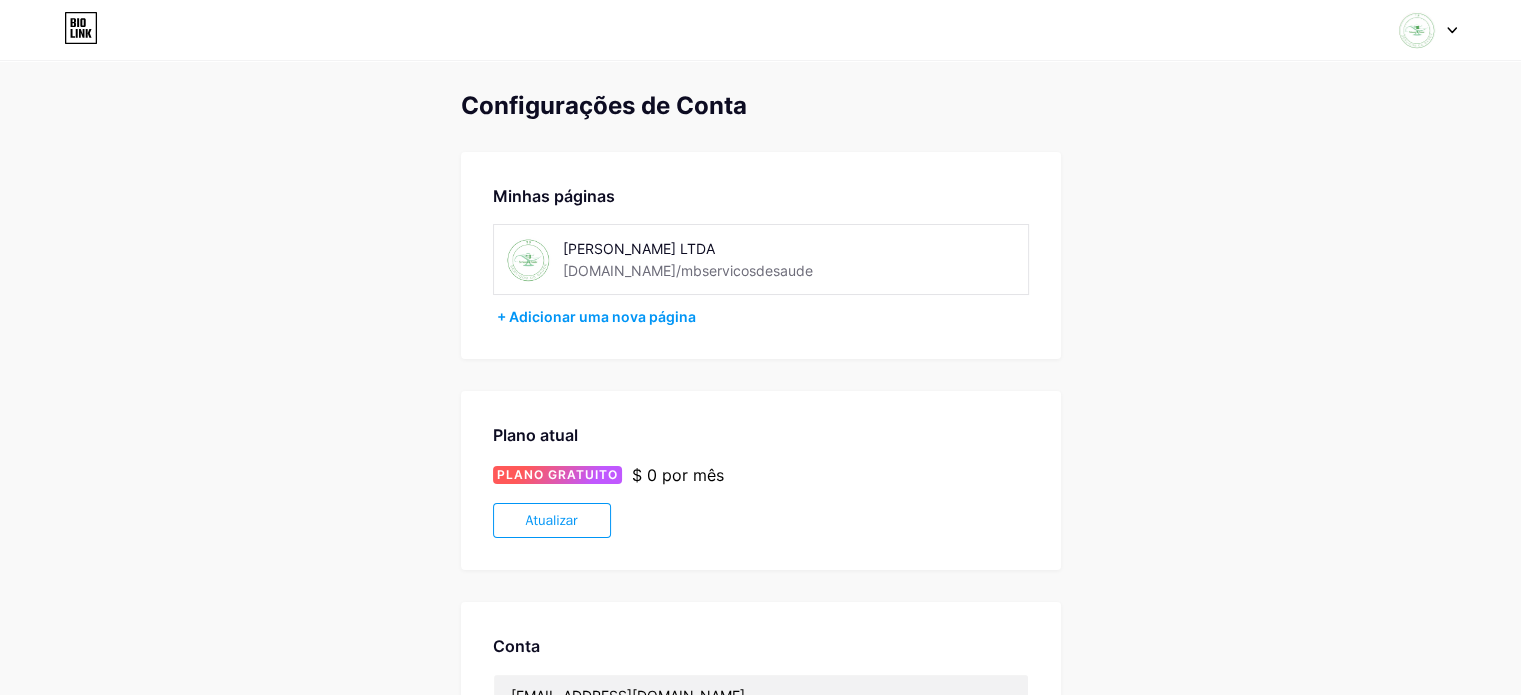 click at bounding box center [528, 259] 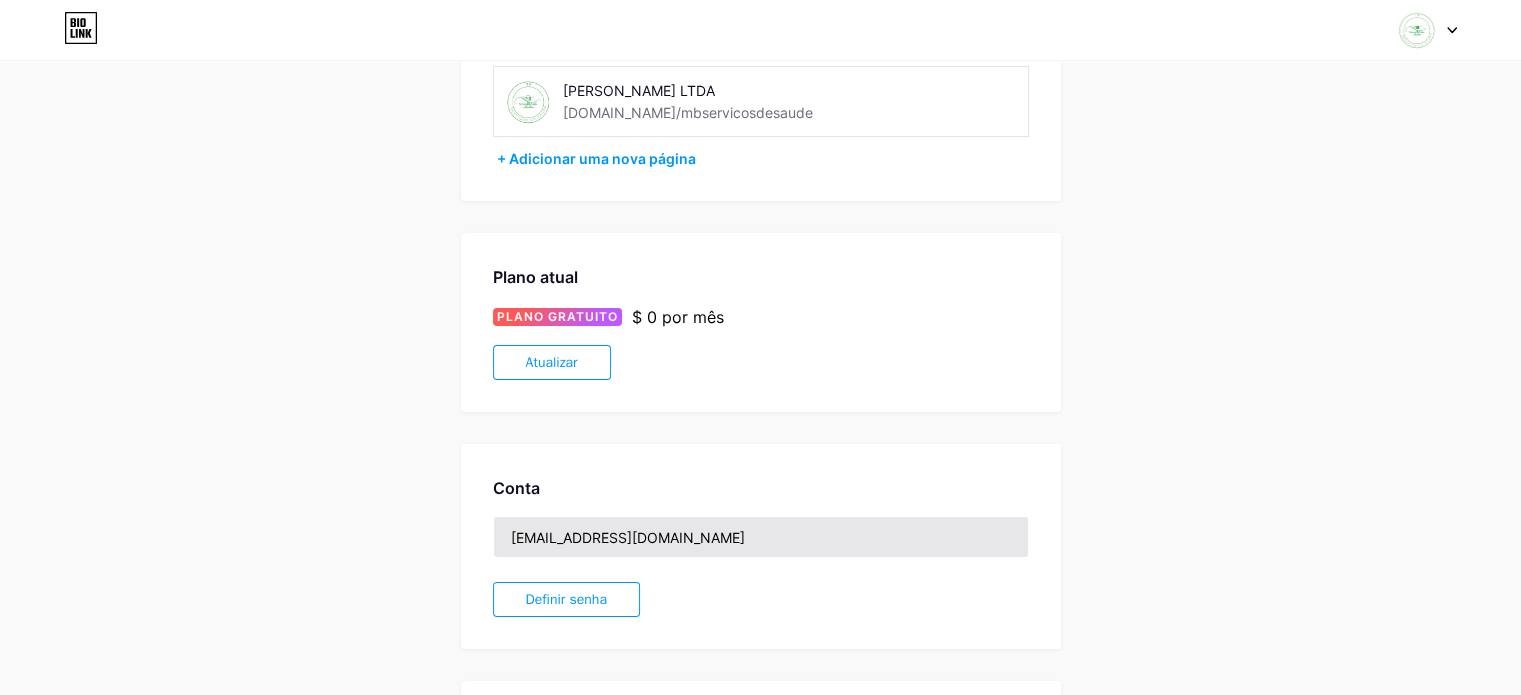 scroll, scrollTop: 0, scrollLeft: 0, axis: both 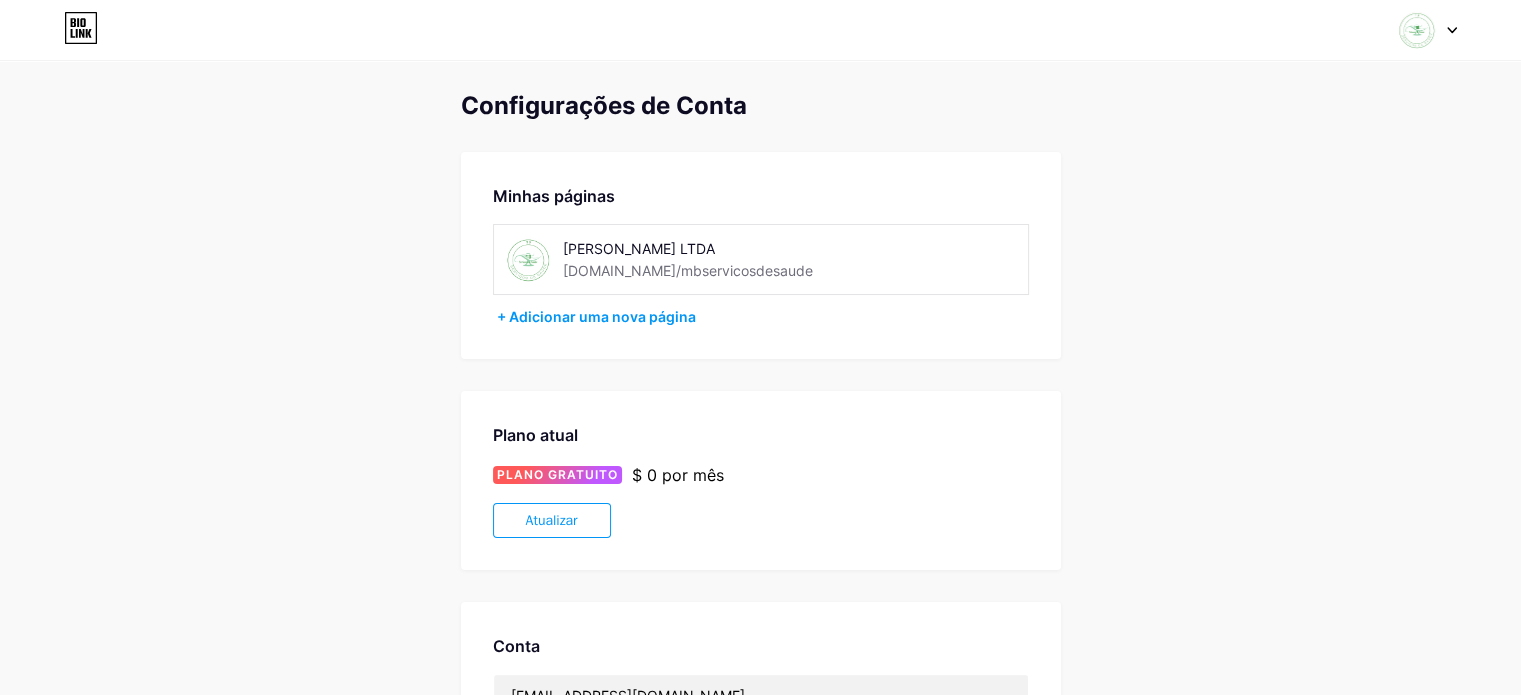 click at bounding box center [1428, 30] 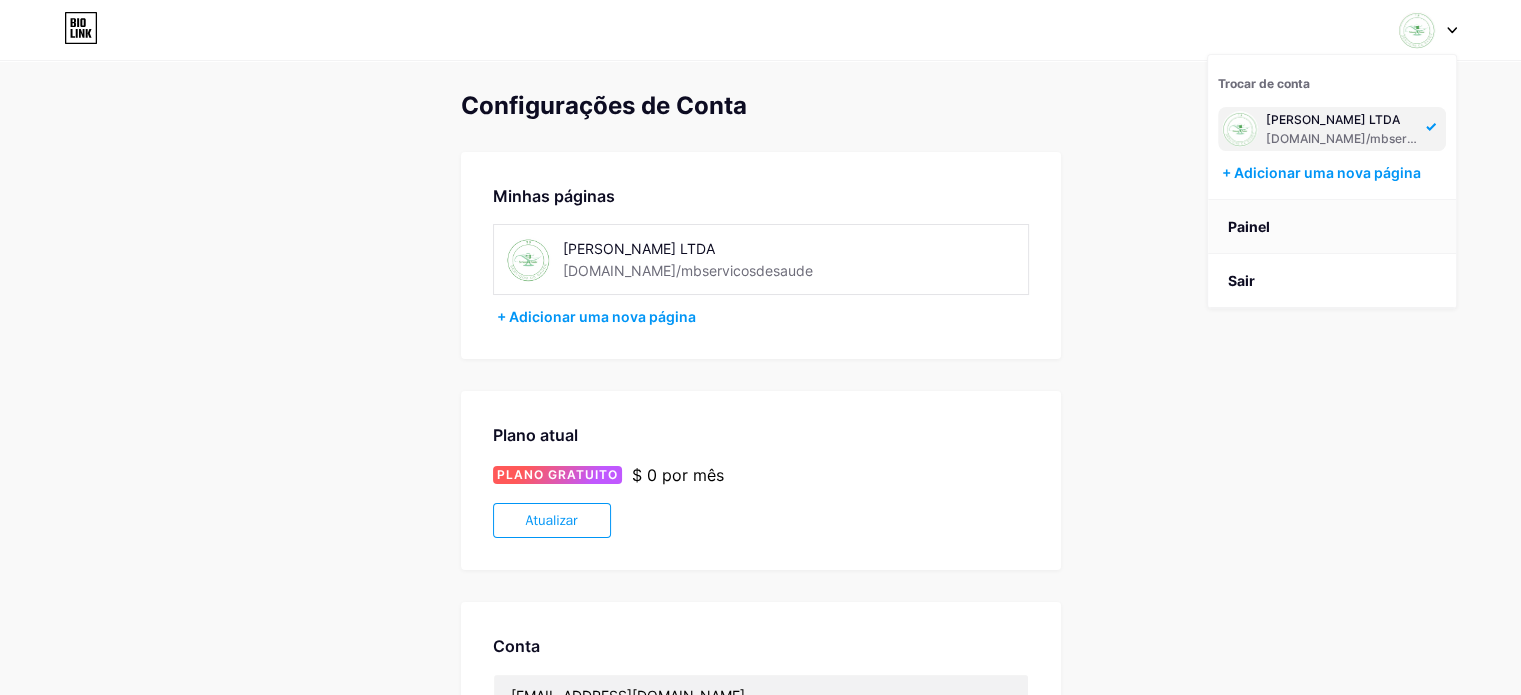 click on "Painel" at bounding box center (1332, 227) 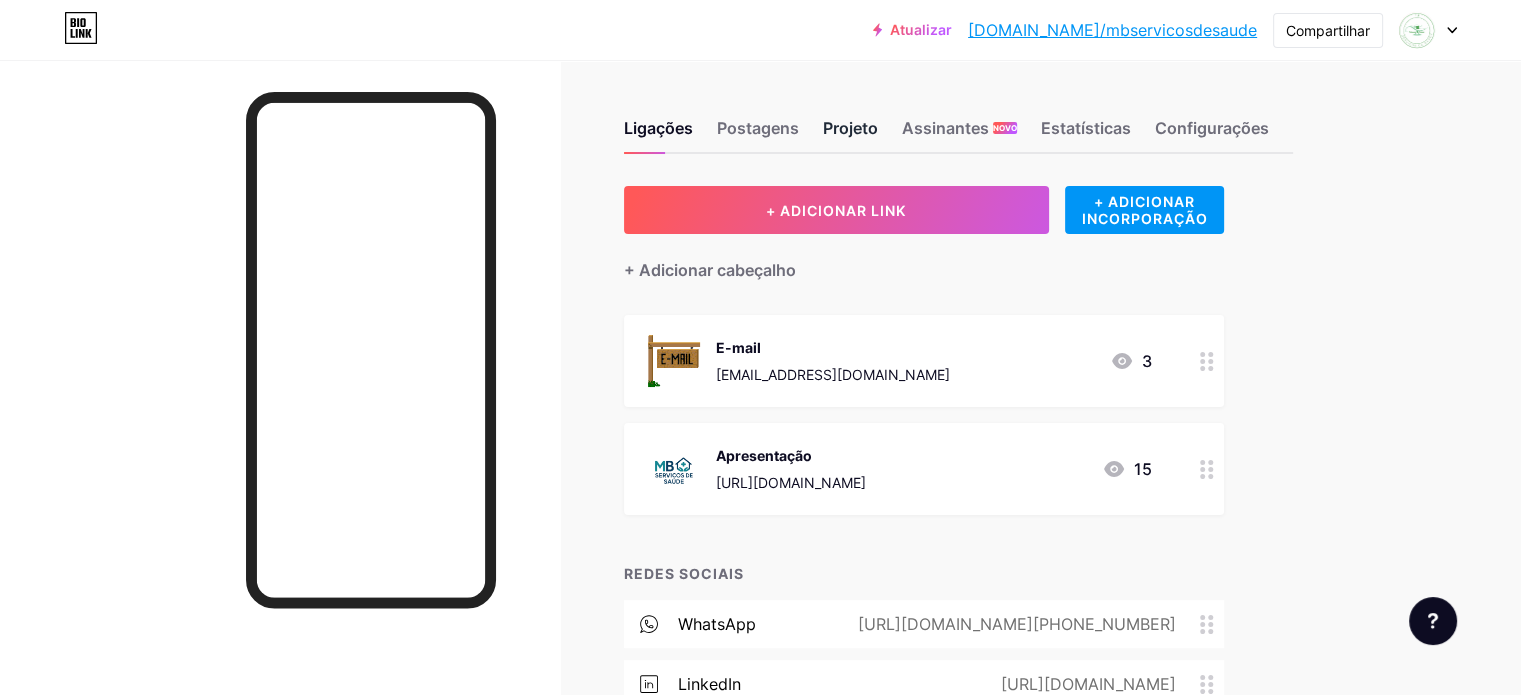 click on "Projeto" at bounding box center [850, 128] 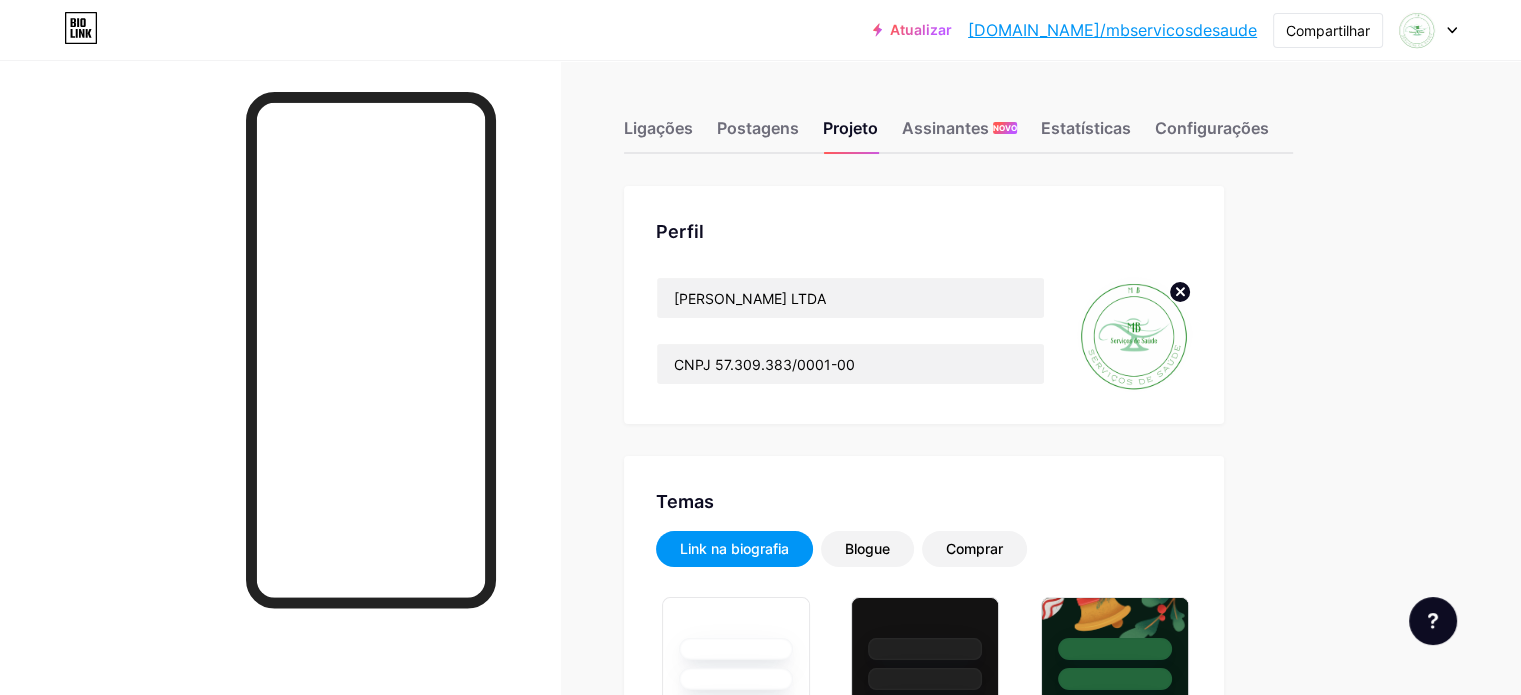 click 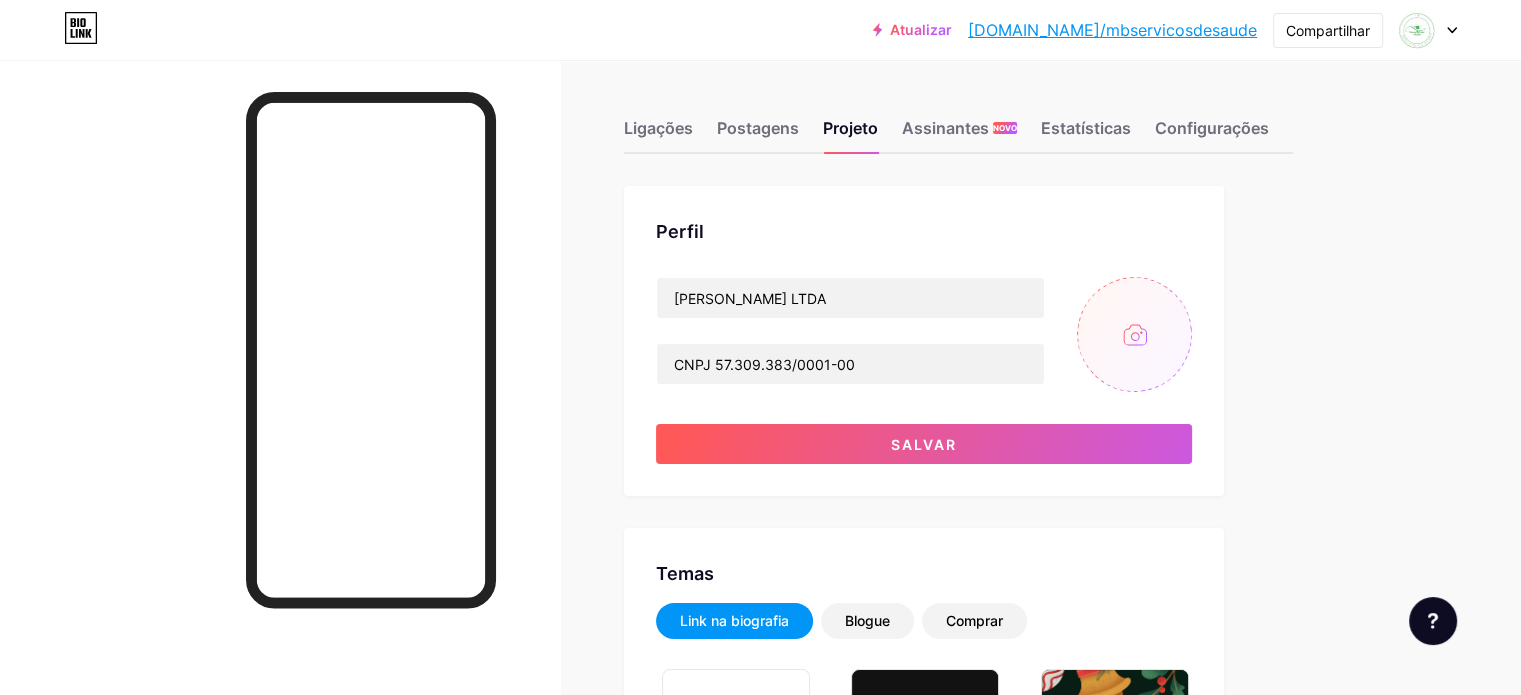 click at bounding box center [1134, 334] 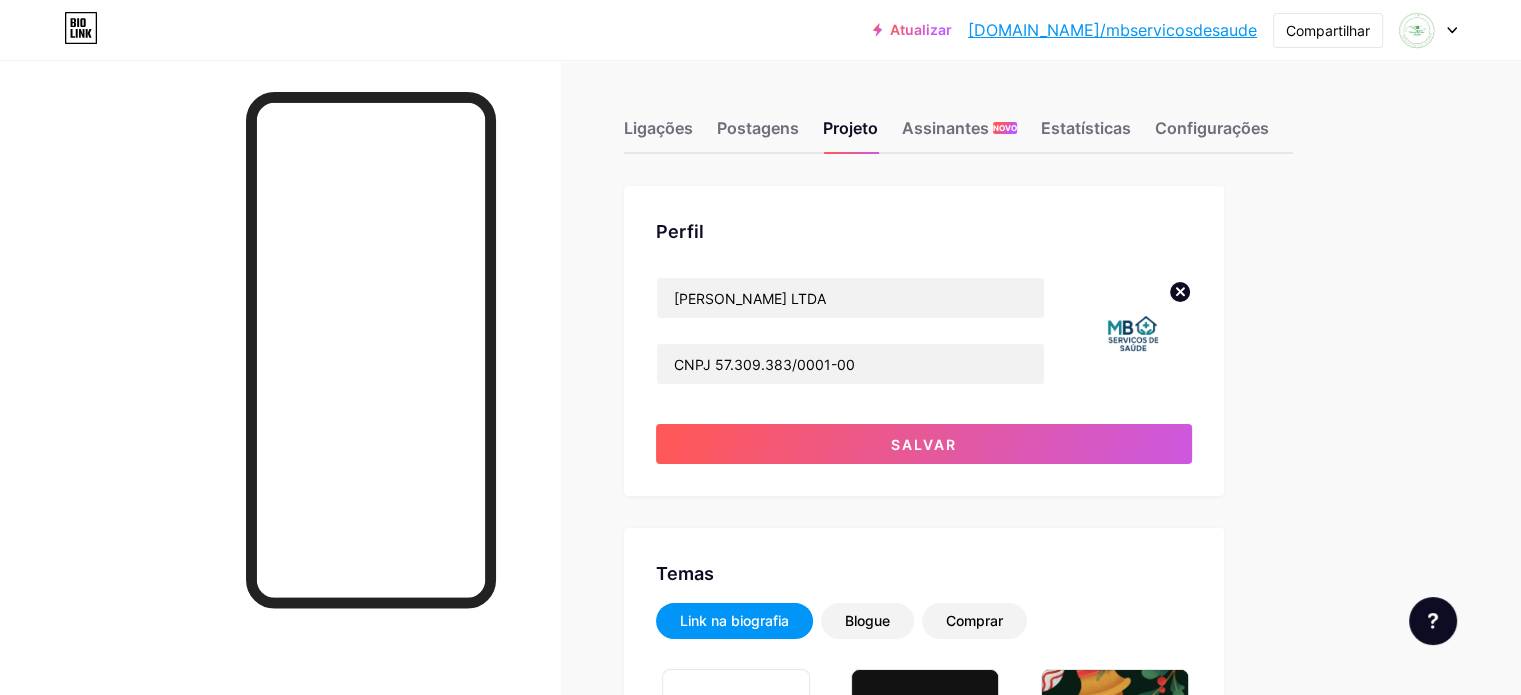 click at bounding box center [1134, 334] 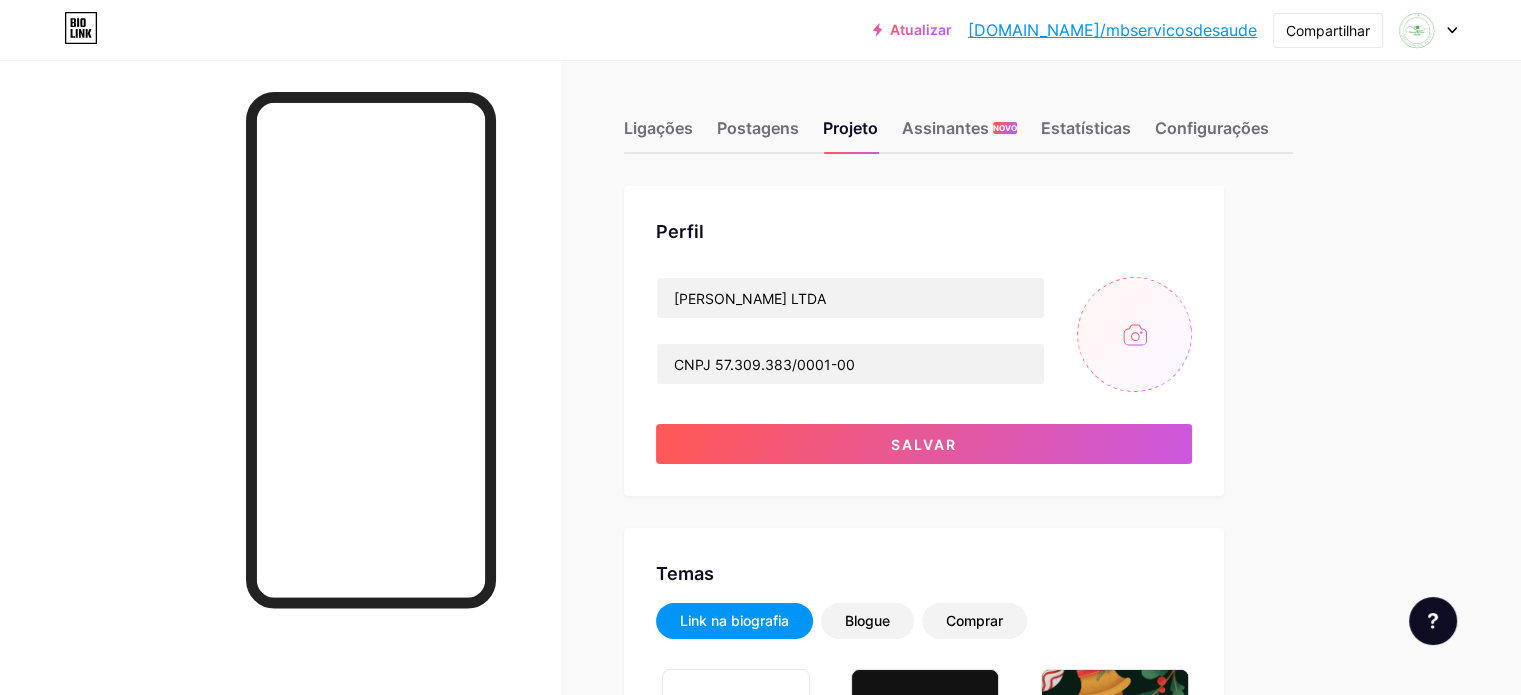 click at bounding box center (1134, 334) 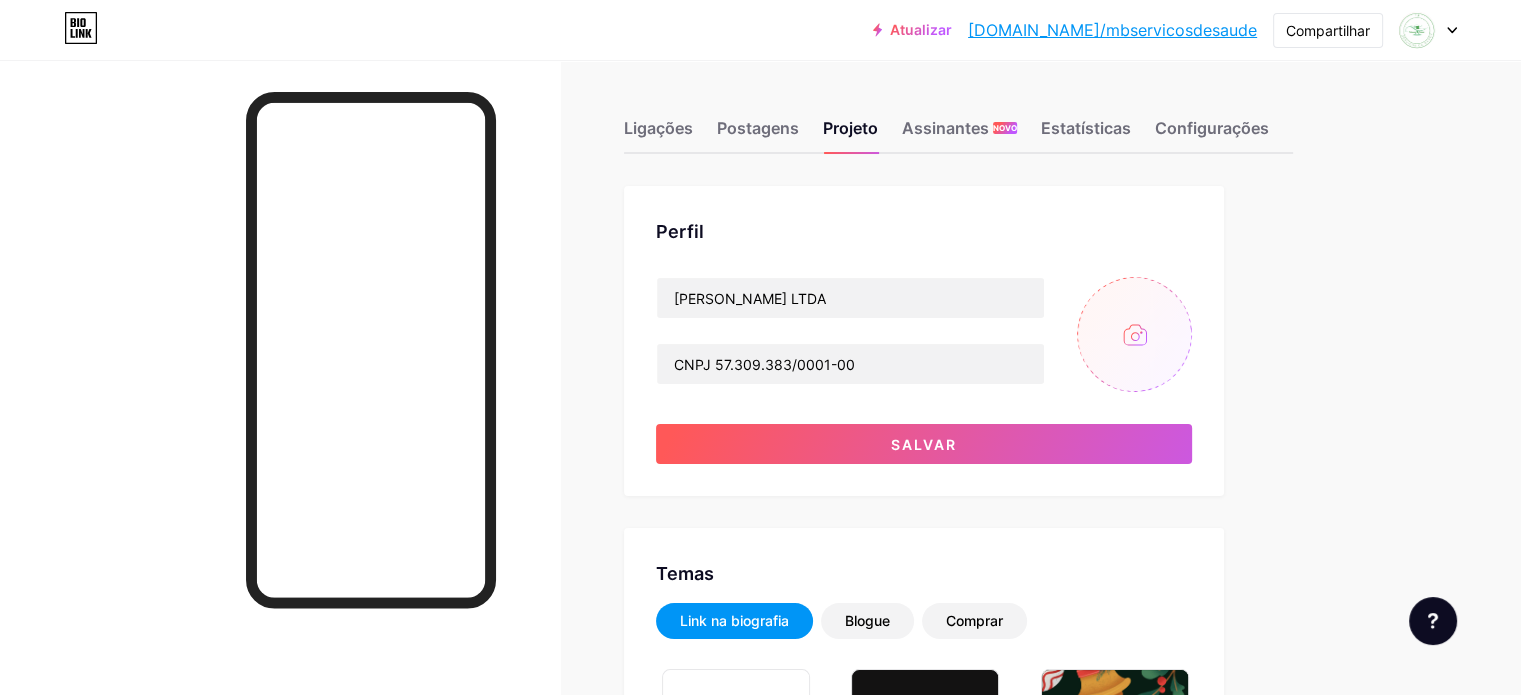 type on "C:\fakepath\1.png" 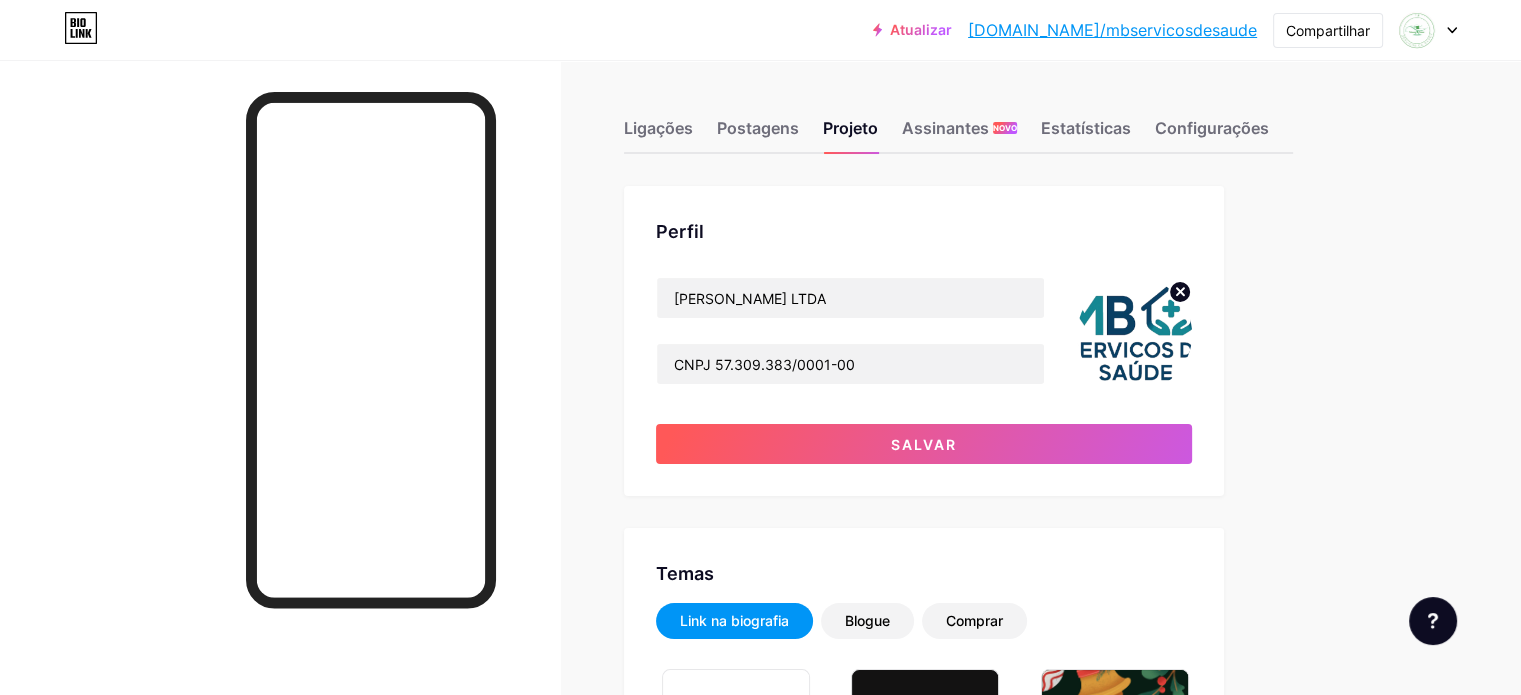 click 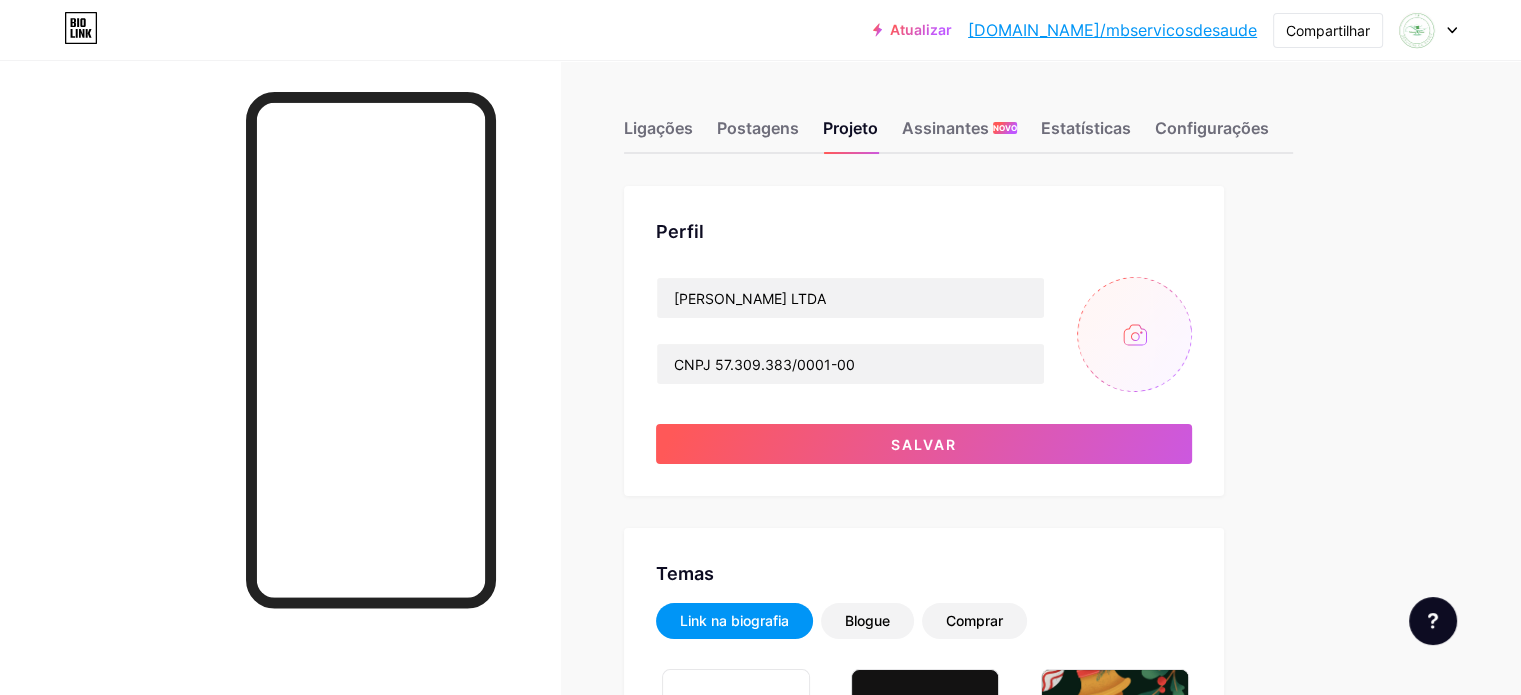 click at bounding box center [1134, 334] 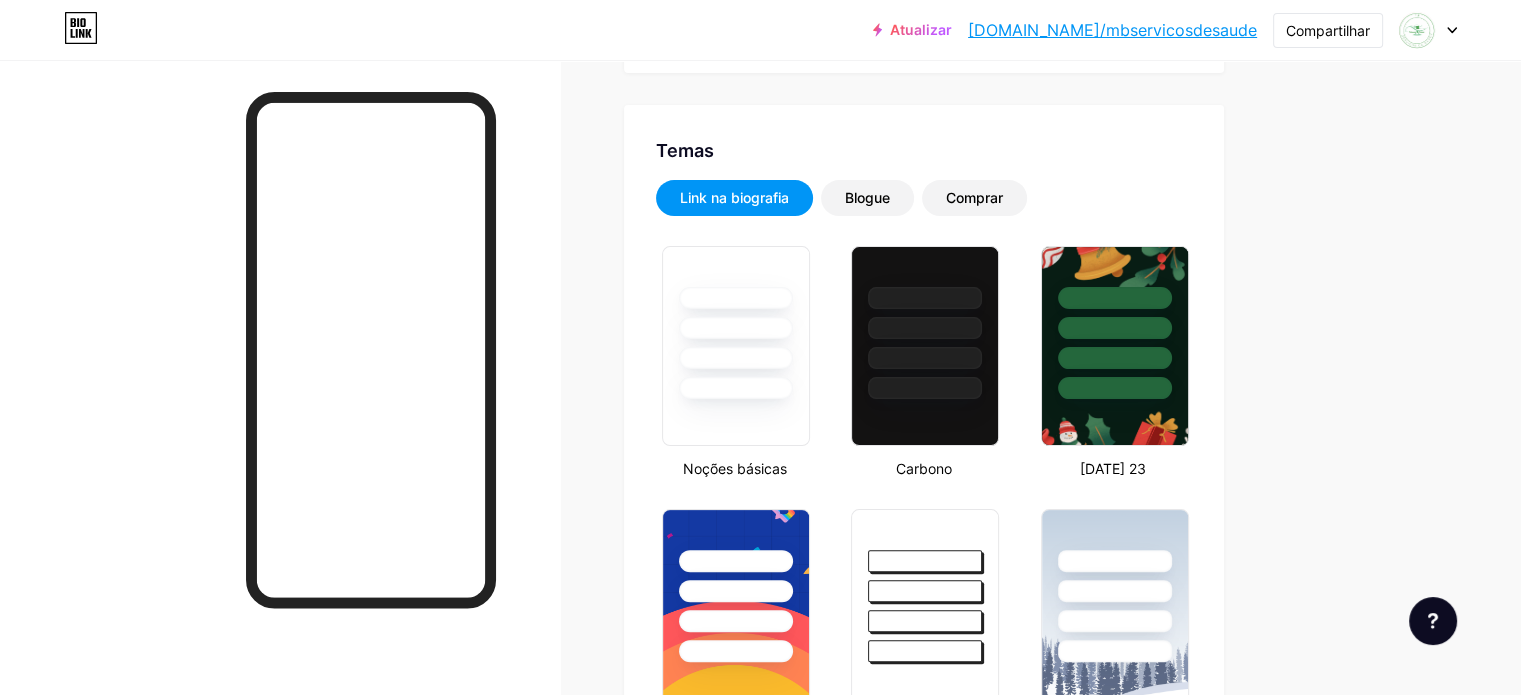 scroll, scrollTop: 100, scrollLeft: 0, axis: vertical 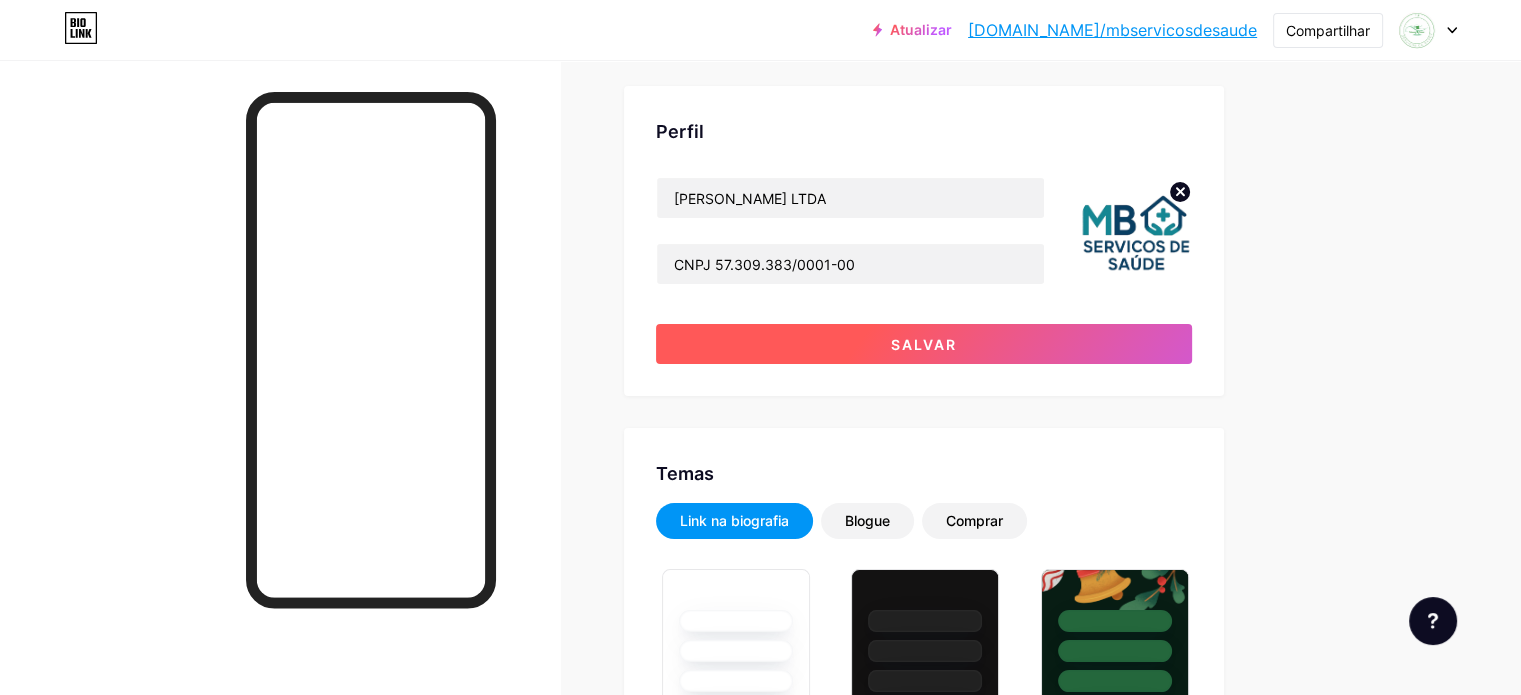 click on "Salvar" at bounding box center [924, 344] 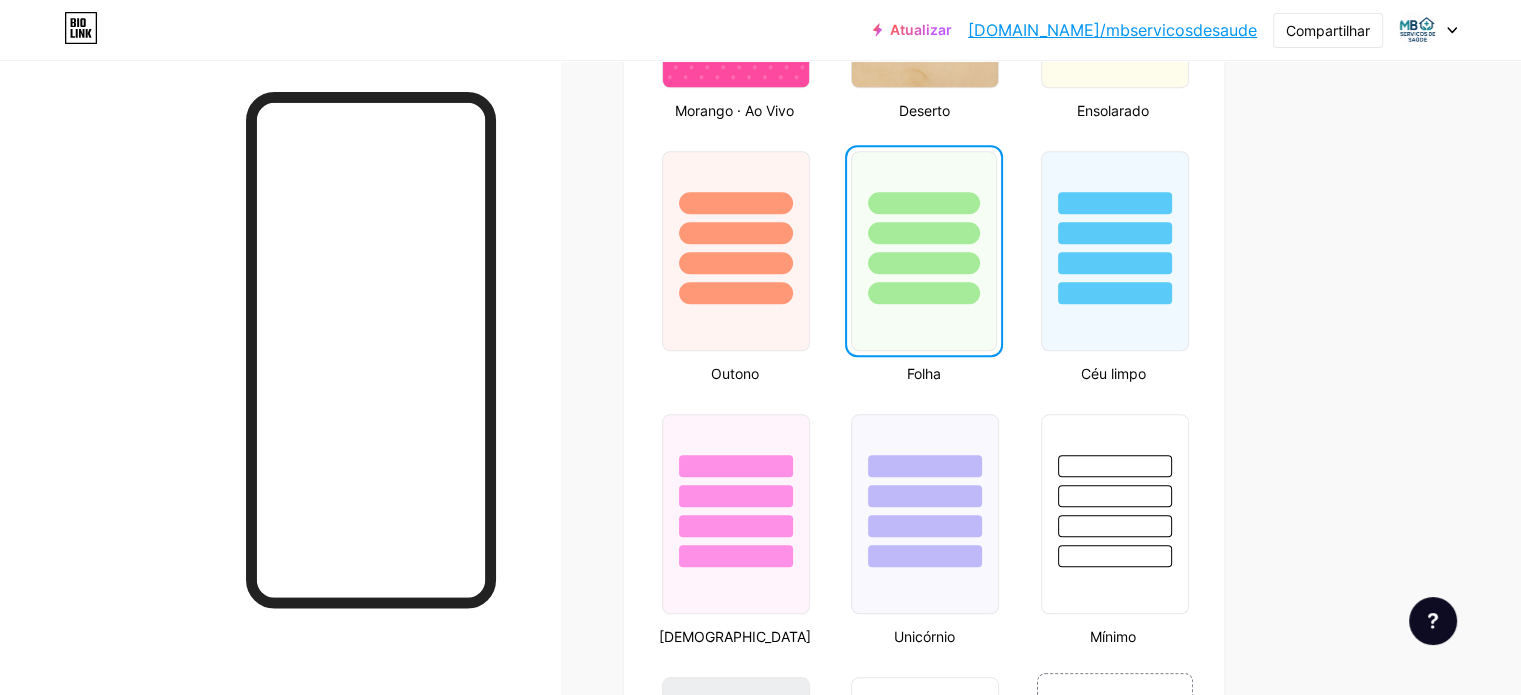 scroll, scrollTop: 1700, scrollLeft: 0, axis: vertical 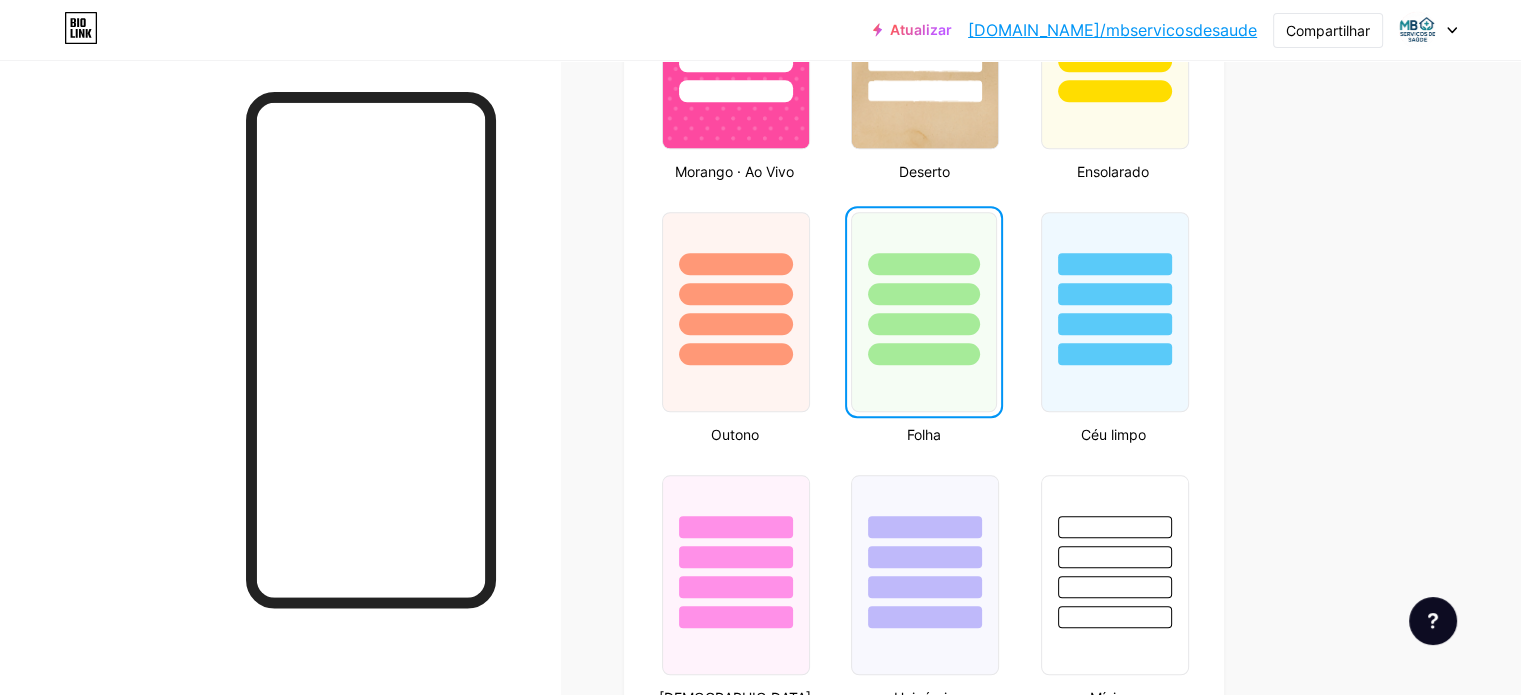 click at bounding box center [923, 354] 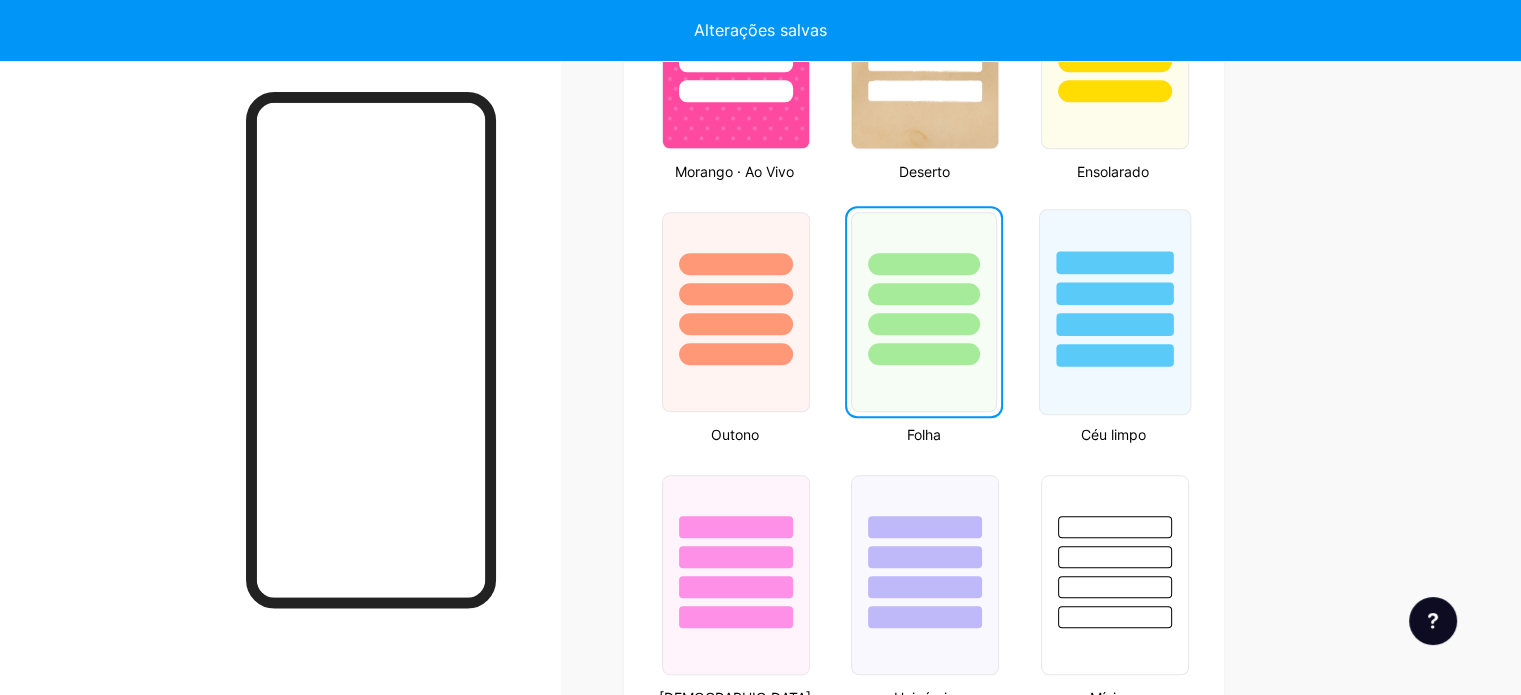 click at bounding box center [1114, 324] 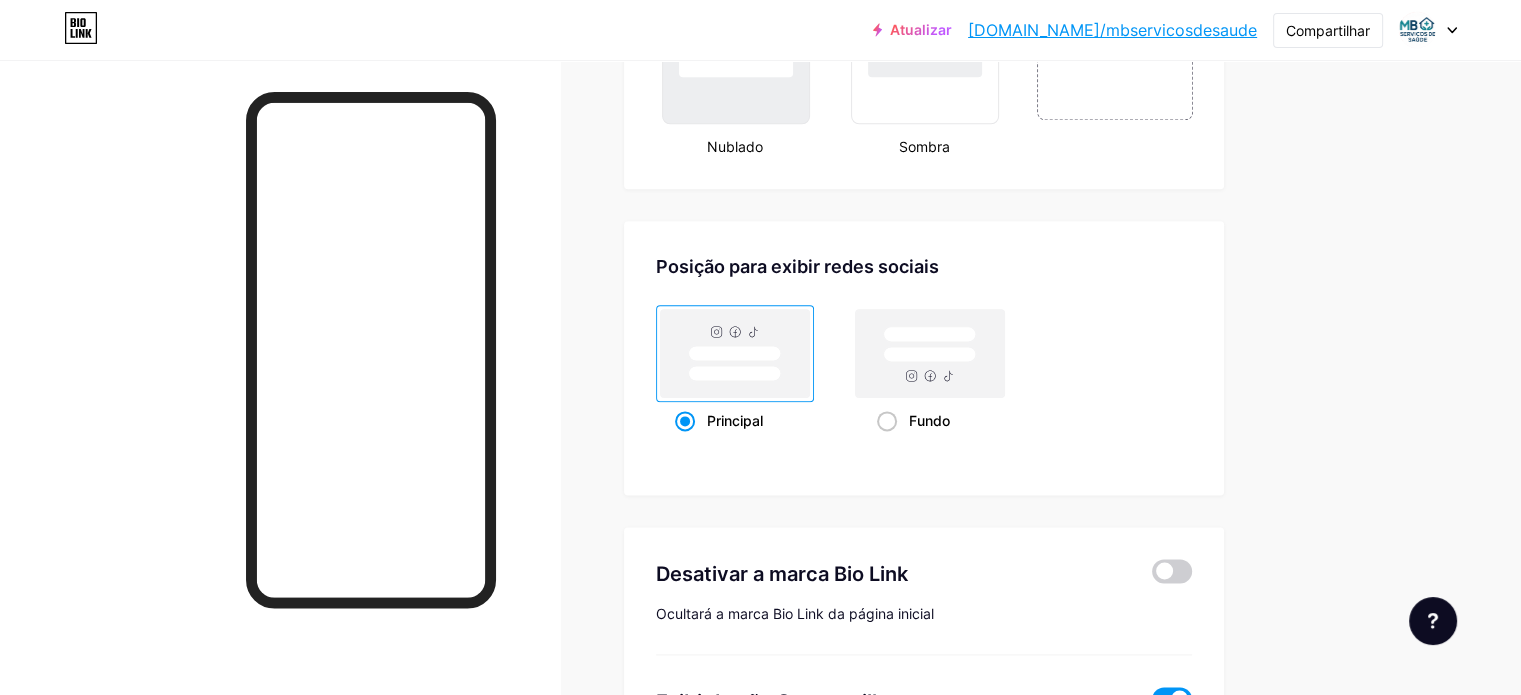 scroll, scrollTop: 2600, scrollLeft: 0, axis: vertical 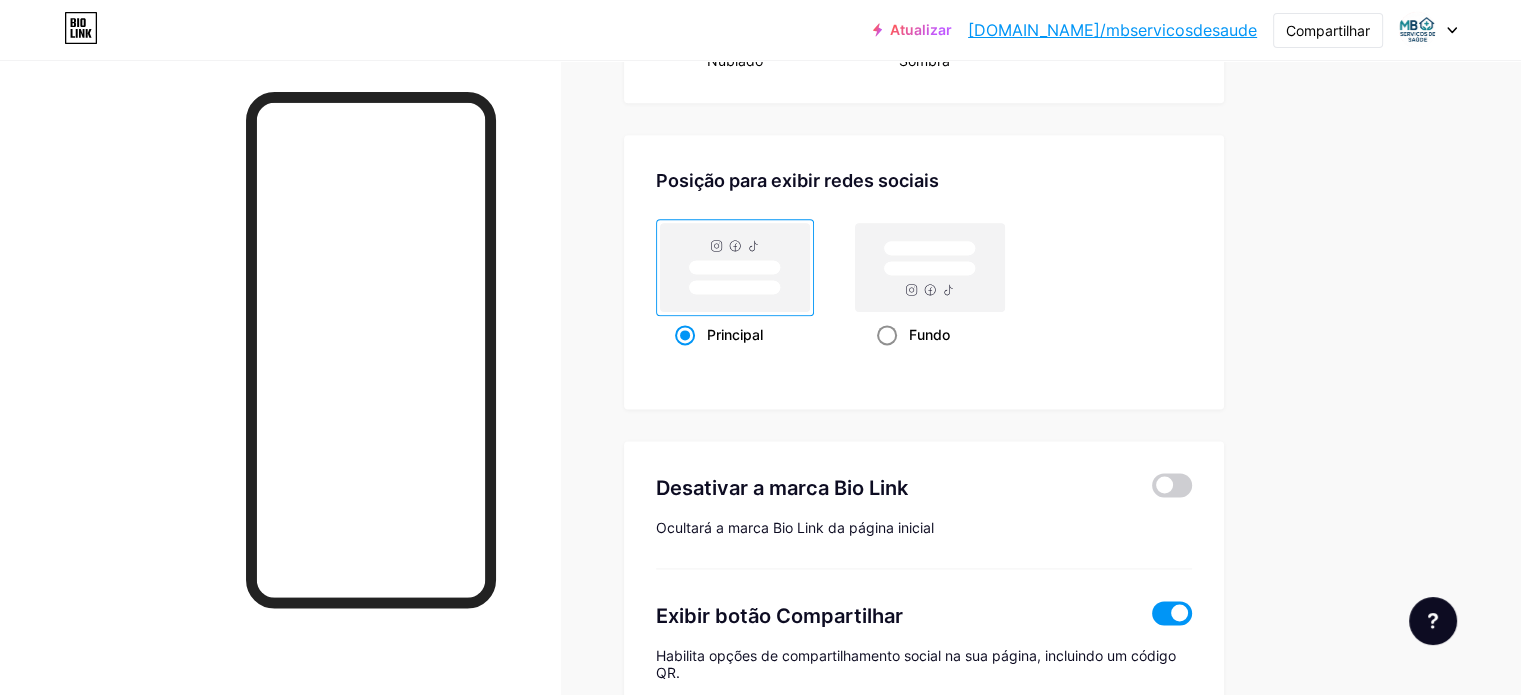 click 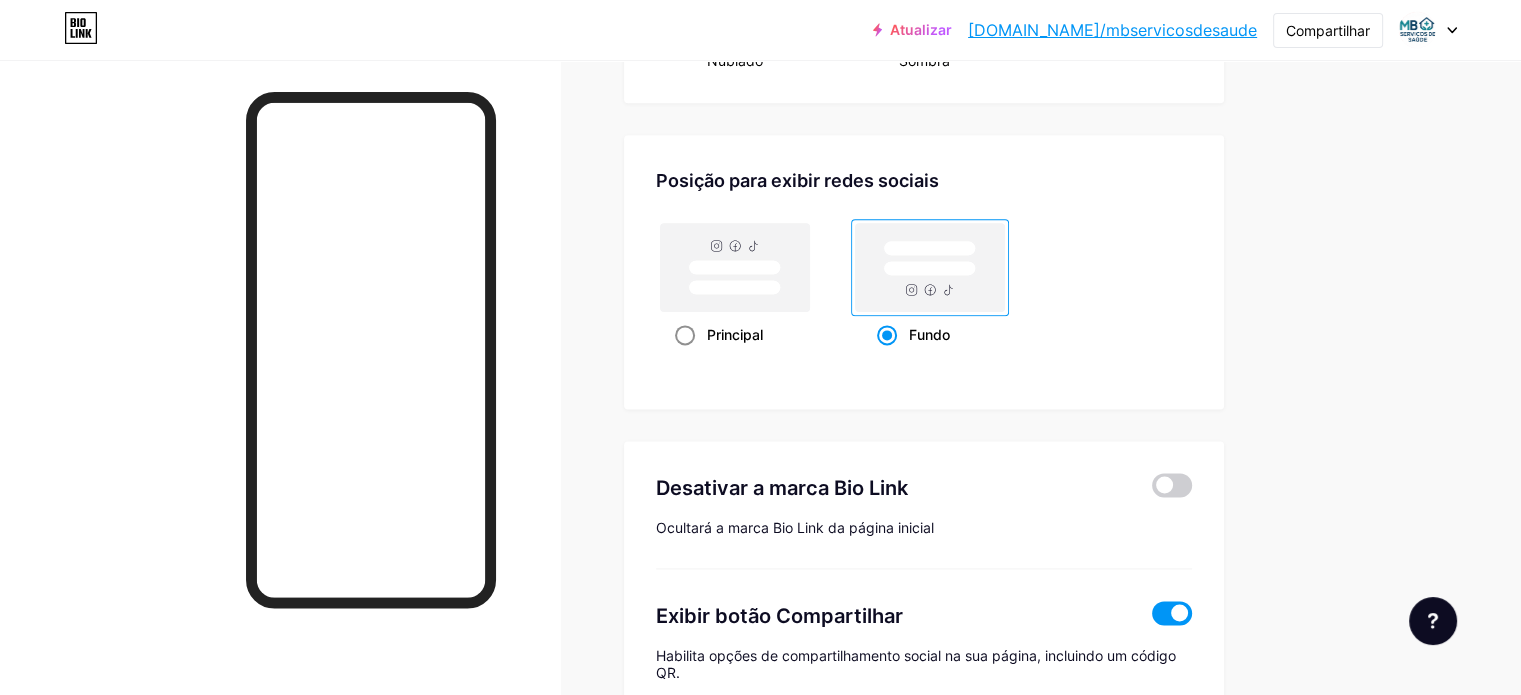 click 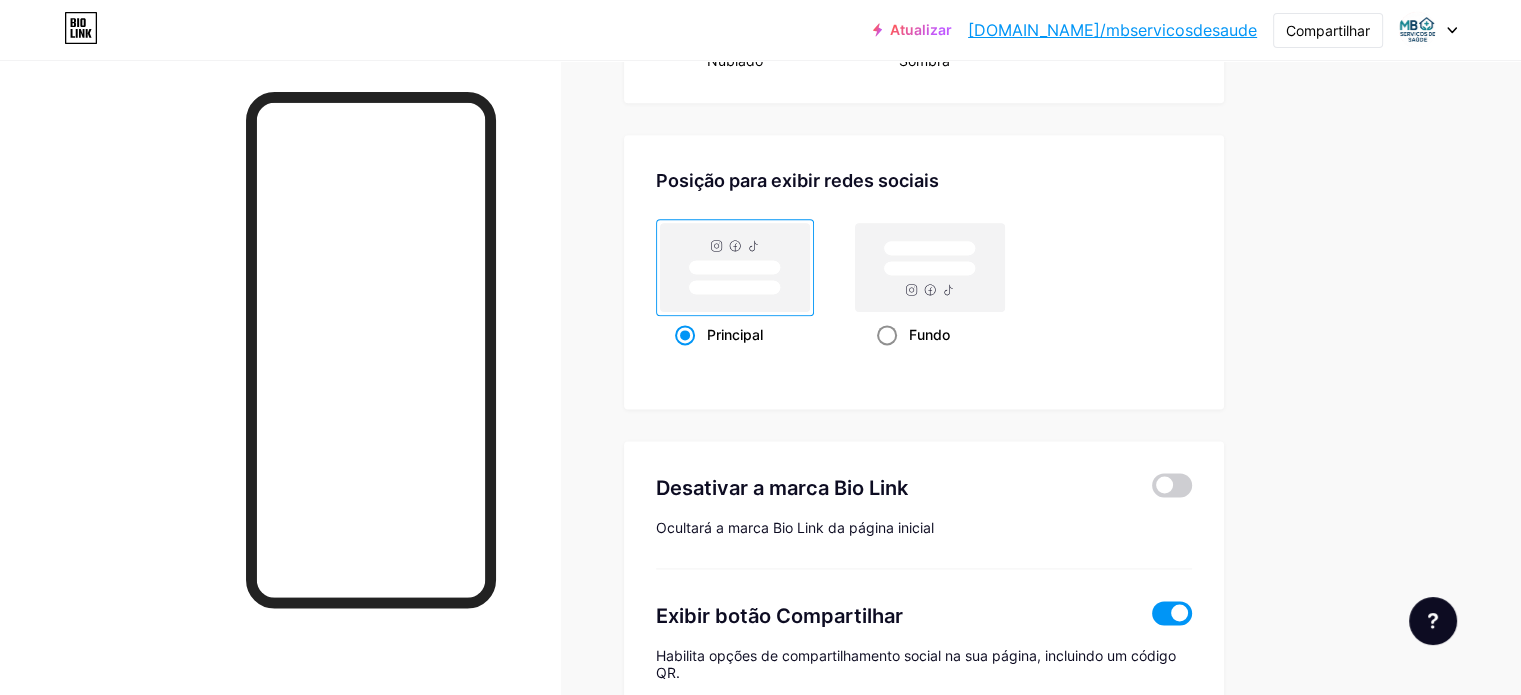 click 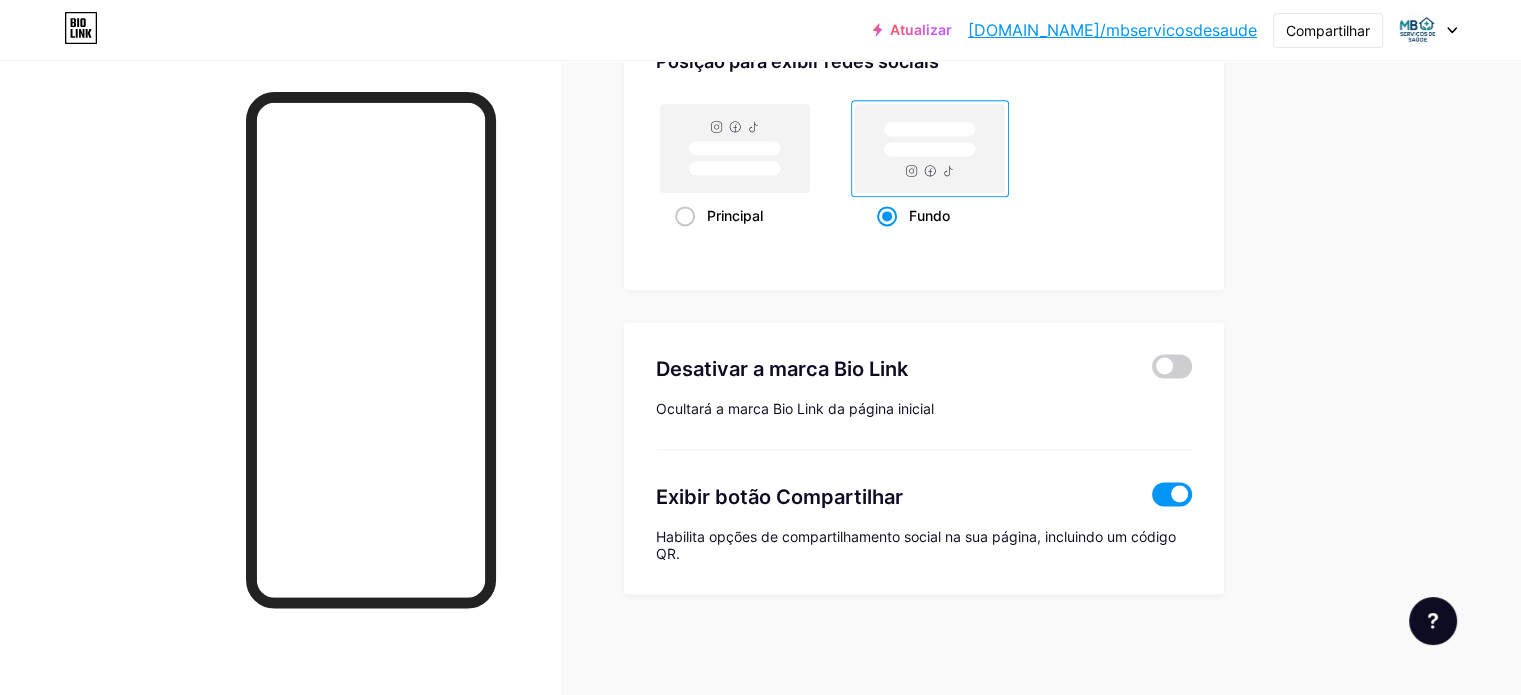 scroll, scrollTop: 2732, scrollLeft: 0, axis: vertical 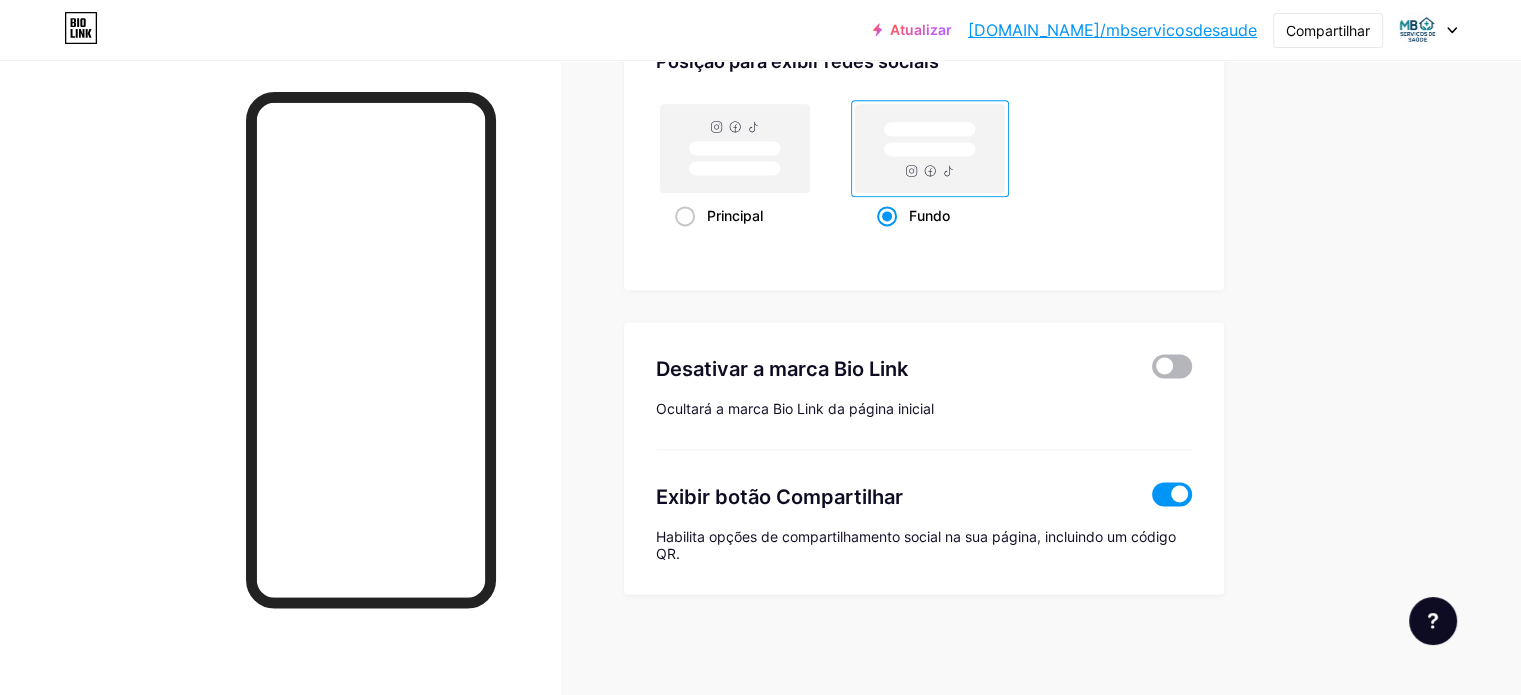 click at bounding box center [1172, 366] 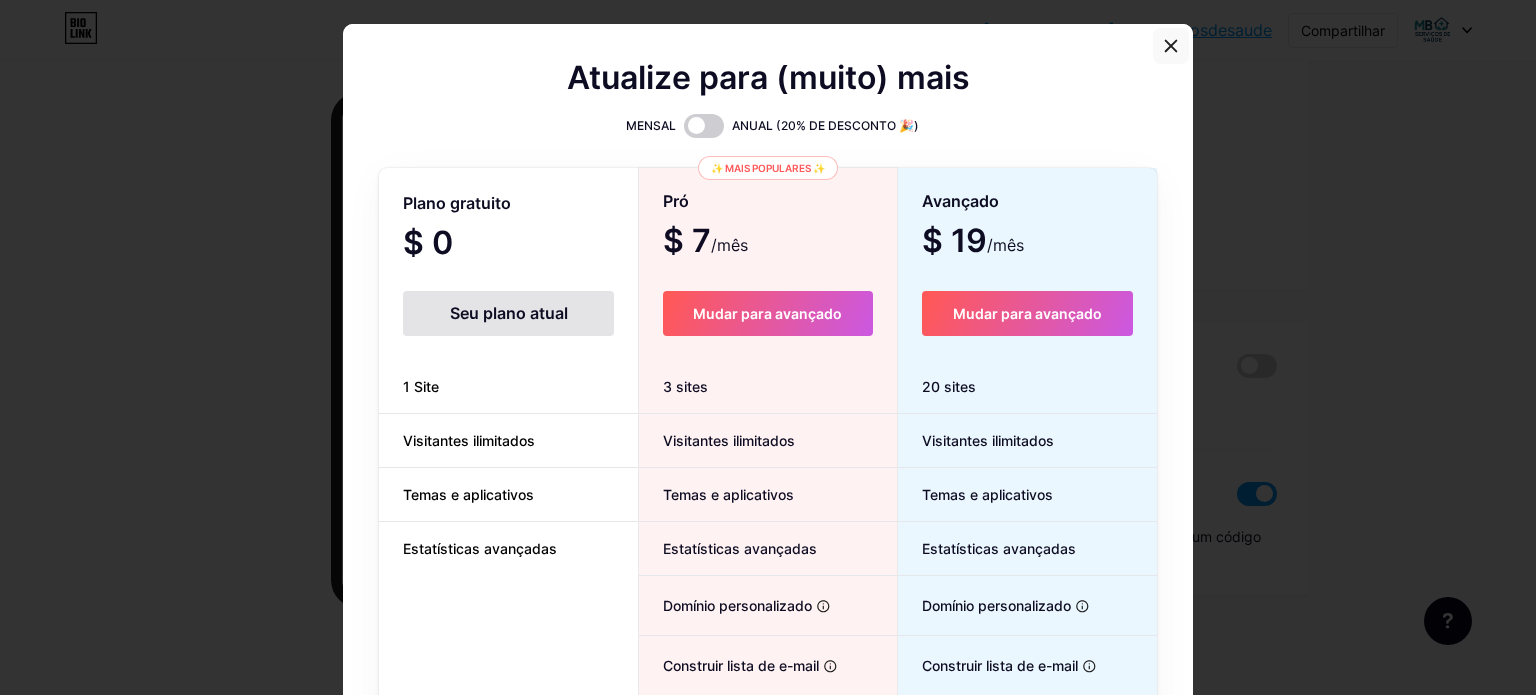 click 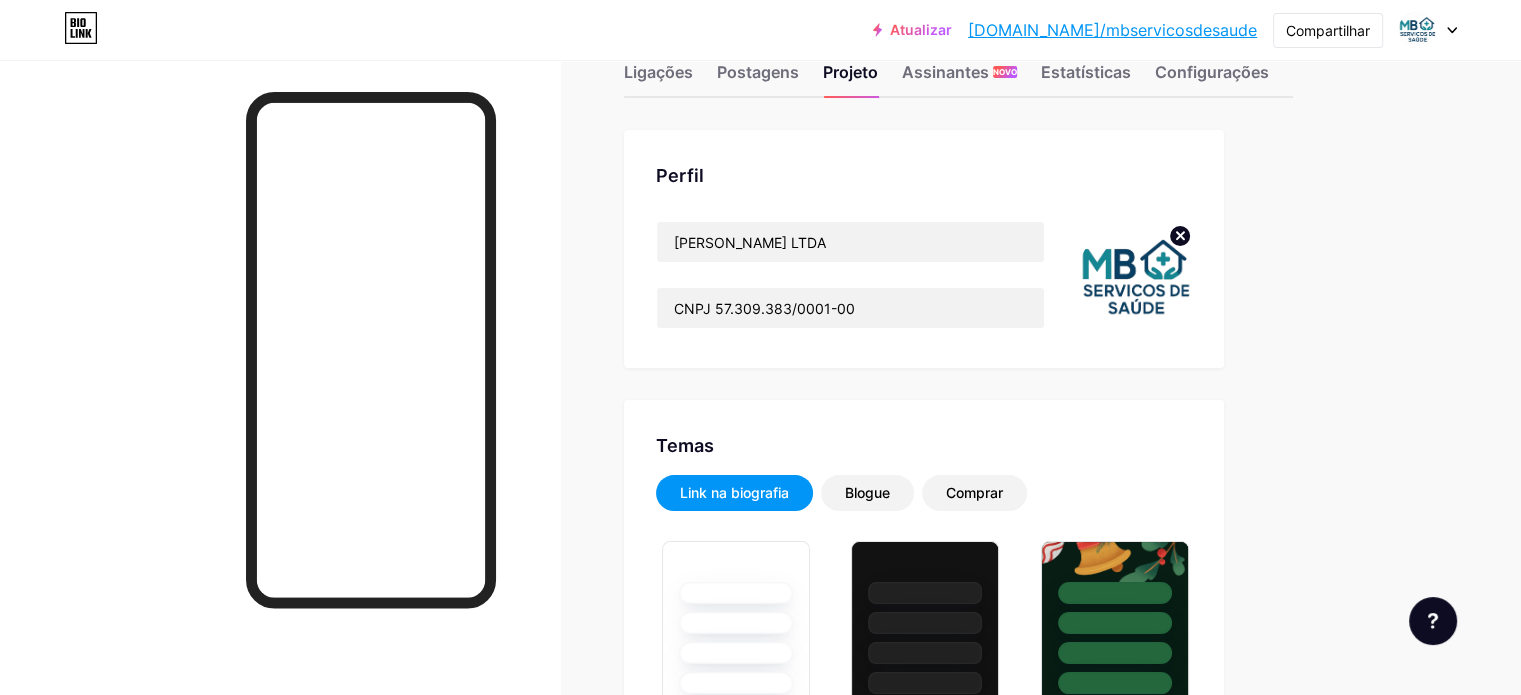 scroll, scrollTop: 0, scrollLeft: 0, axis: both 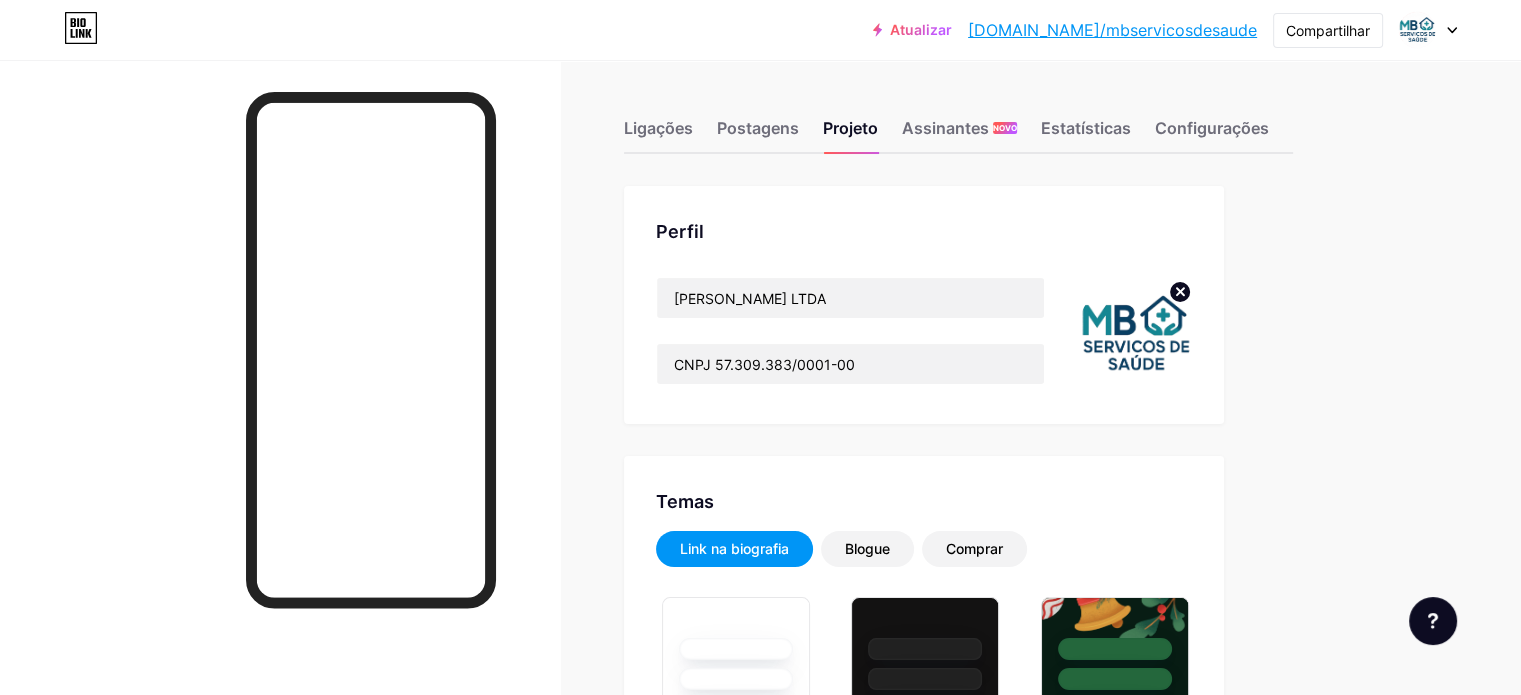 click on "[DOMAIN_NAME]/mbservicosdesaude" at bounding box center [1112, 30] 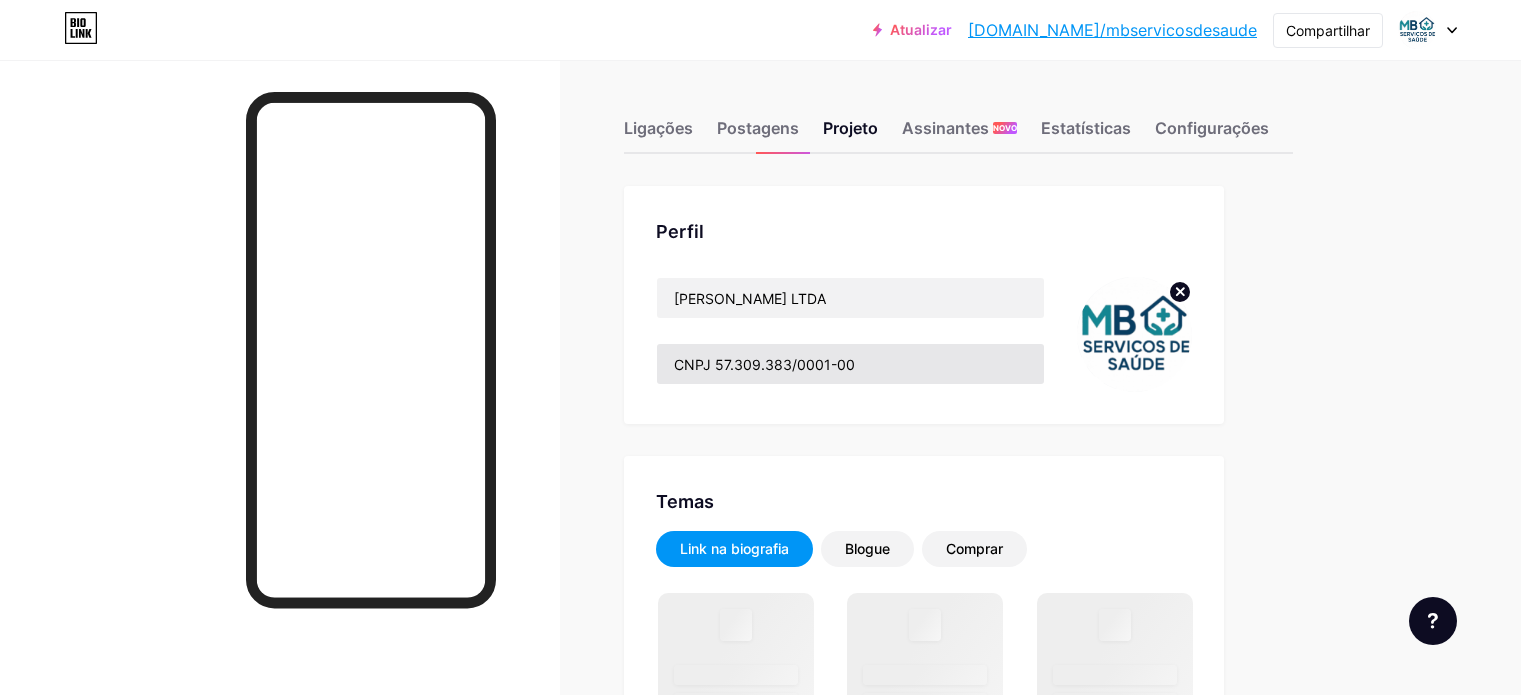 scroll, scrollTop: 0, scrollLeft: 0, axis: both 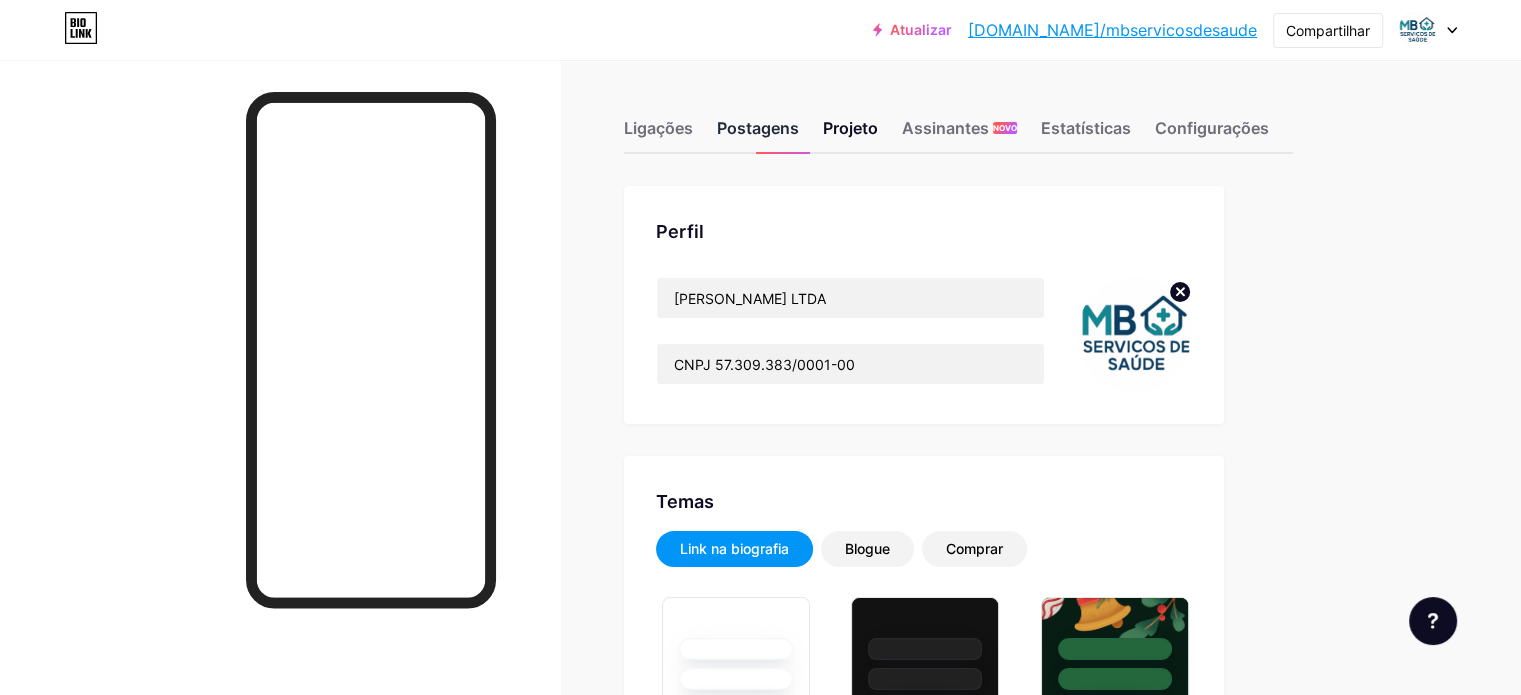 click on "Postagens" at bounding box center [758, 128] 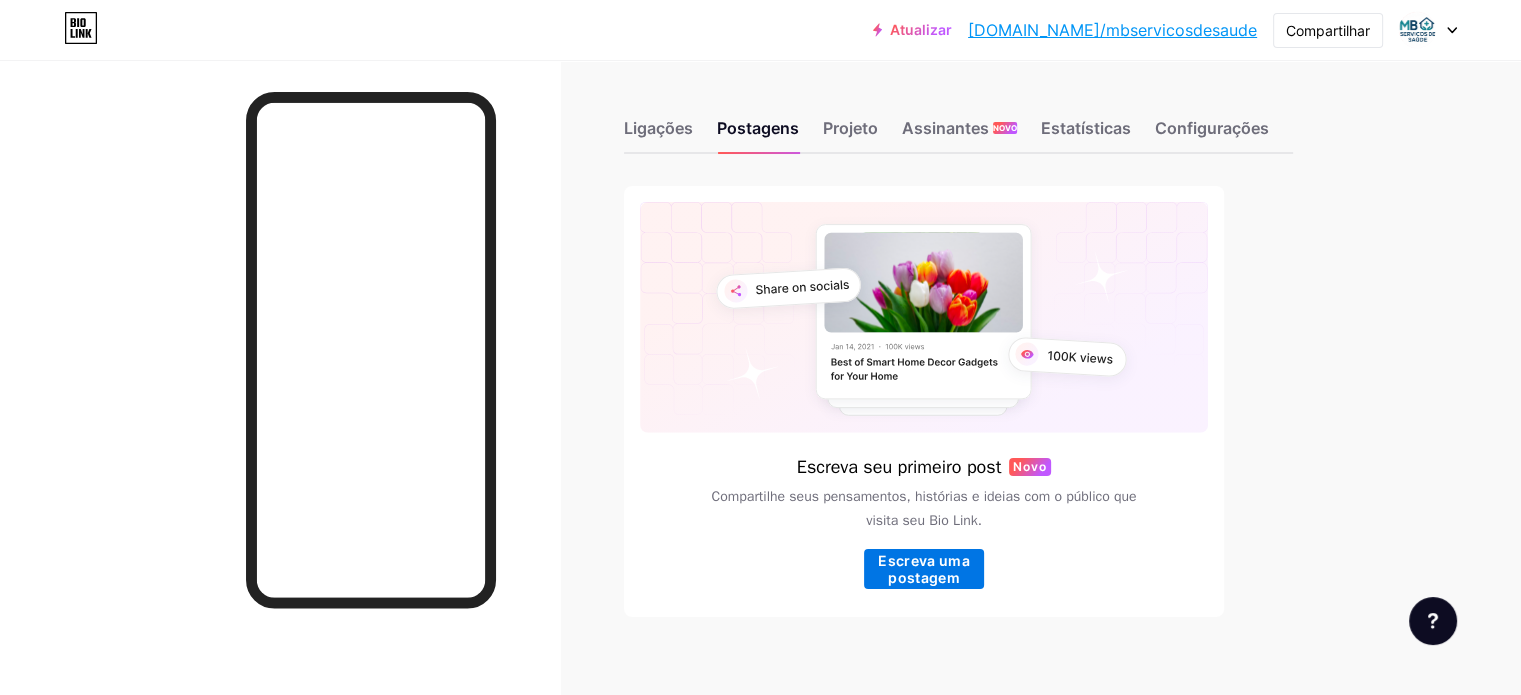 click on "Escreva uma postagem" at bounding box center (924, 569) 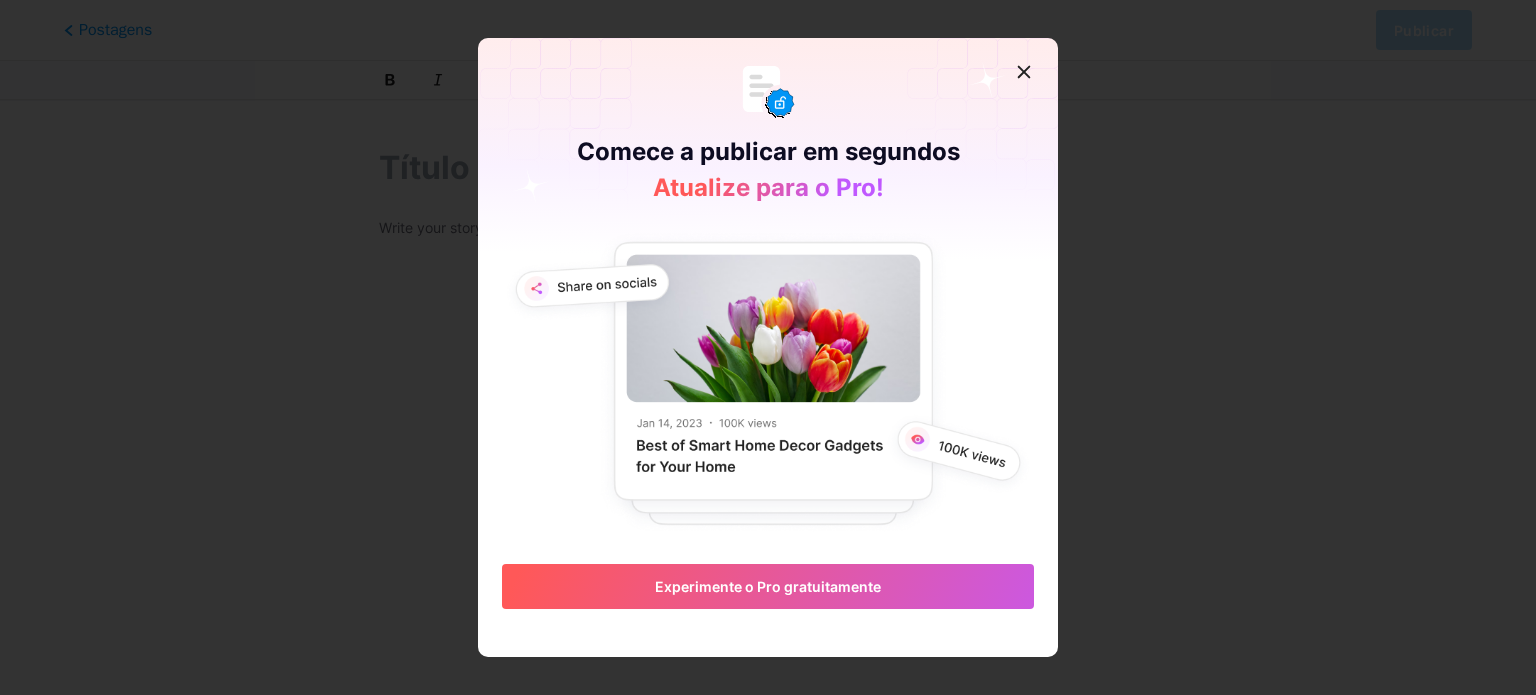 click at bounding box center [1024, 72] 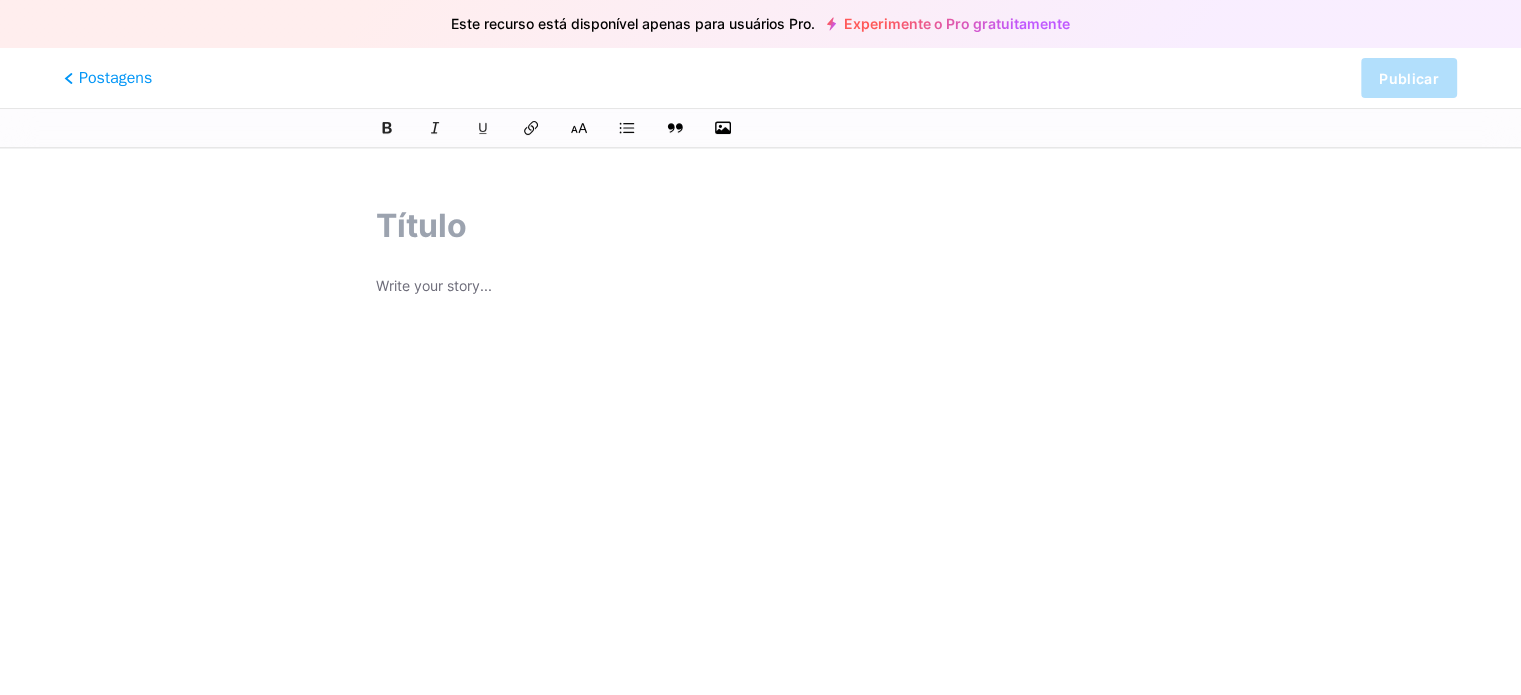 click at bounding box center (760, 226) 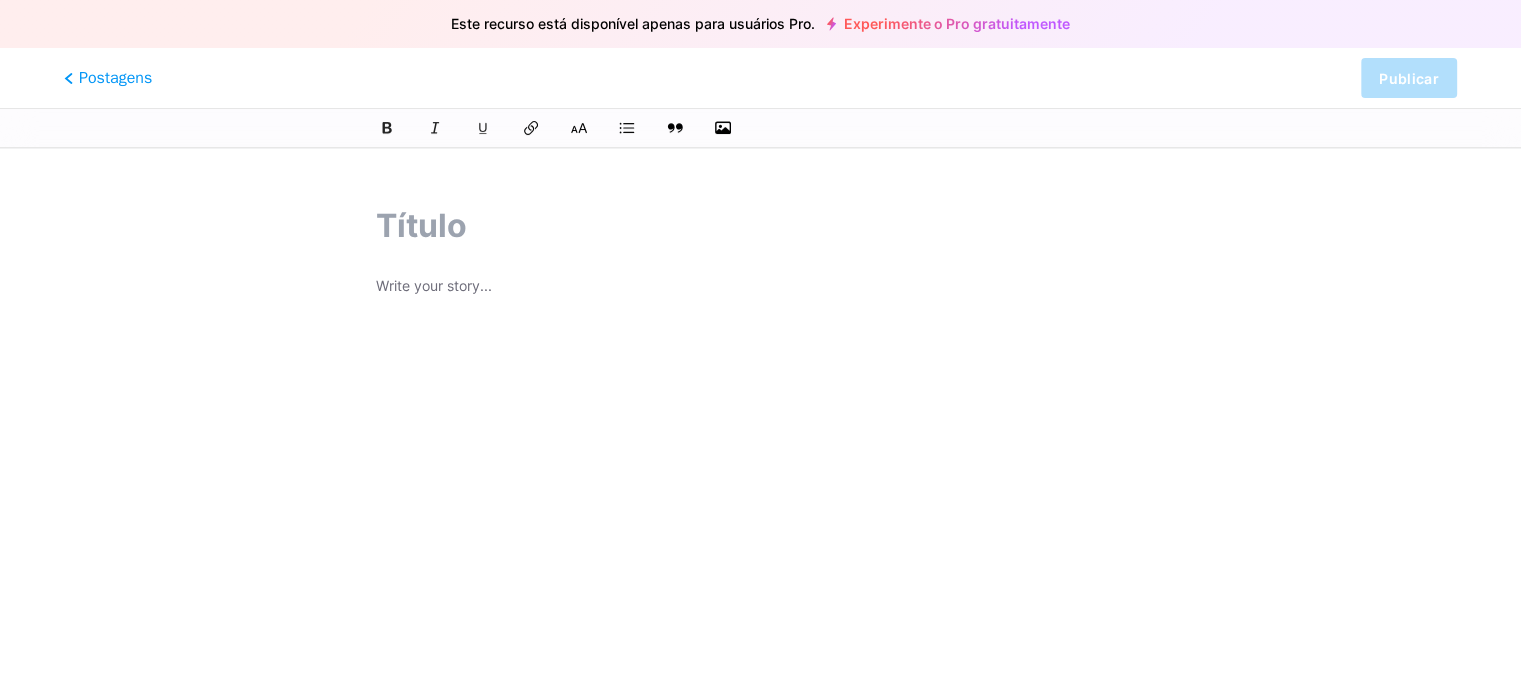 click at bounding box center (760, 524) 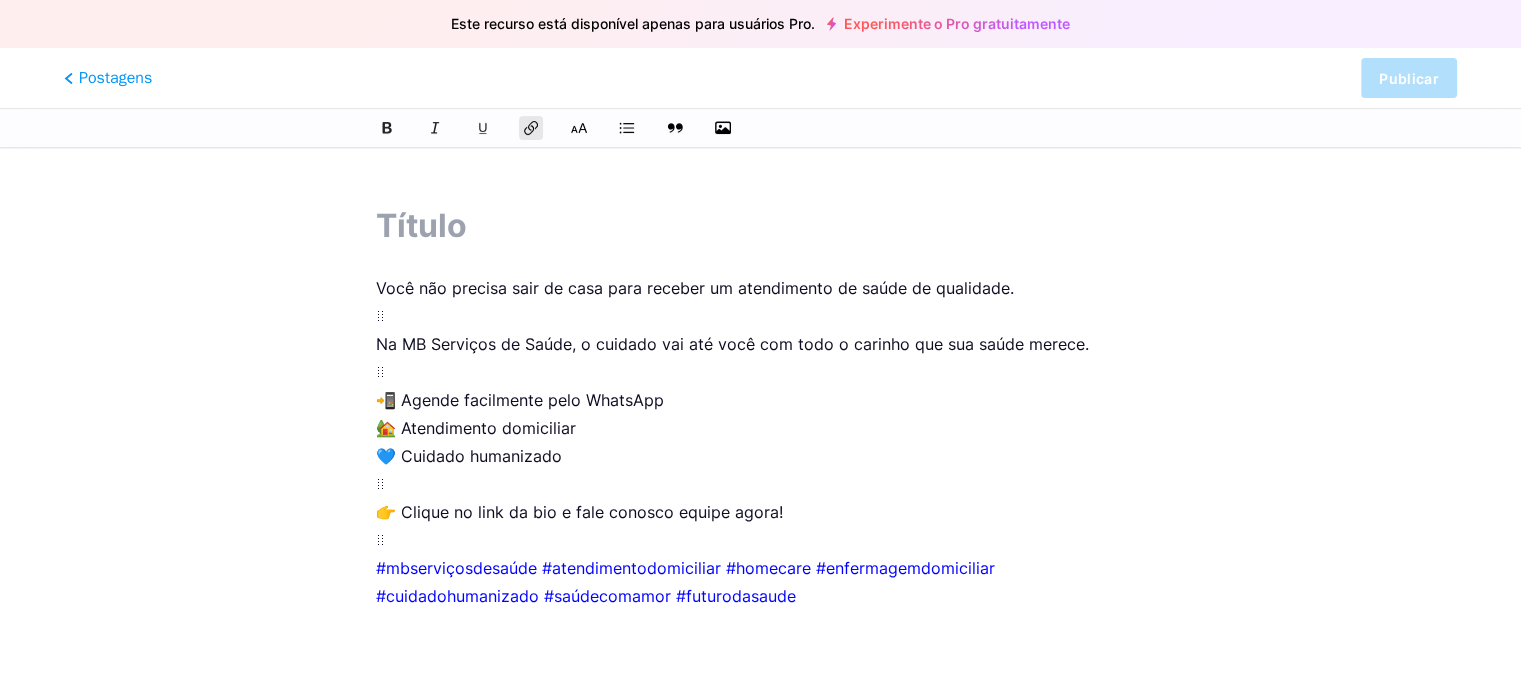 click at bounding box center (760, 226) 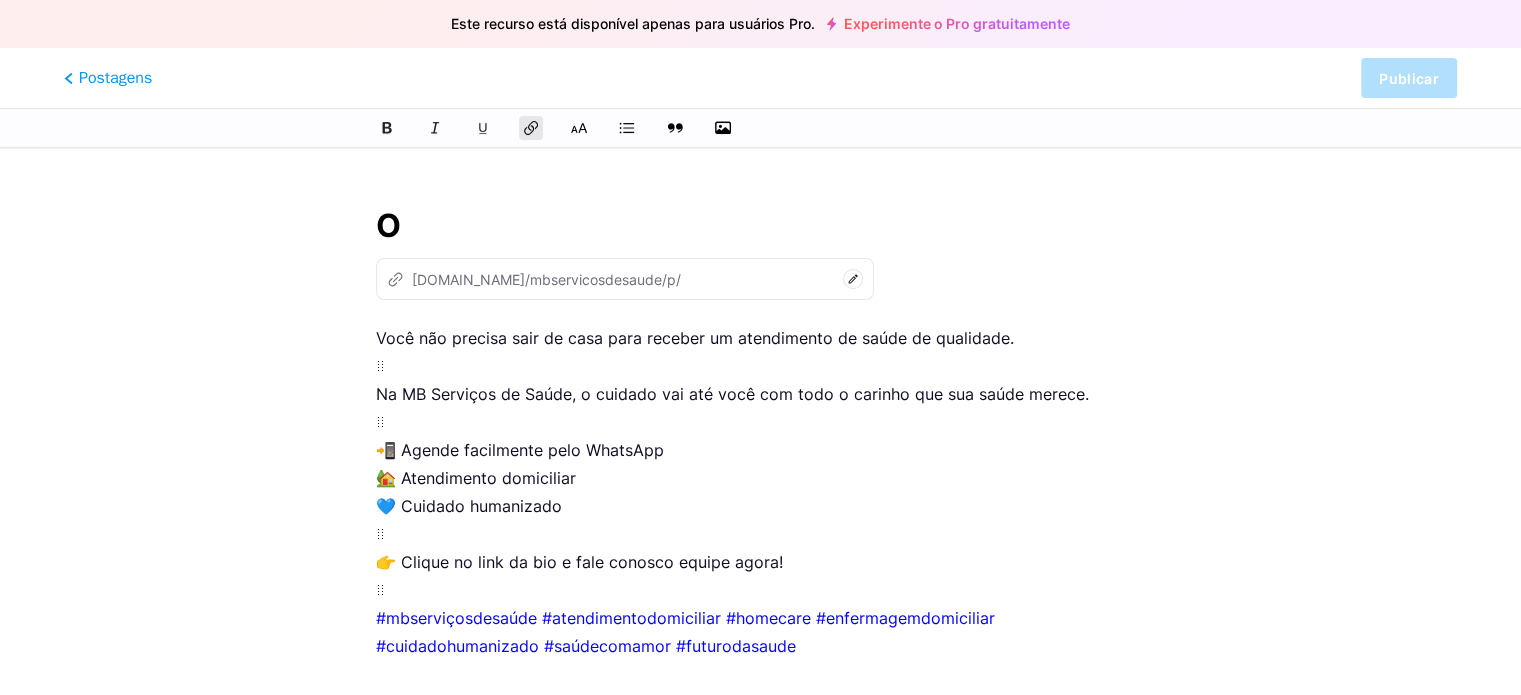 type on "o" 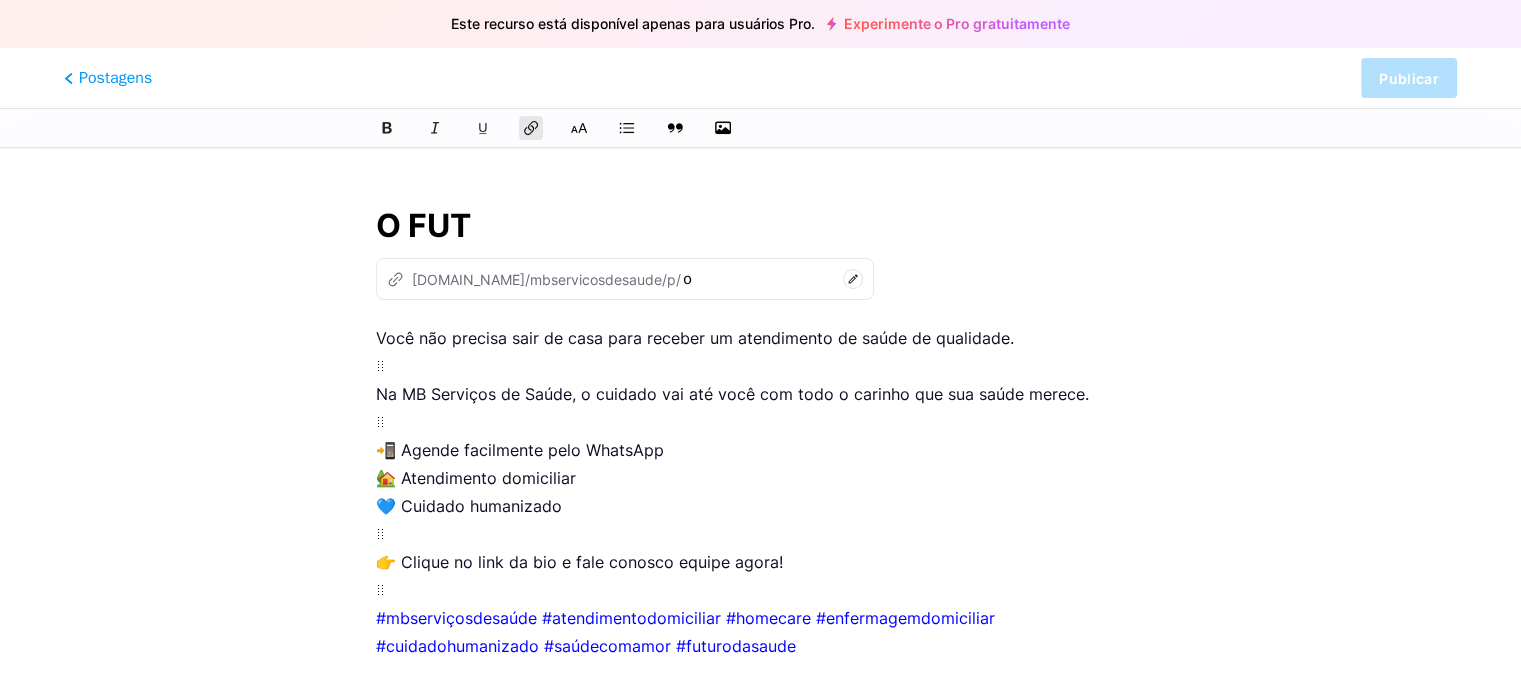 type on "O FUTU" 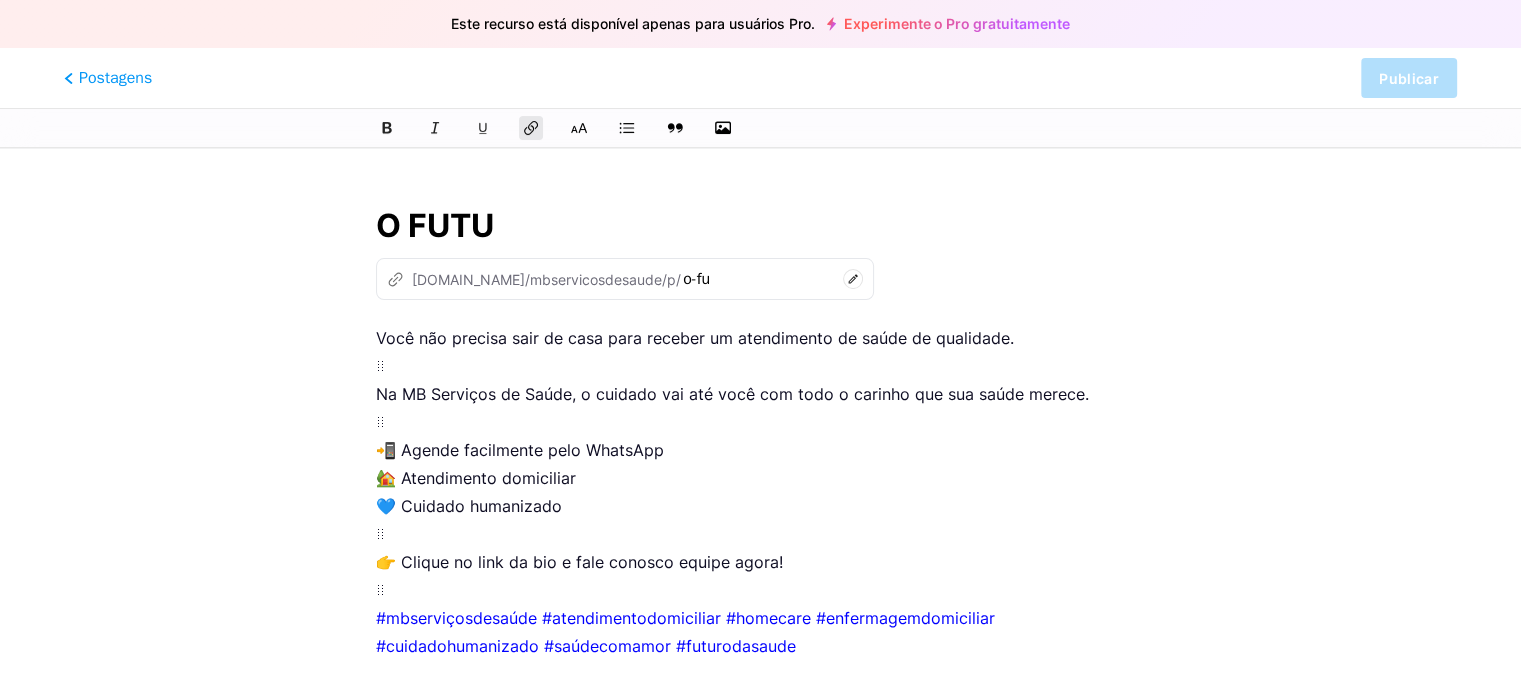 type on "o-futu" 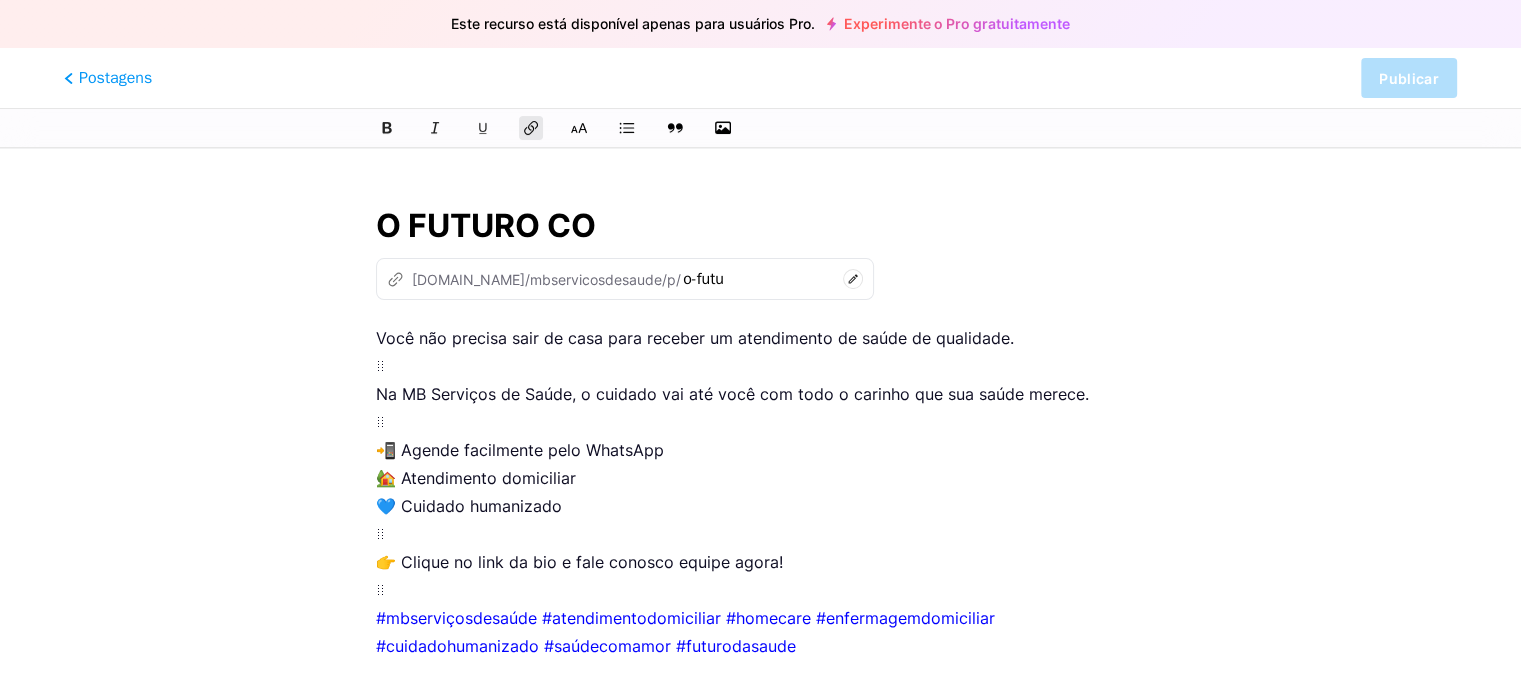 type on "O FUTURO COM" 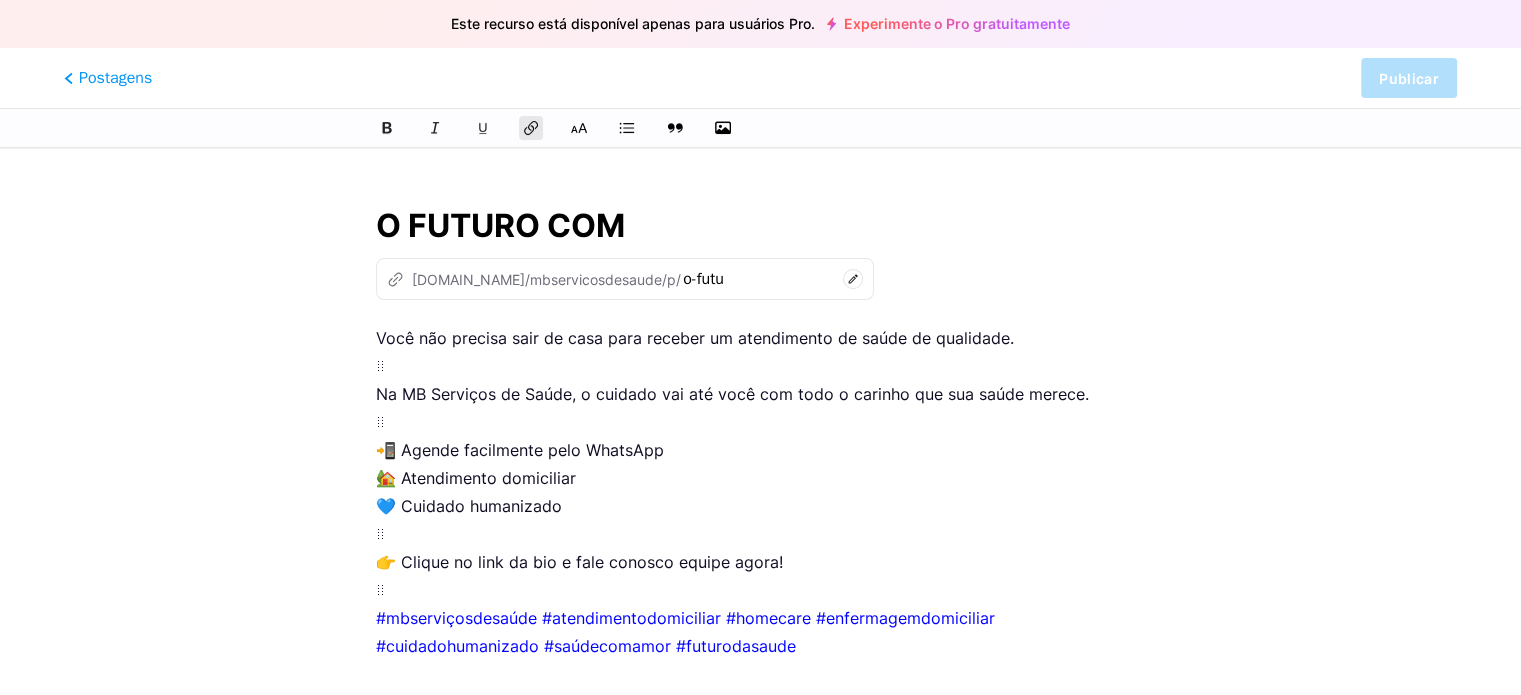 type on "o-futuro-c" 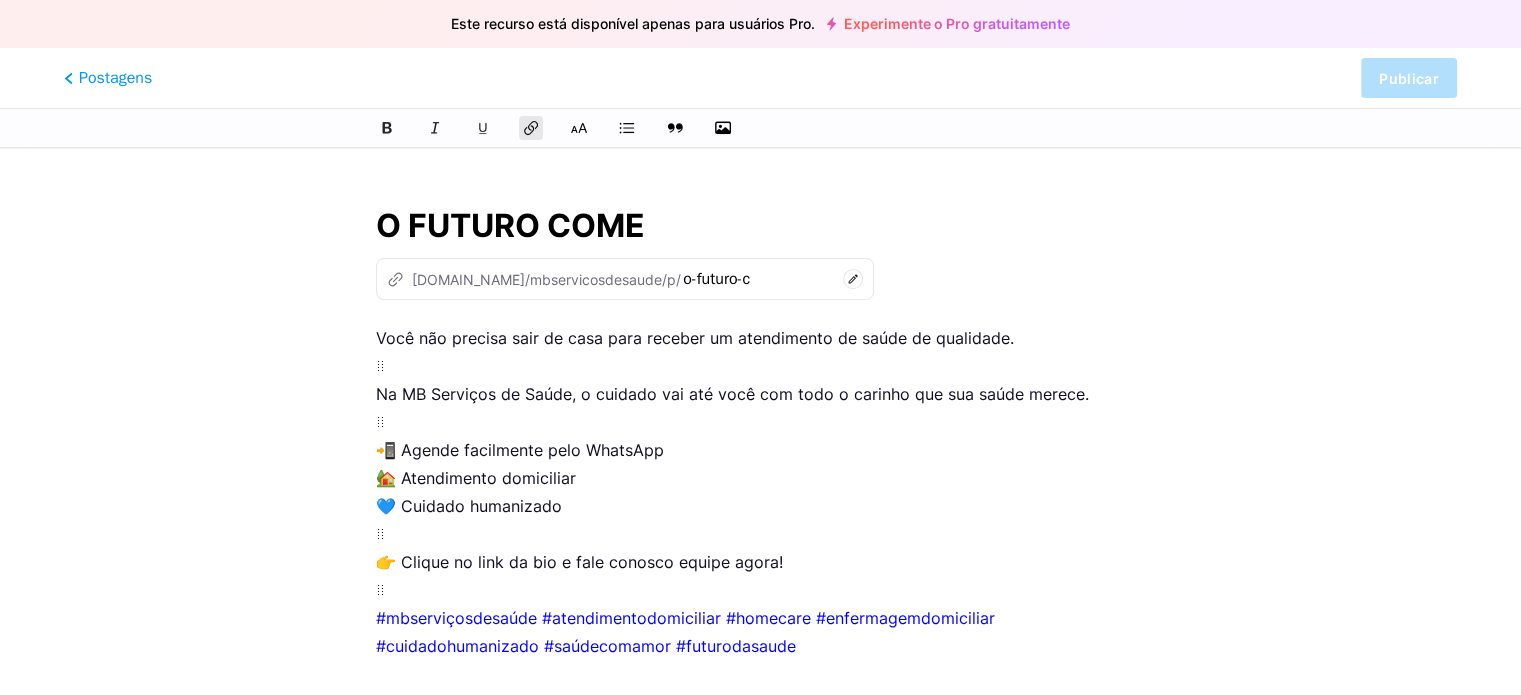 type on "O FUTURO COMEÇ" 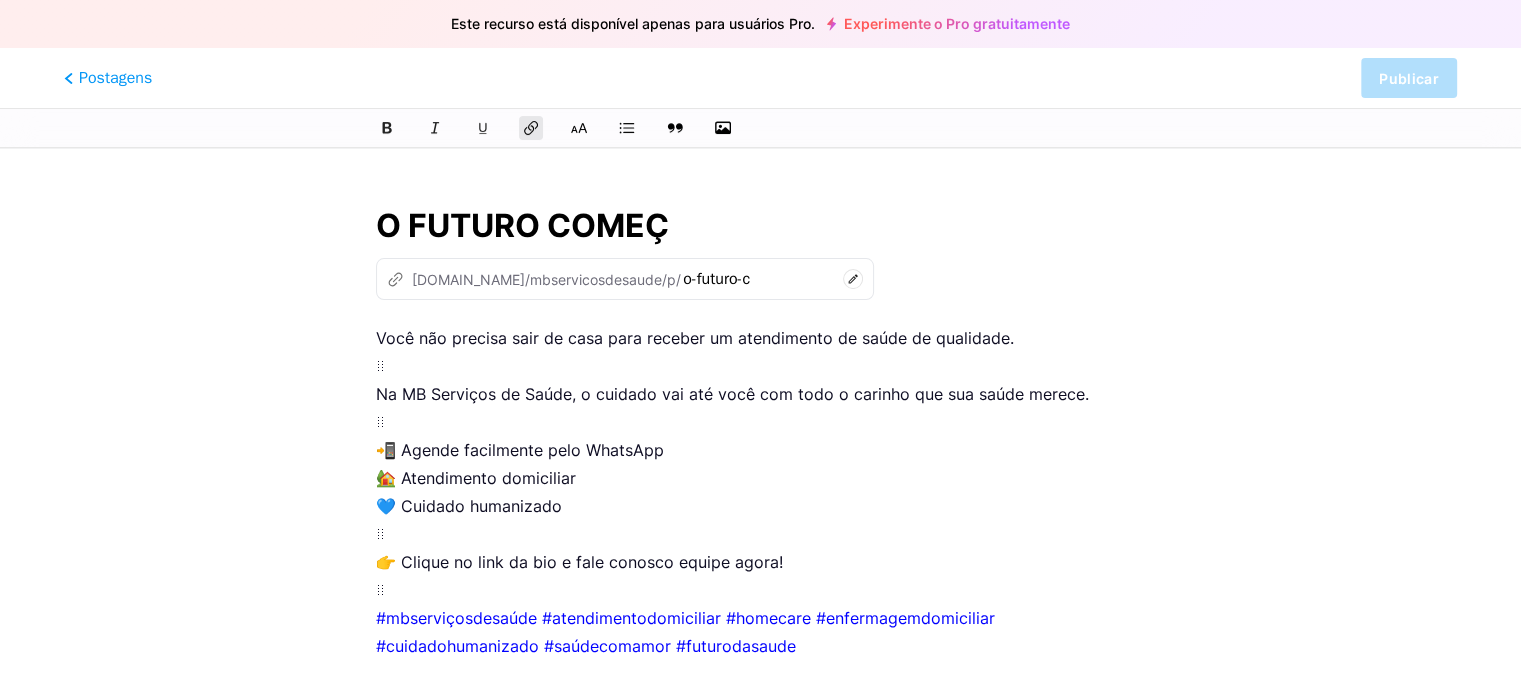 type on "o-futuro-com" 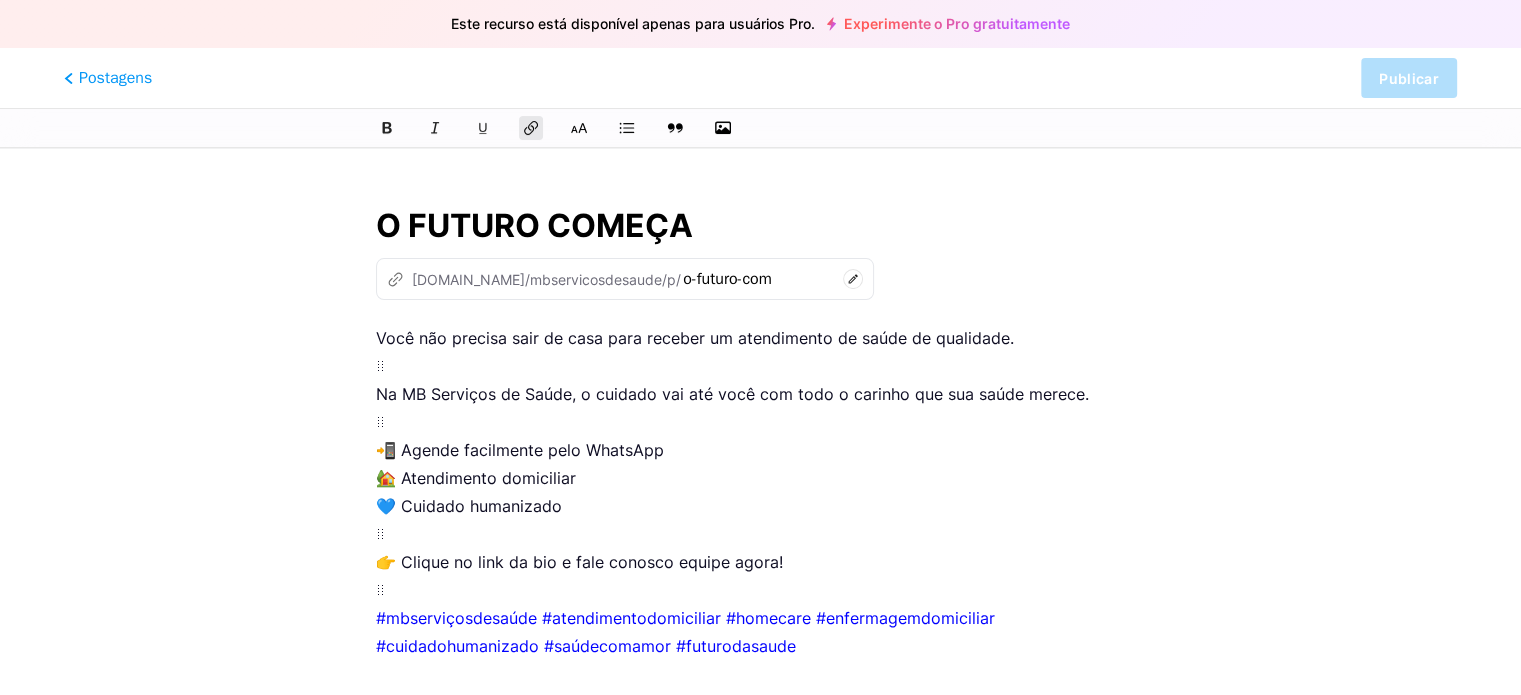 type on "O FUTURO COMEÇA C" 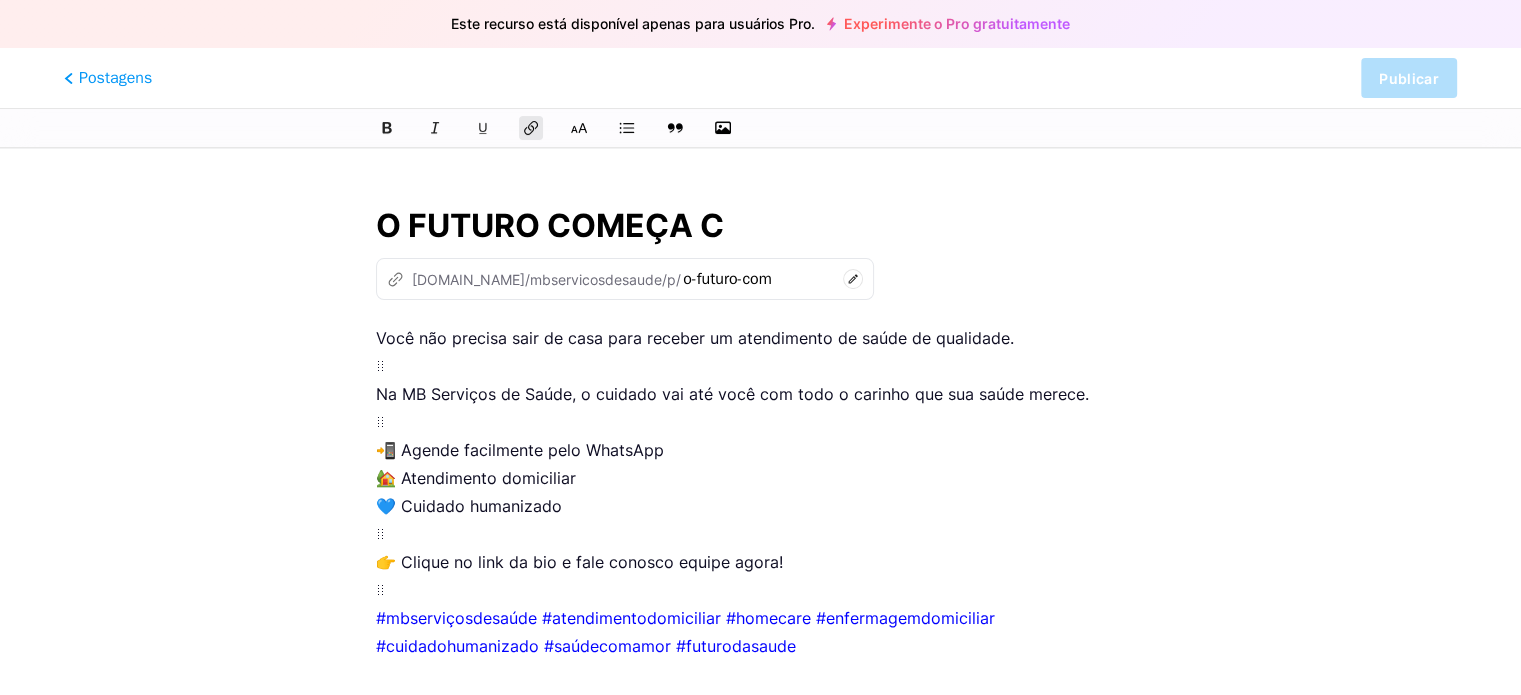 type on "o-futuro-comec" 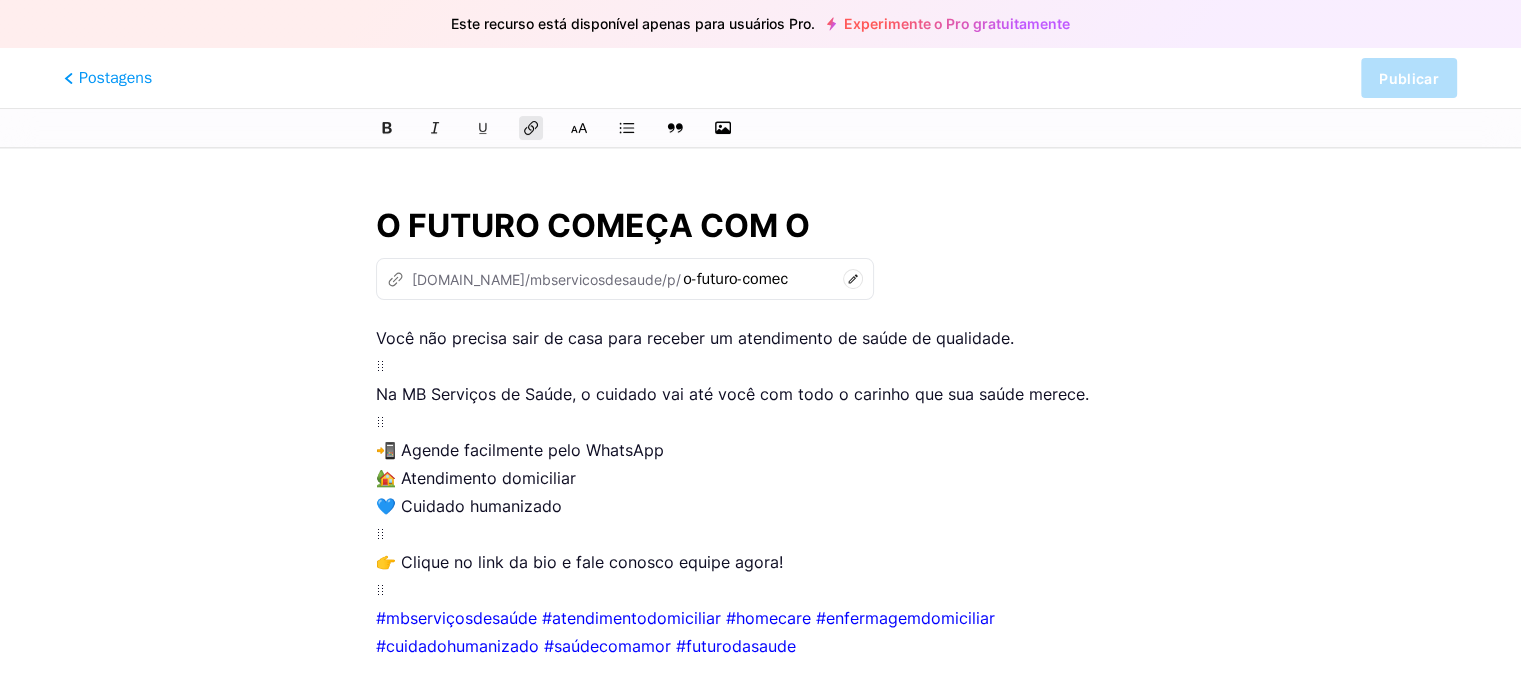type on "O FUTURO COMEÇA COM O" 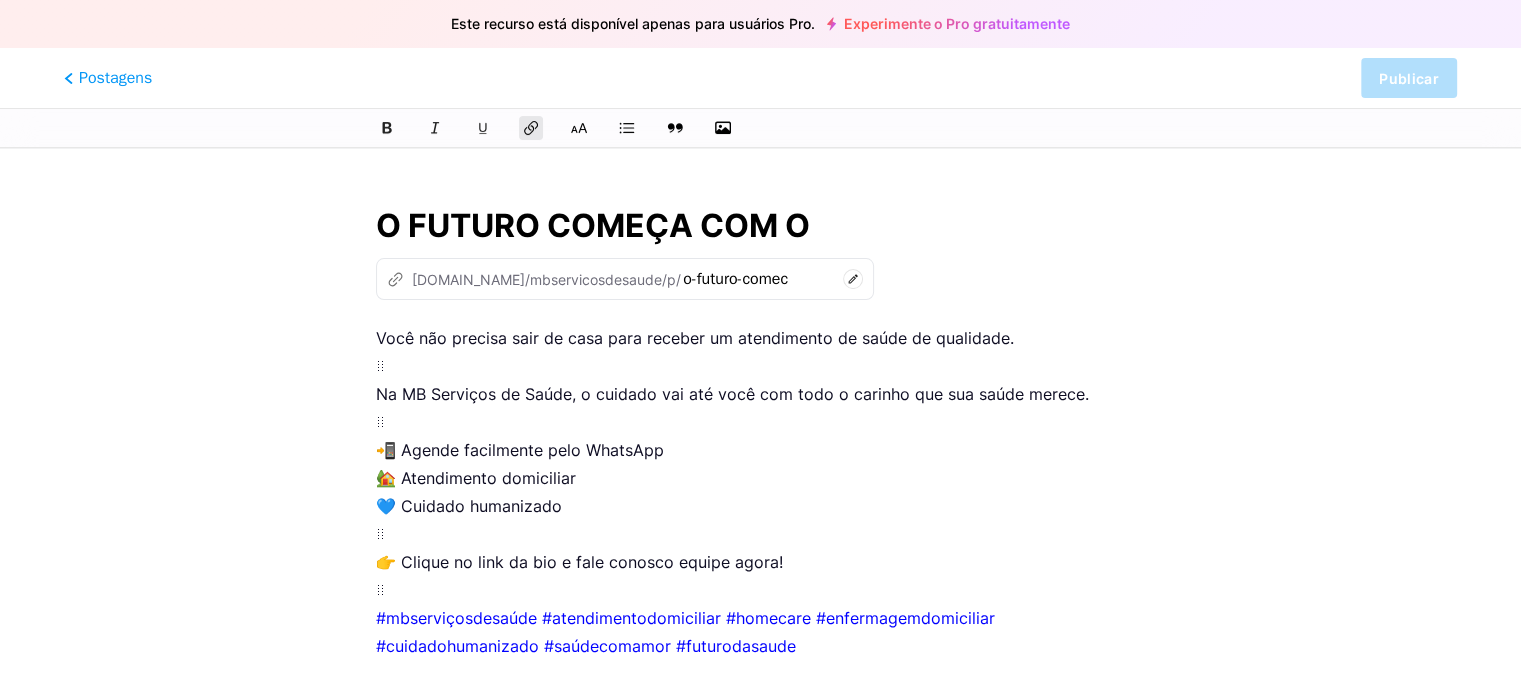 type on "o-futuro-comeca-com-o" 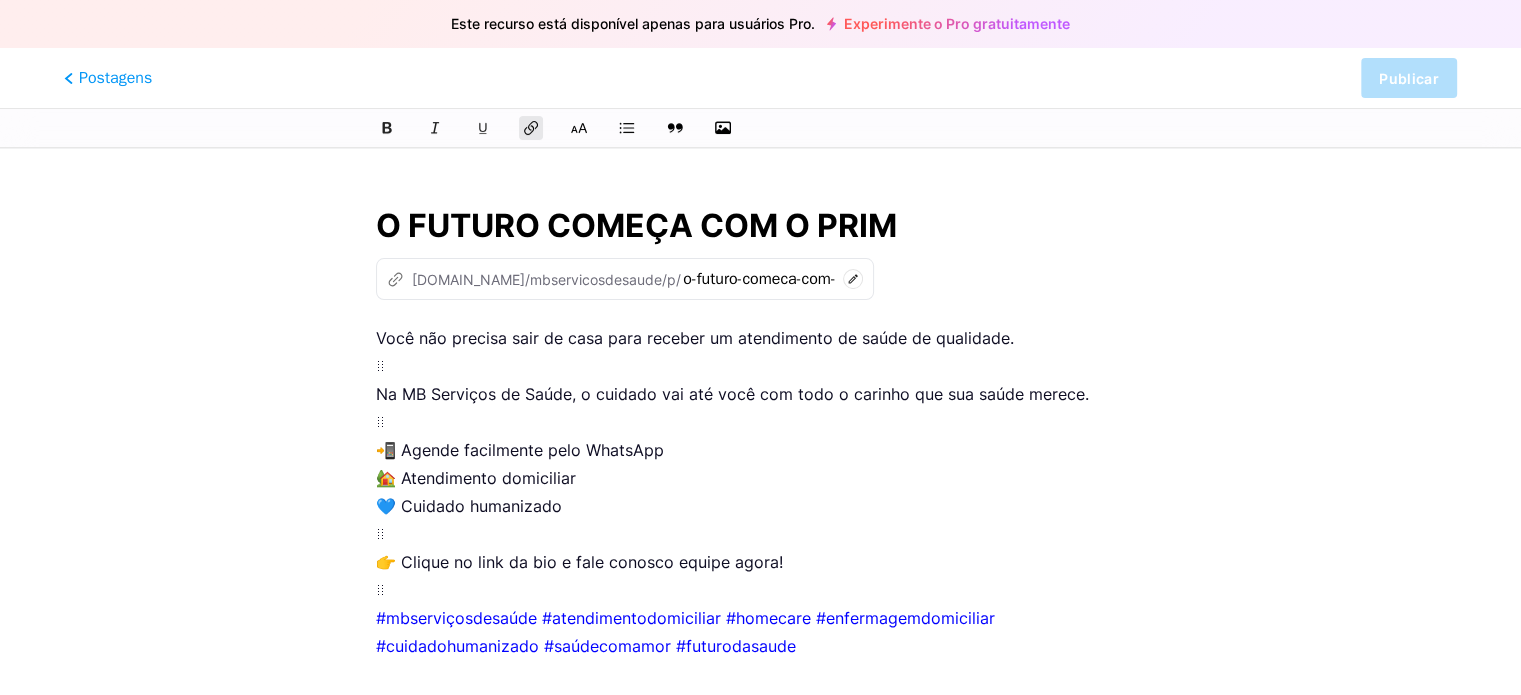 type on "O FUTURO COMEÇA COM O PRIME" 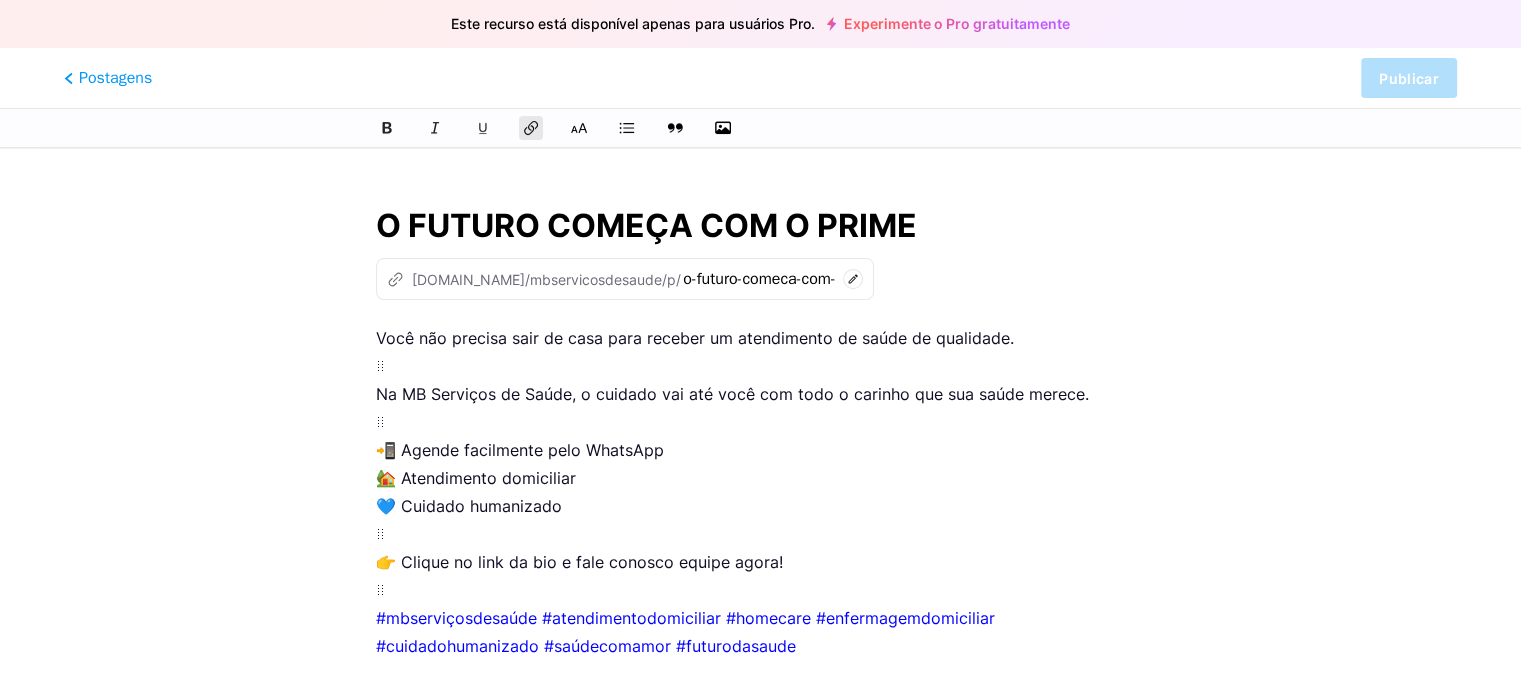 type on "o-futuro-comeca-com-o-prime" 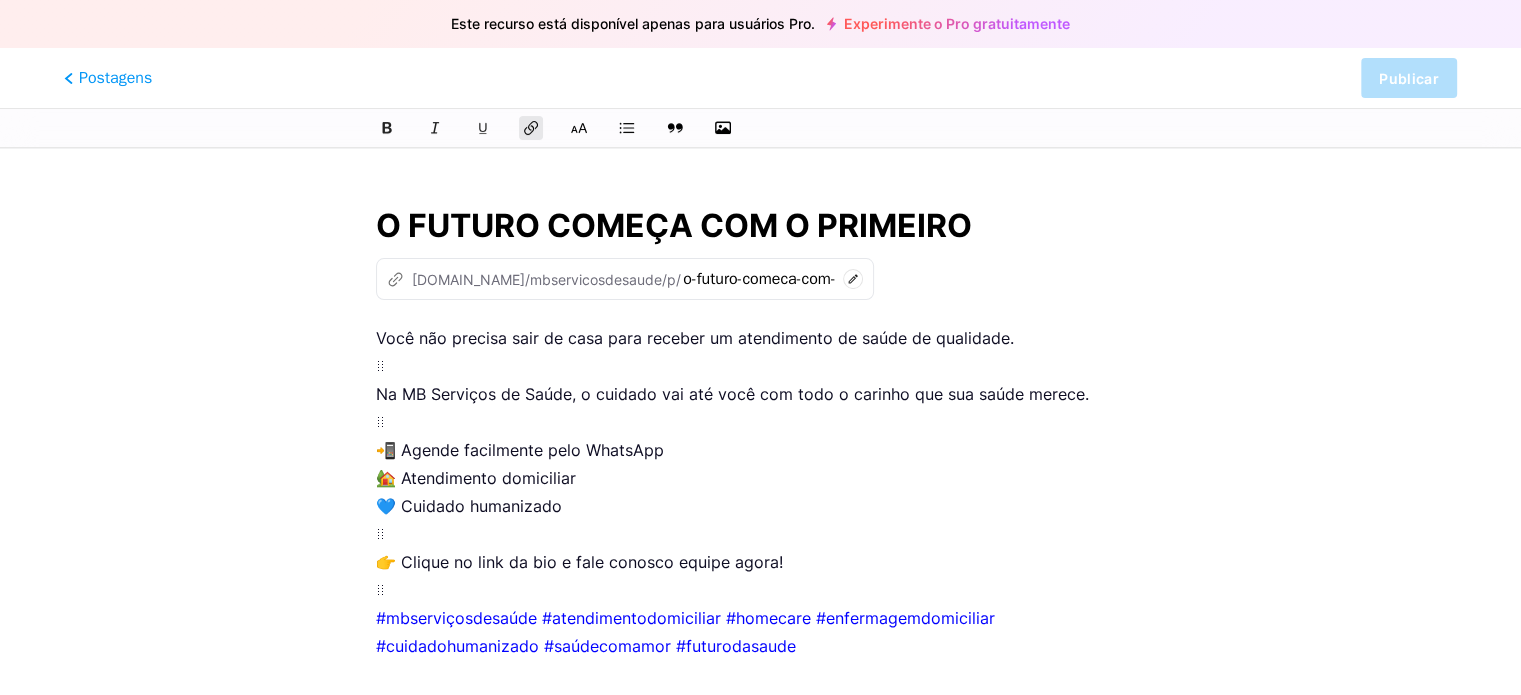 type on "O FUTURO COMEÇA COM O PRIMEIRO" 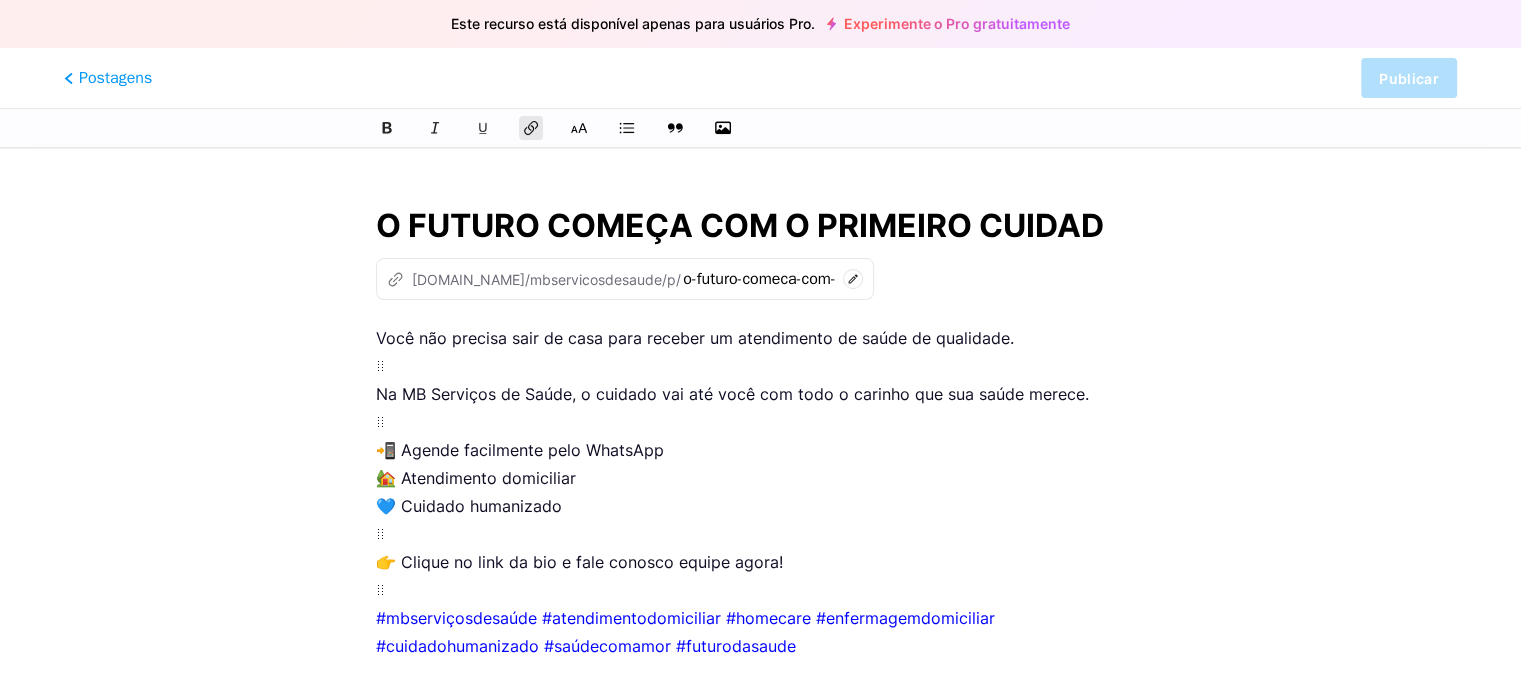 type on "O FUTURO COMEÇA COM O PRIMEIRO CUIDADO" 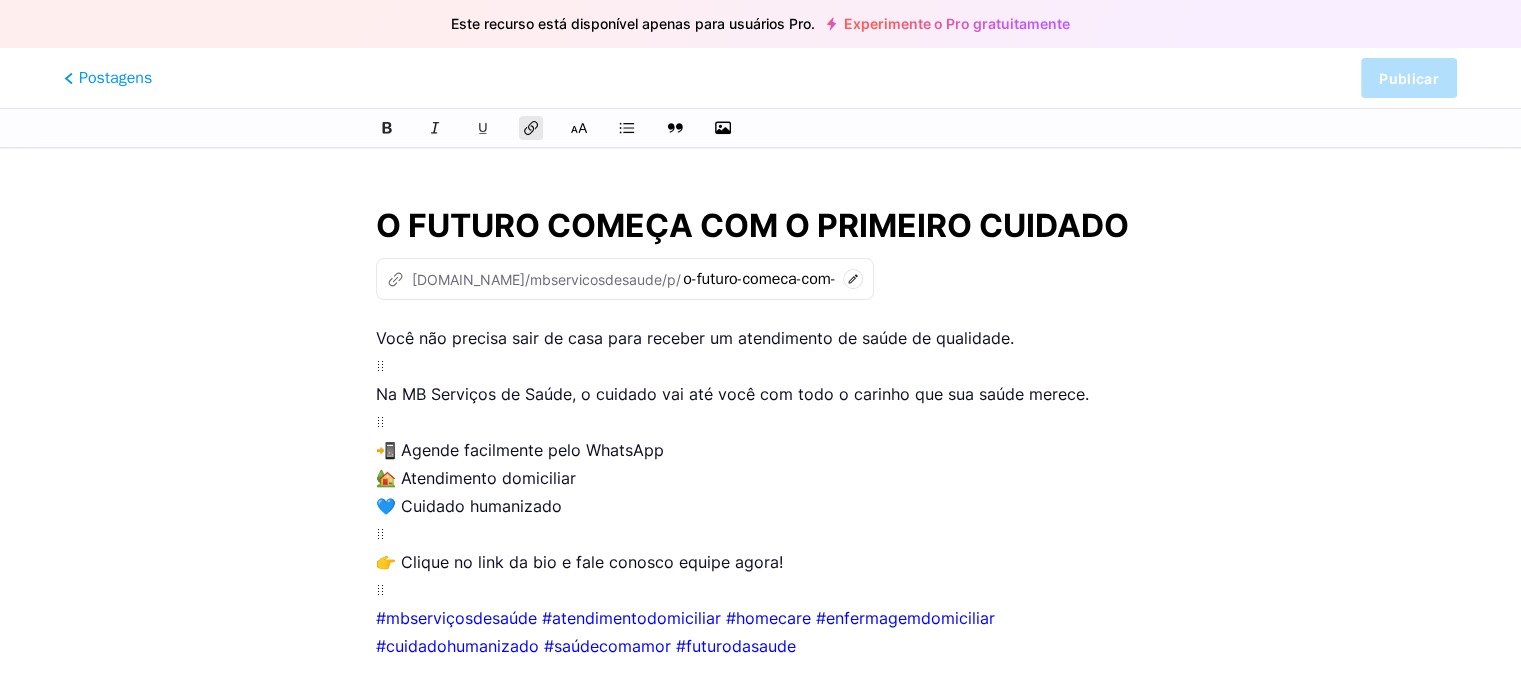 type on "o-futuro-comeca-com-o-primeiro-cuidado" 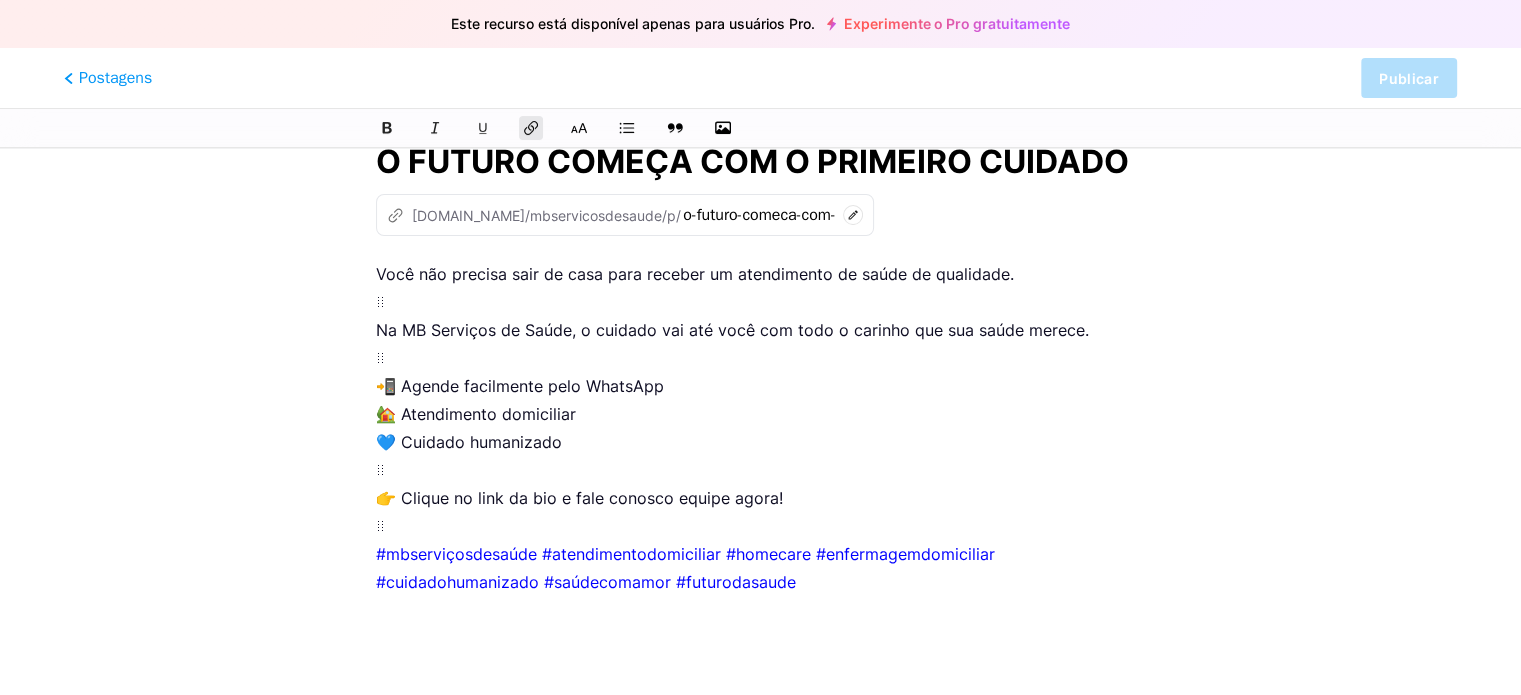 scroll, scrollTop: 192, scrollLeft: 0, axis: vertical 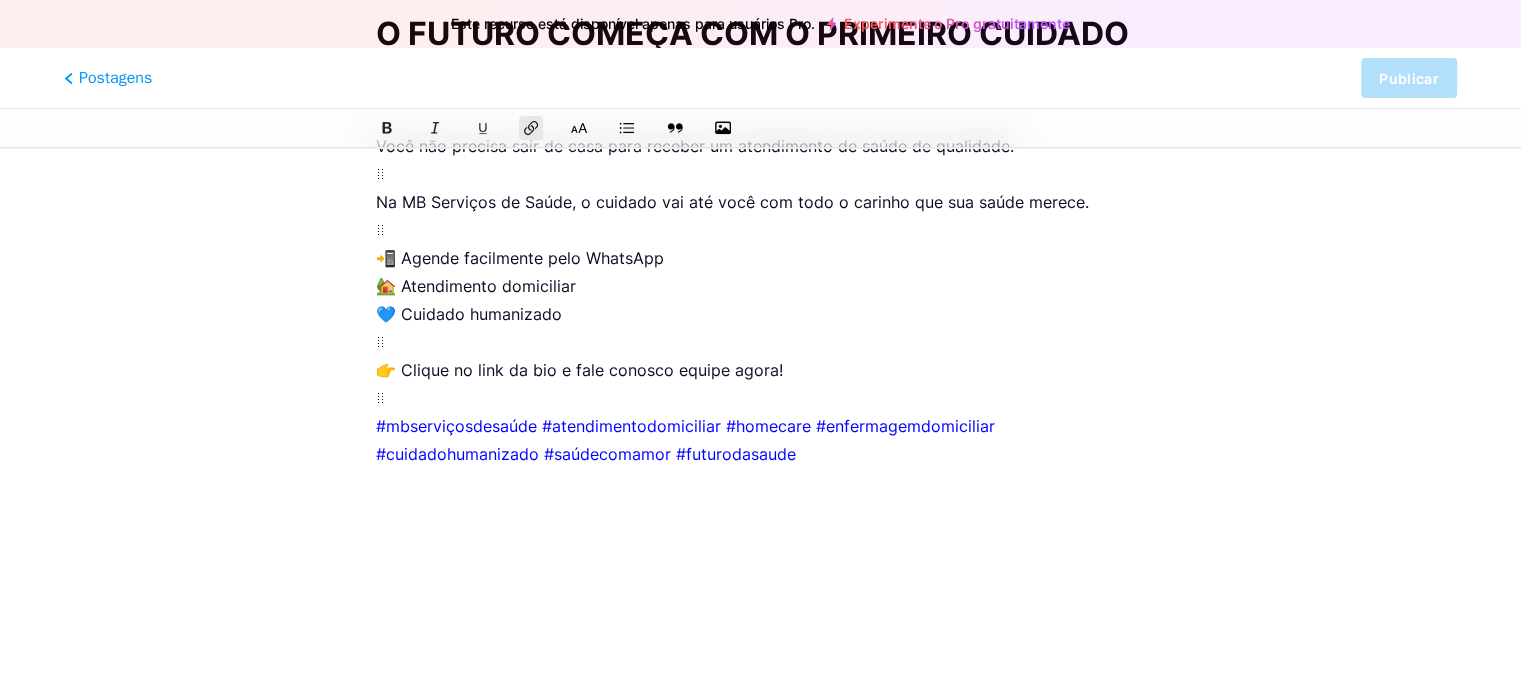 click on "Você não precisa sair de casa para receber um atendimento de saúde de qualidade. ⠀ Na MB Serviços de Saúde, o cuidado vai até você com todo o carinho que sua saúde merece. ⠀ 📲 Agende facilmente pelo WhatsApp 🏡 Atendimento domiciliar 💙 Cuidado humanizado ⠀ 👉 Clique no link da bio e fale conosco equipe agora! ⠀ #mbserviçosdesaúde   #atendimentodomiciliar   #homecare   #enfermagemdomiciliar   #cuidadohumanizado   #saúdecomamor   #futurodasaude" at bounding box center [760, 382] 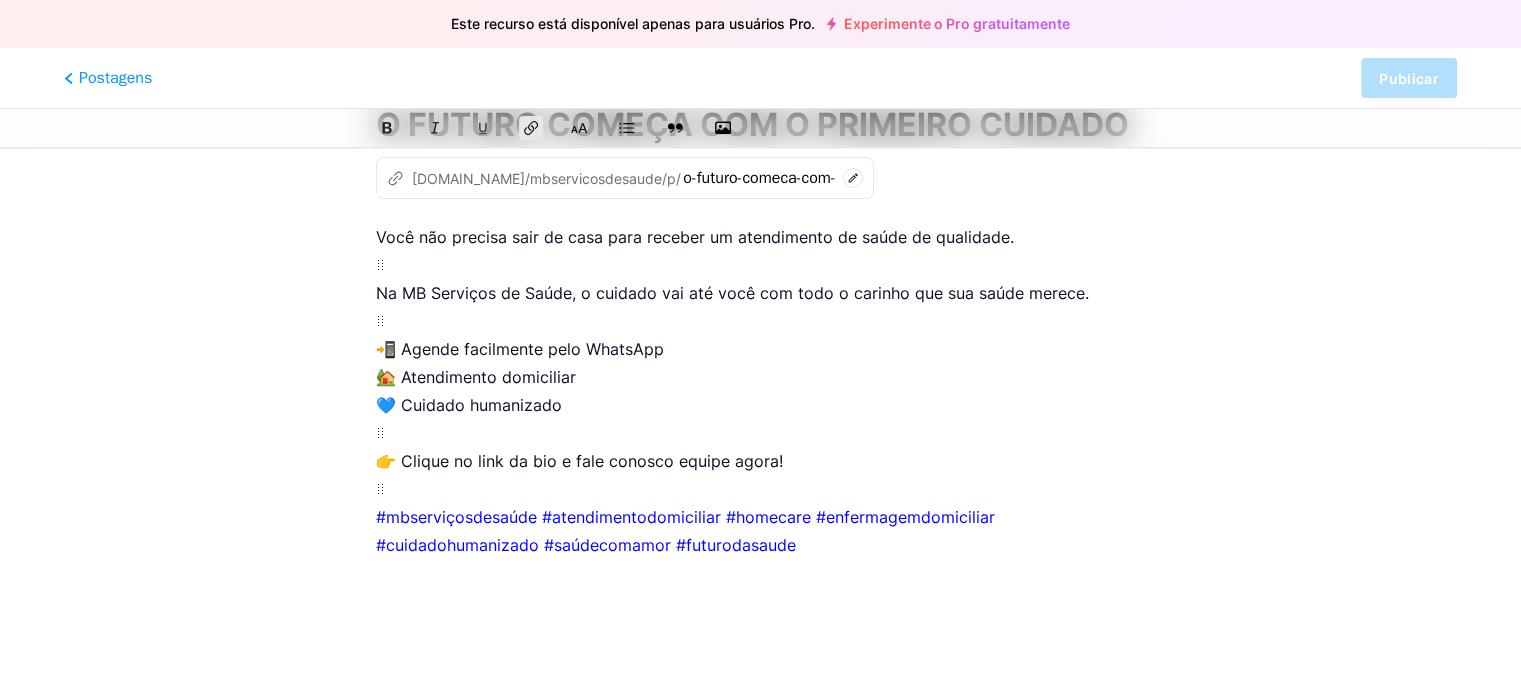 scroll, scrollTop: 0, scrollLeft: 0, axis: both 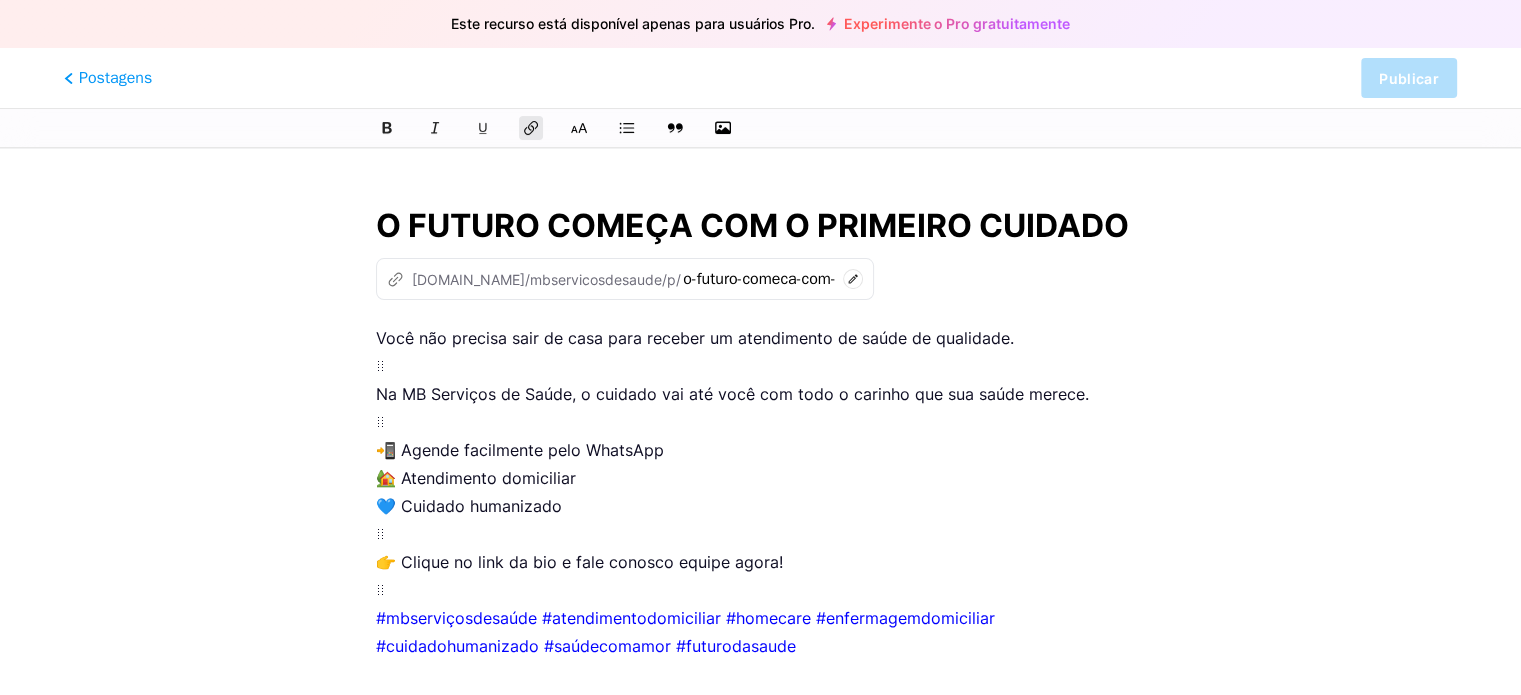 click on "Experimente o Pro gratuitamente" at bounding box center (957, 23) 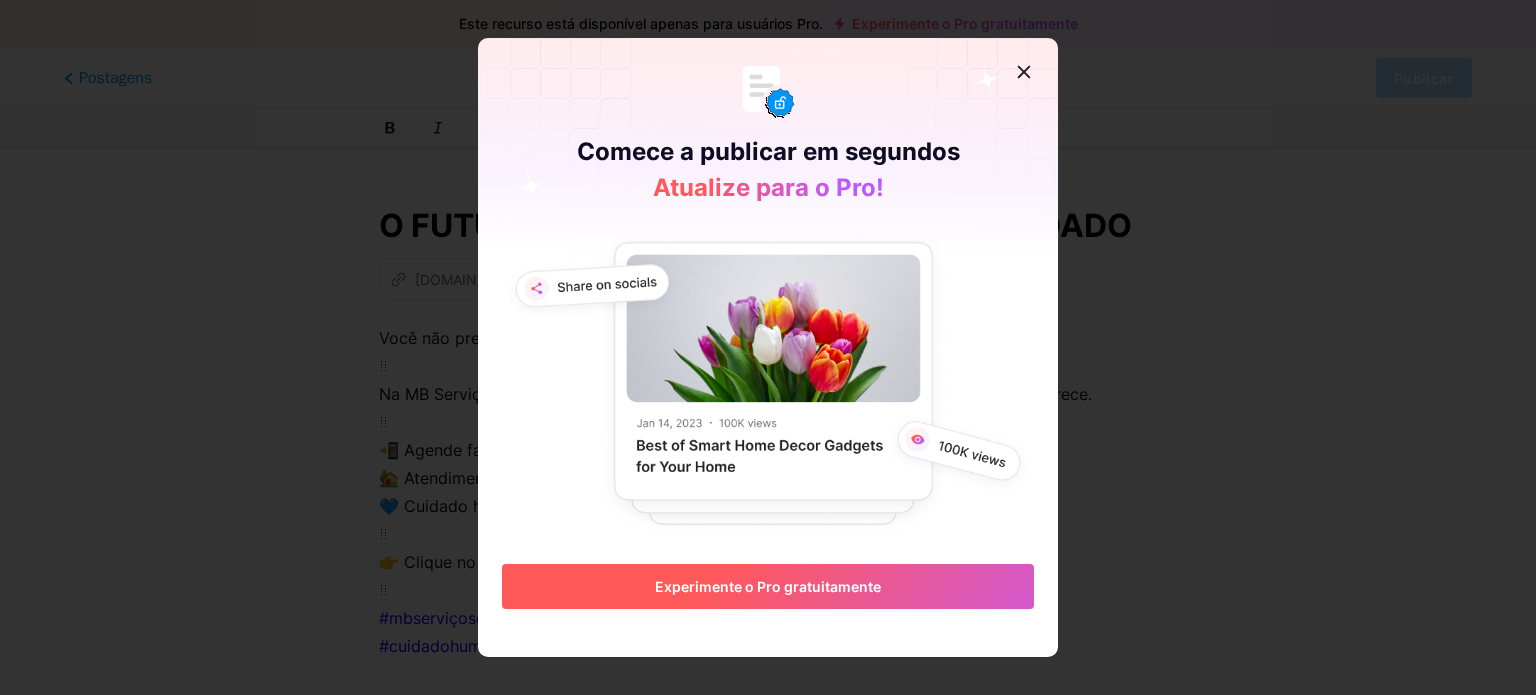click on "Experimente o Pro gratuitamente" at bounding box center (768, 586) 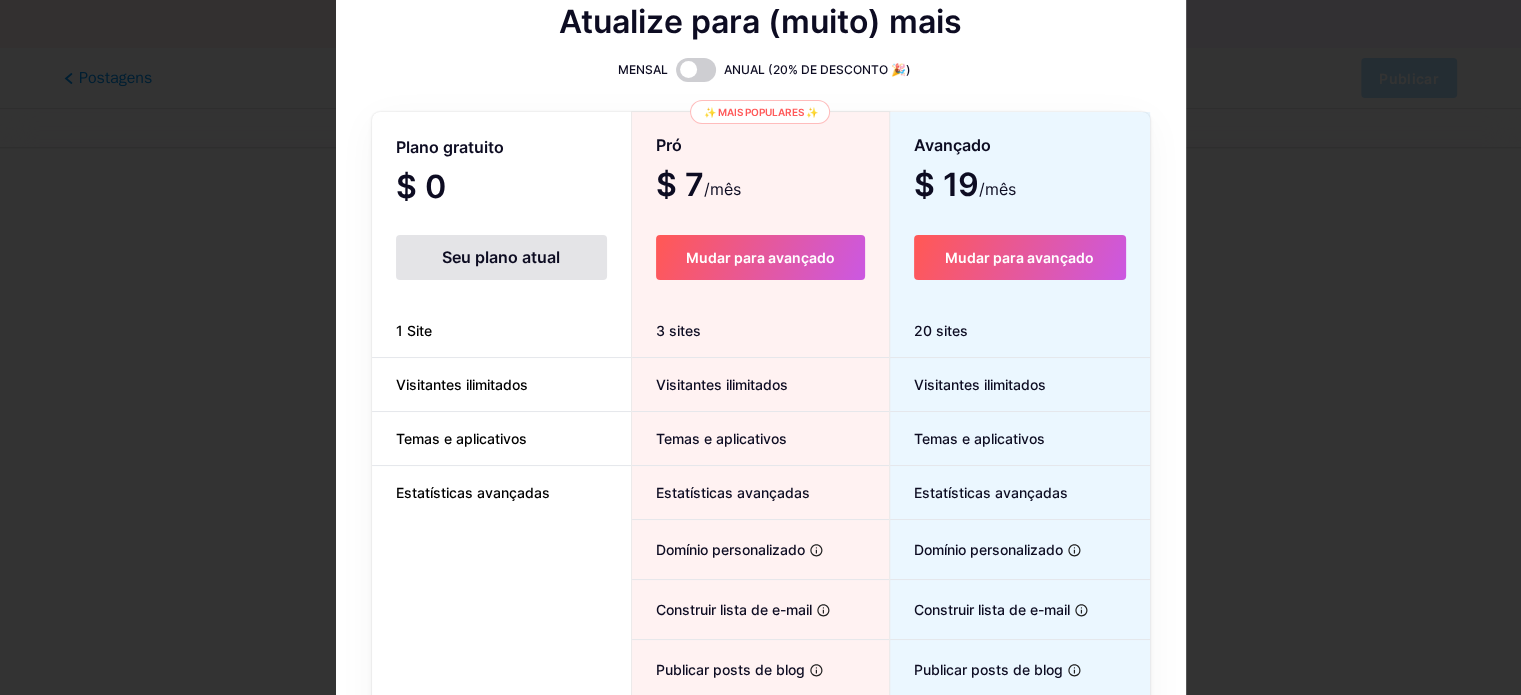 scroll, scrollTop: 0, scrollLeft: 0, axis: both 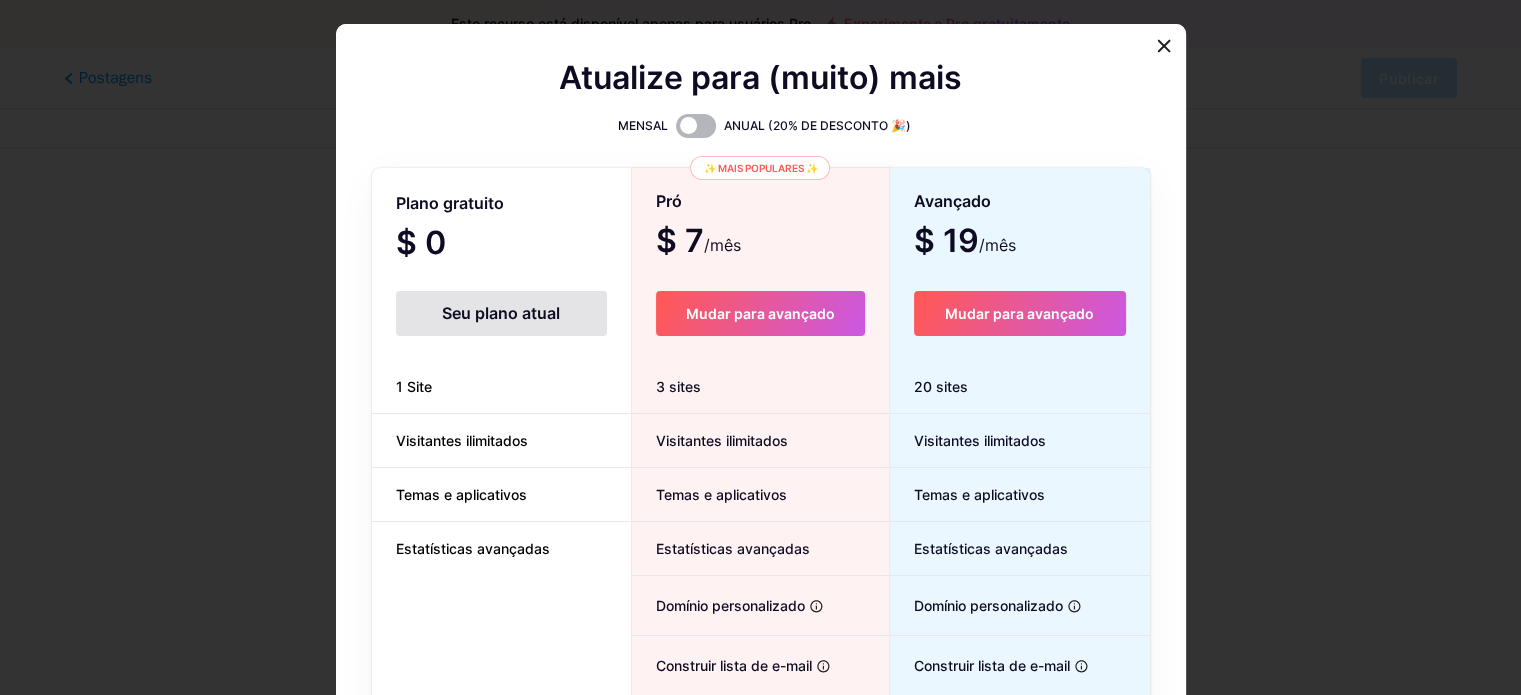 click at bounding box center (696, 126) 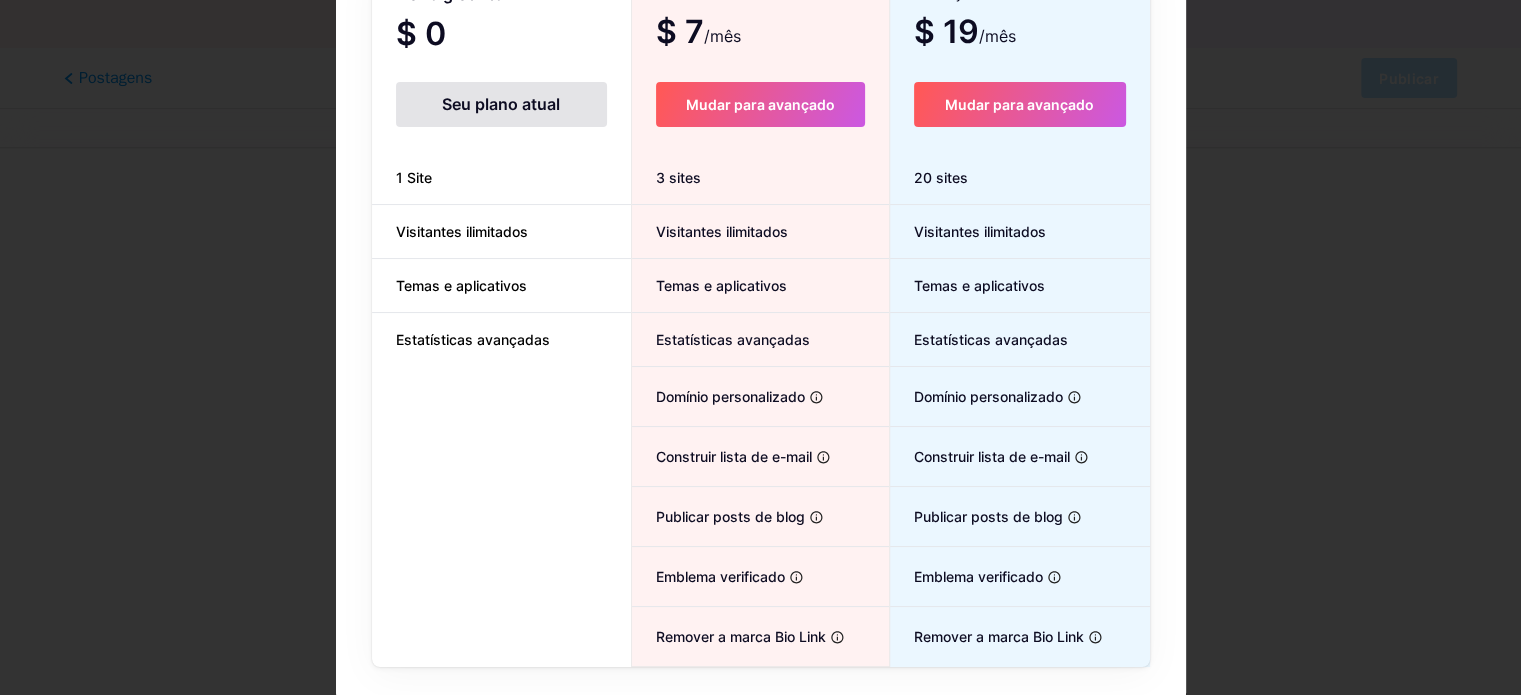 scroll, scrollTop: 215, scrollLeft: 0, axis: vertical 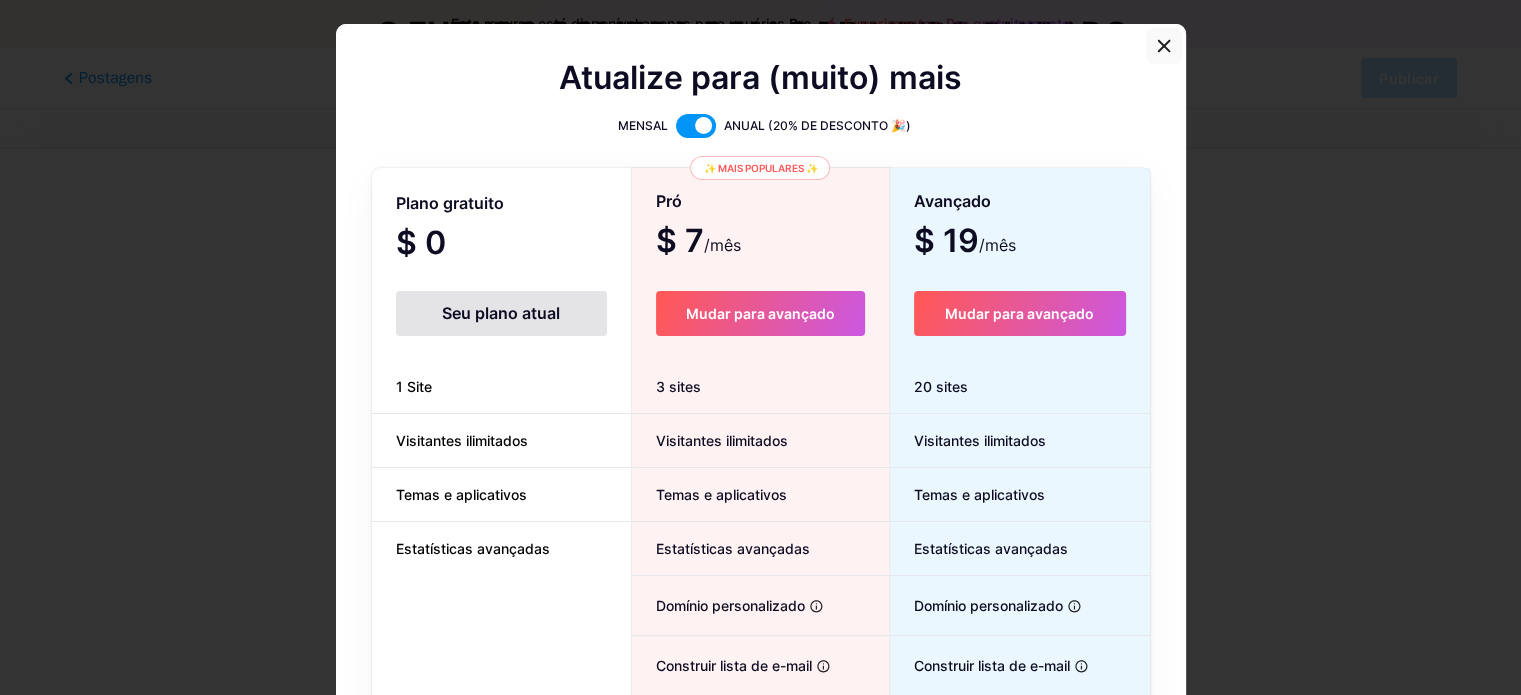 click 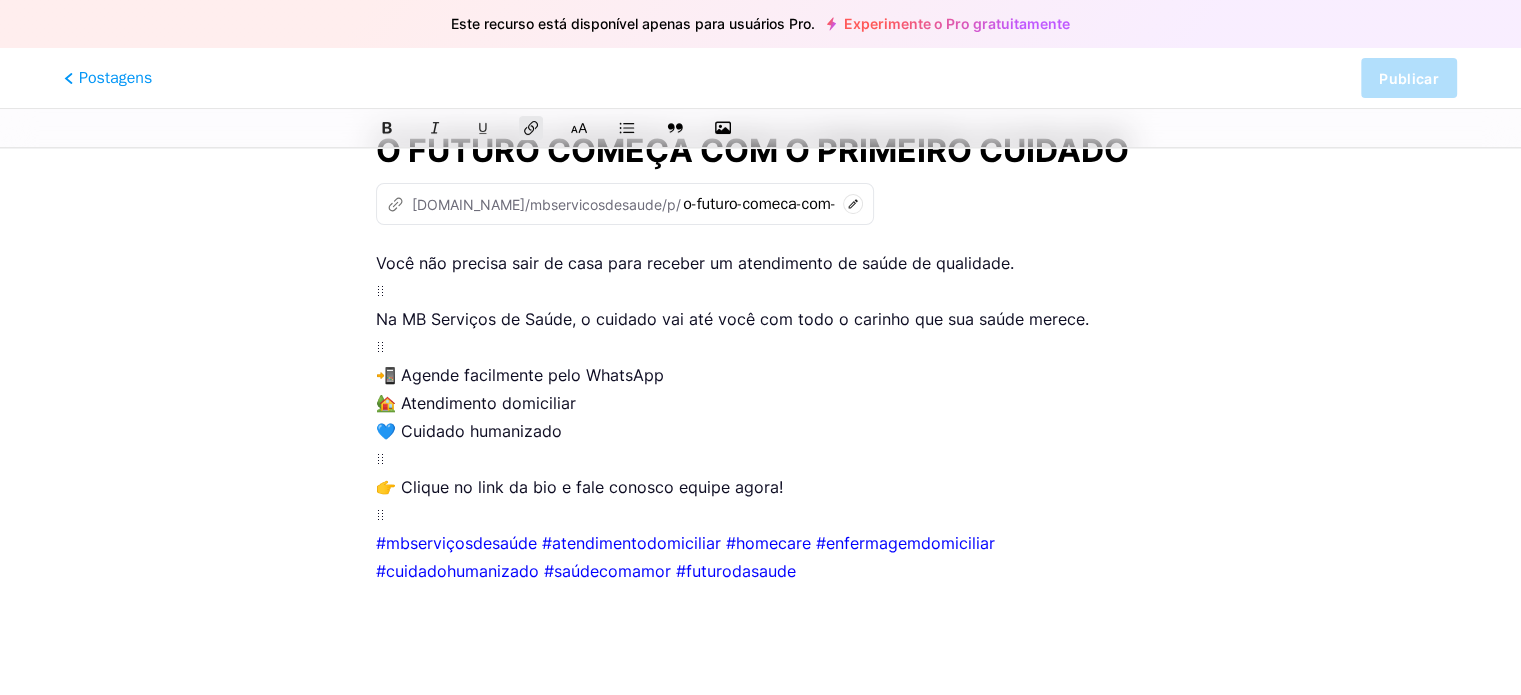 scroll, scrollTop: 0, scrollLeft: 0, axis: both 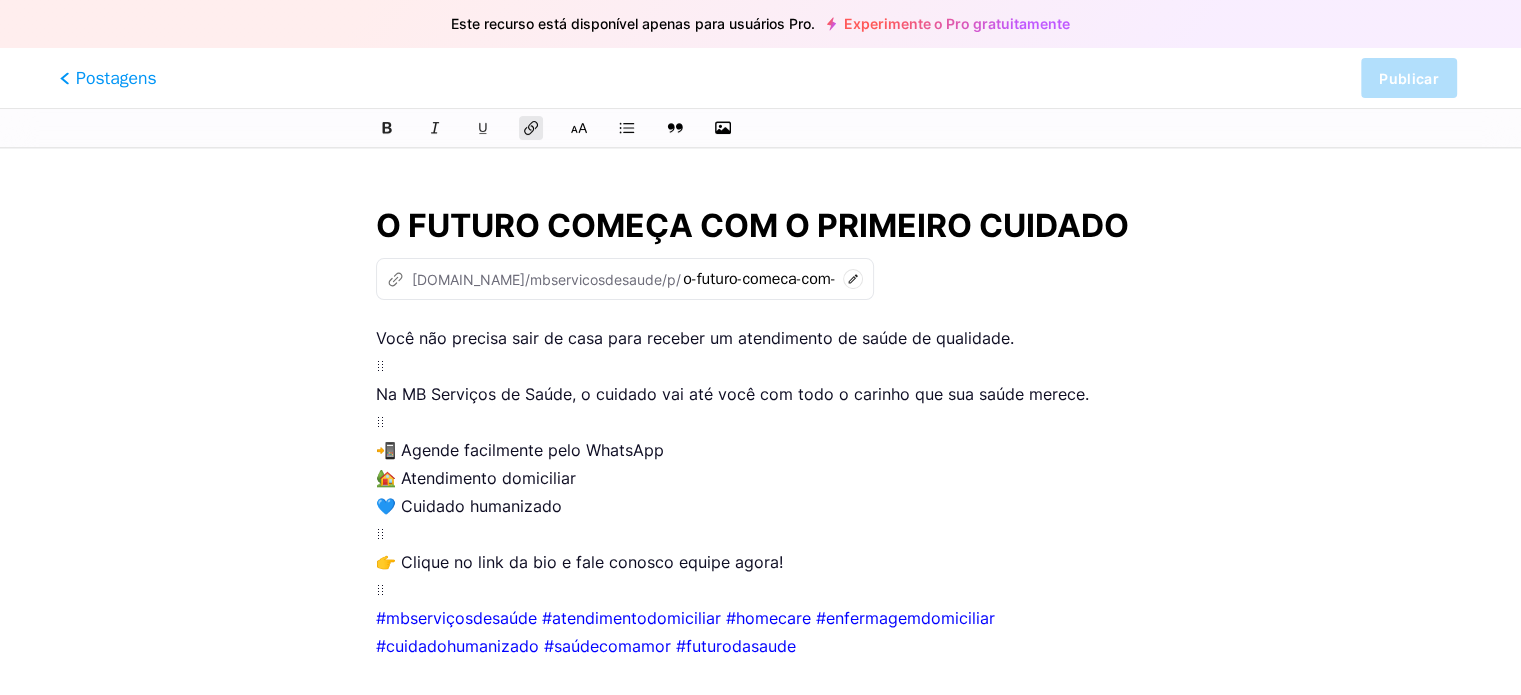 click on "Postagens" at bounding box center [116, 78] 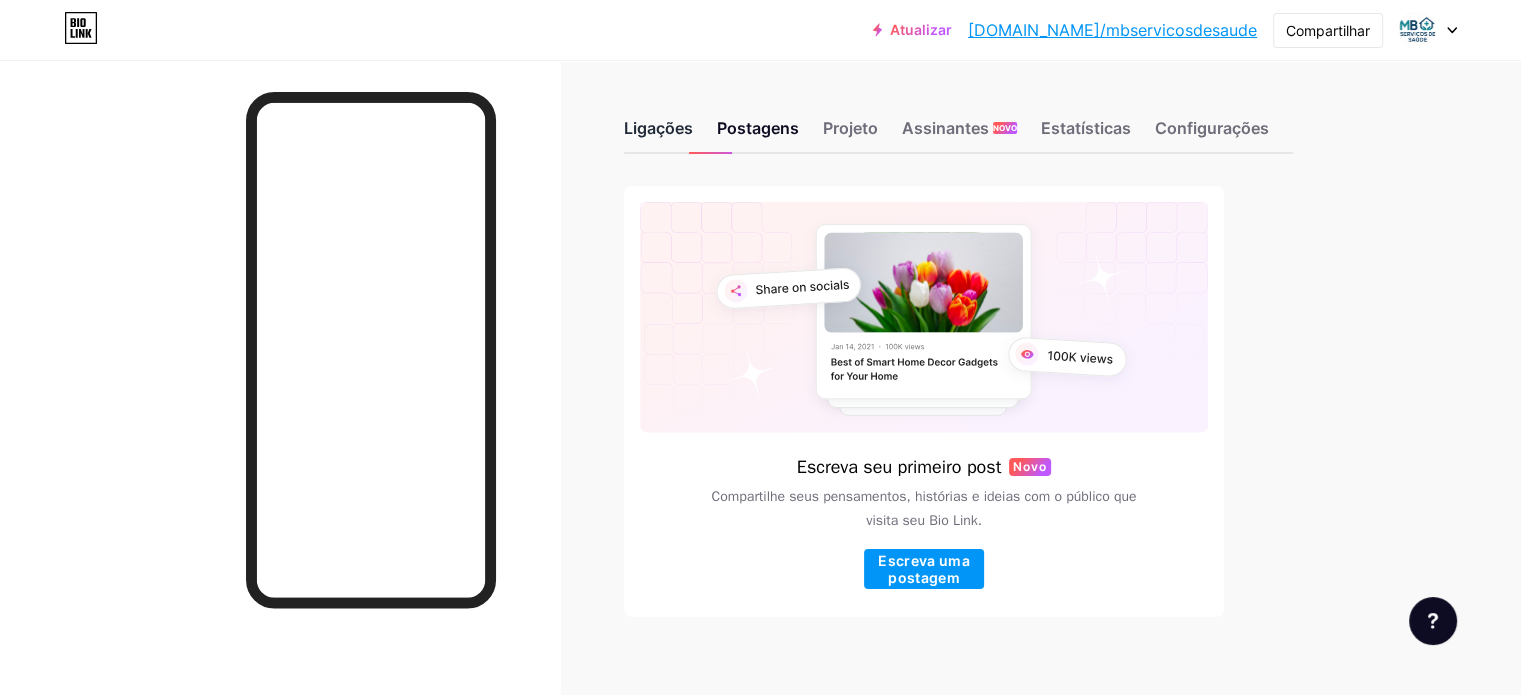 click on "Ligações" at bounding box center [658, 128] 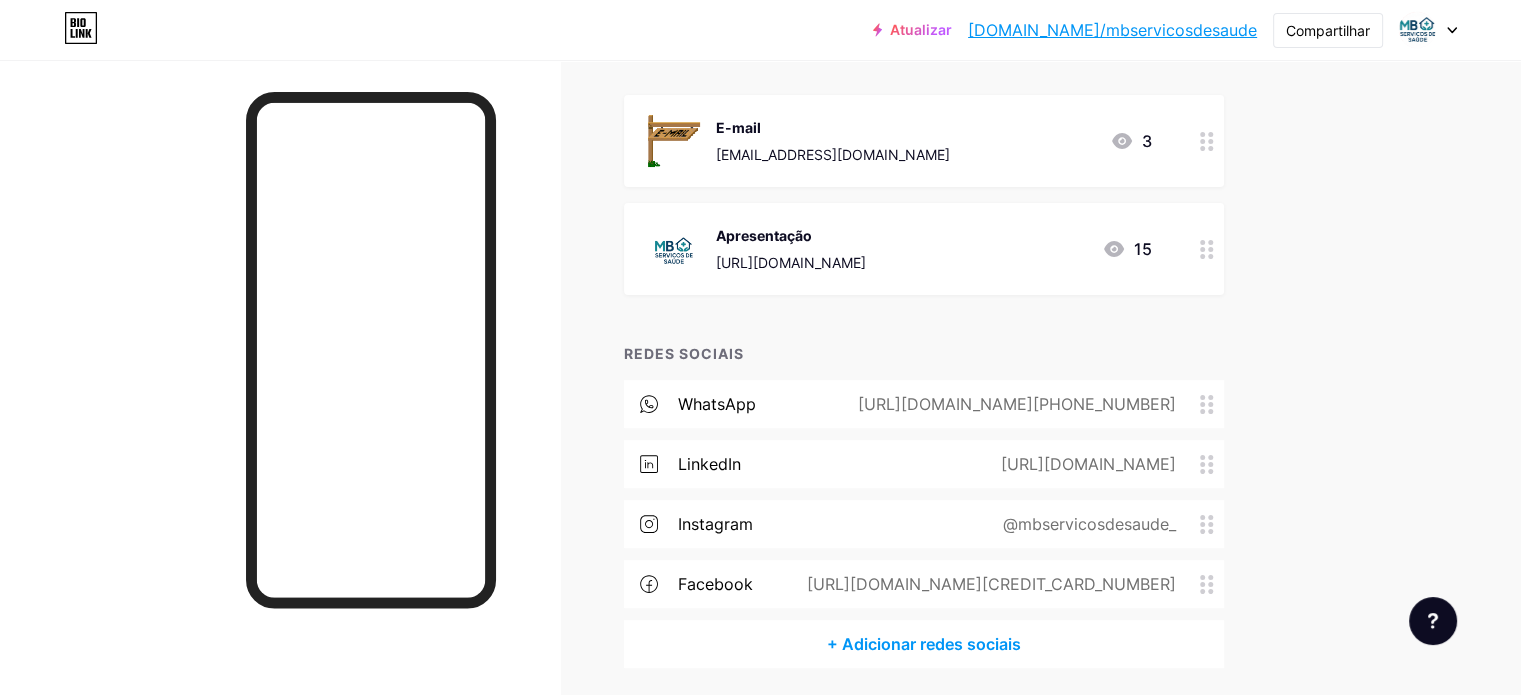 scroll, scrollTop: 91, scrollLeft: 0, axis: vertical 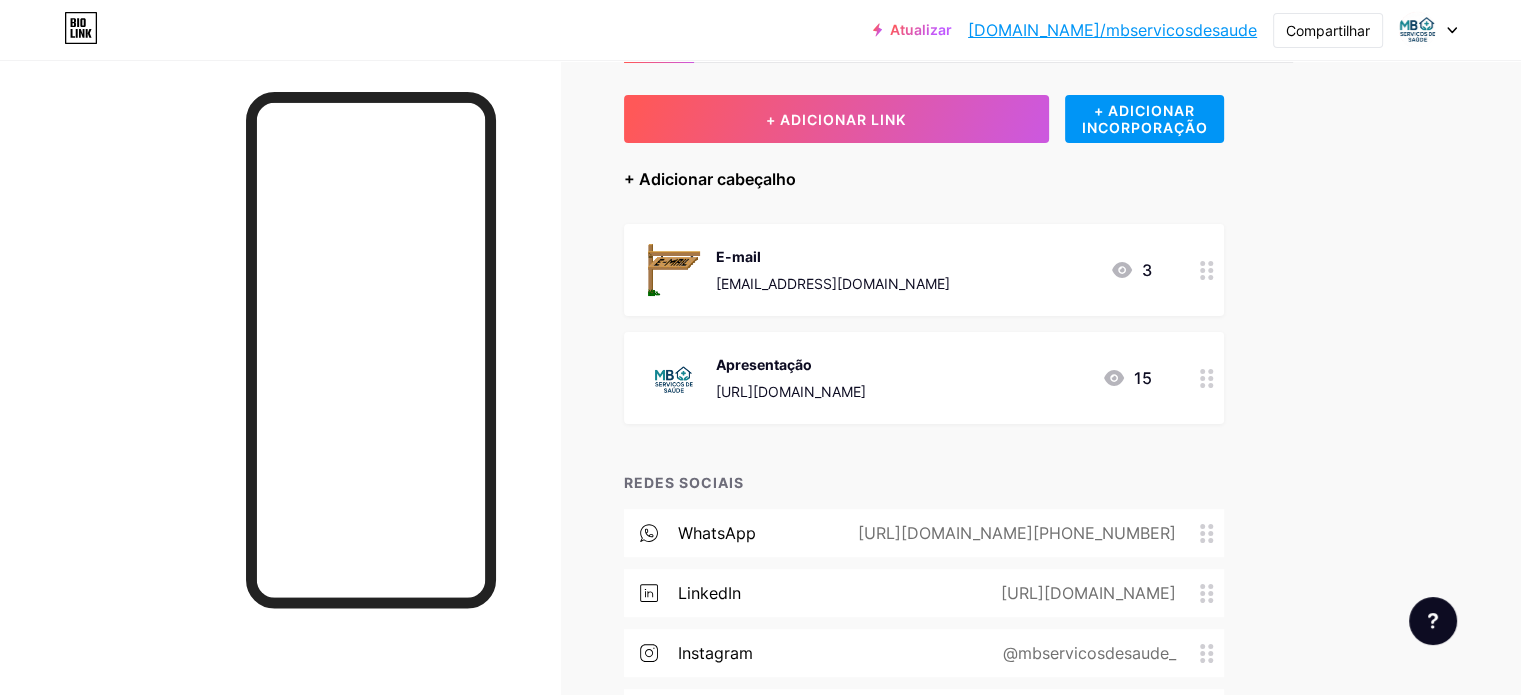 click on "+ Adicionar cabeçalho" at bounding box center (710, 179) 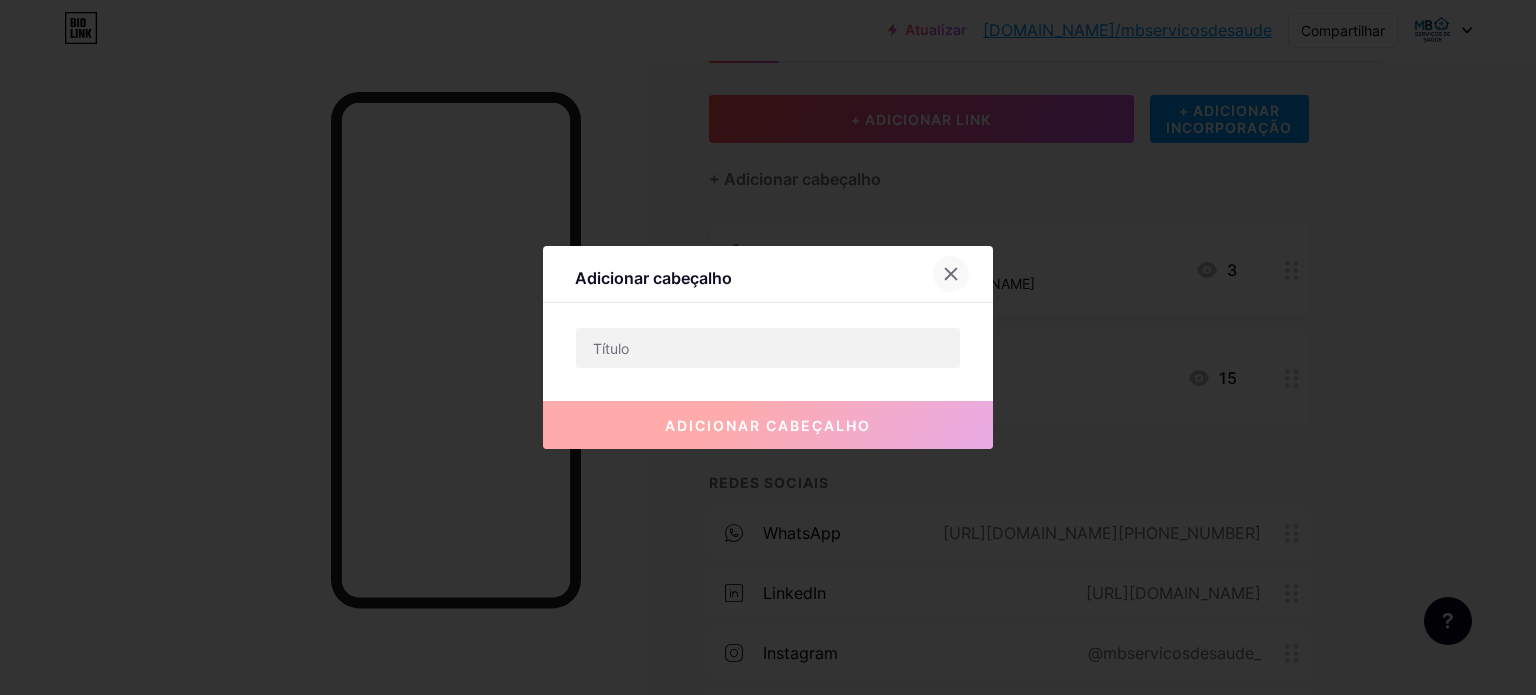 click 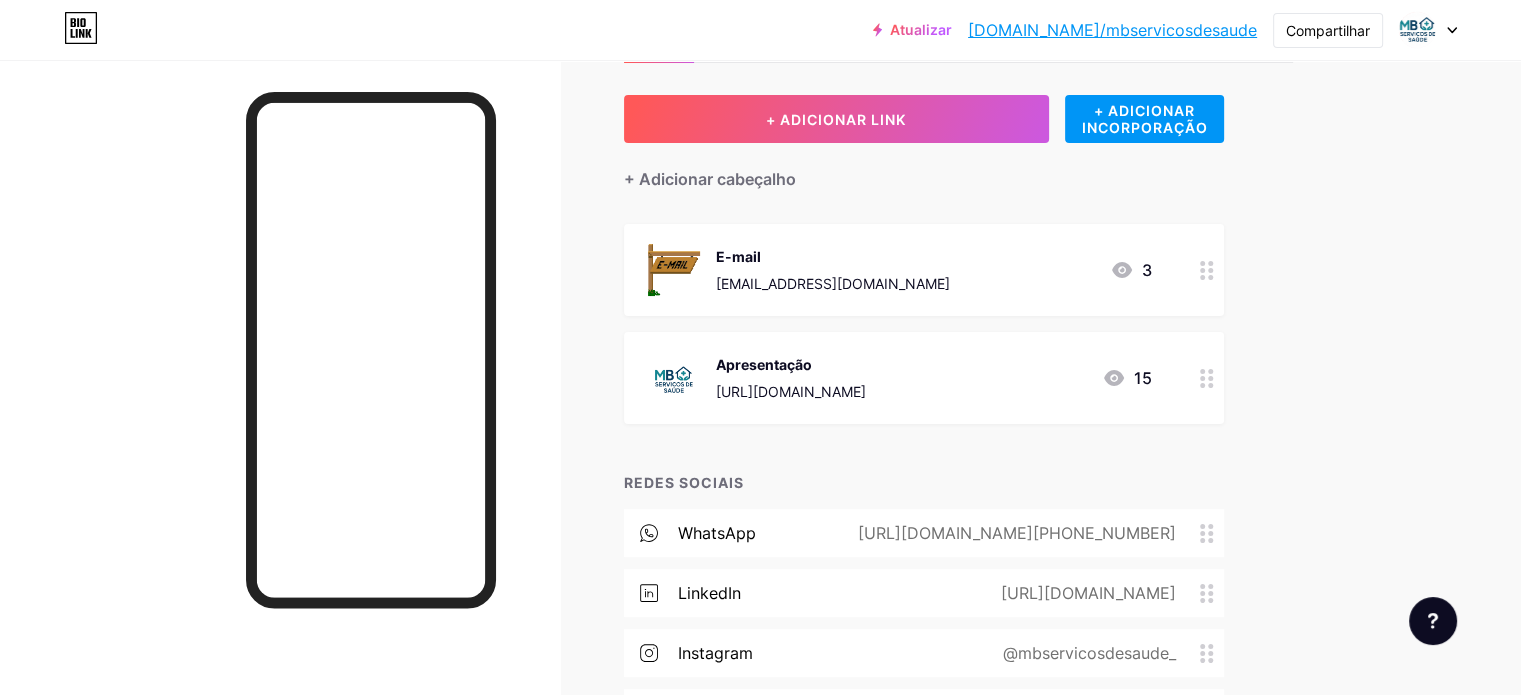 scroll, scrollTop: 0, scrollLeft: 0, axis: both 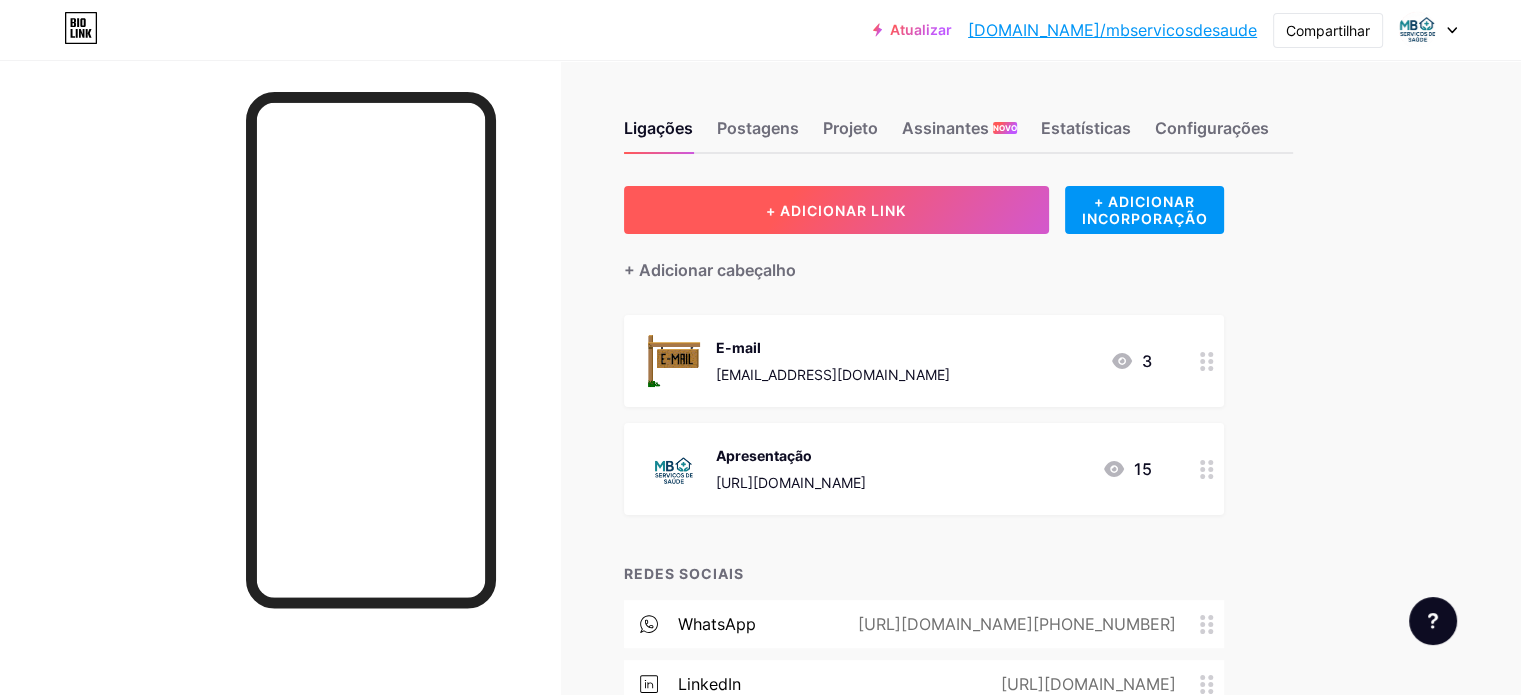 click on "+ ADICIONAR LINK" at bounding box center [836, 210] 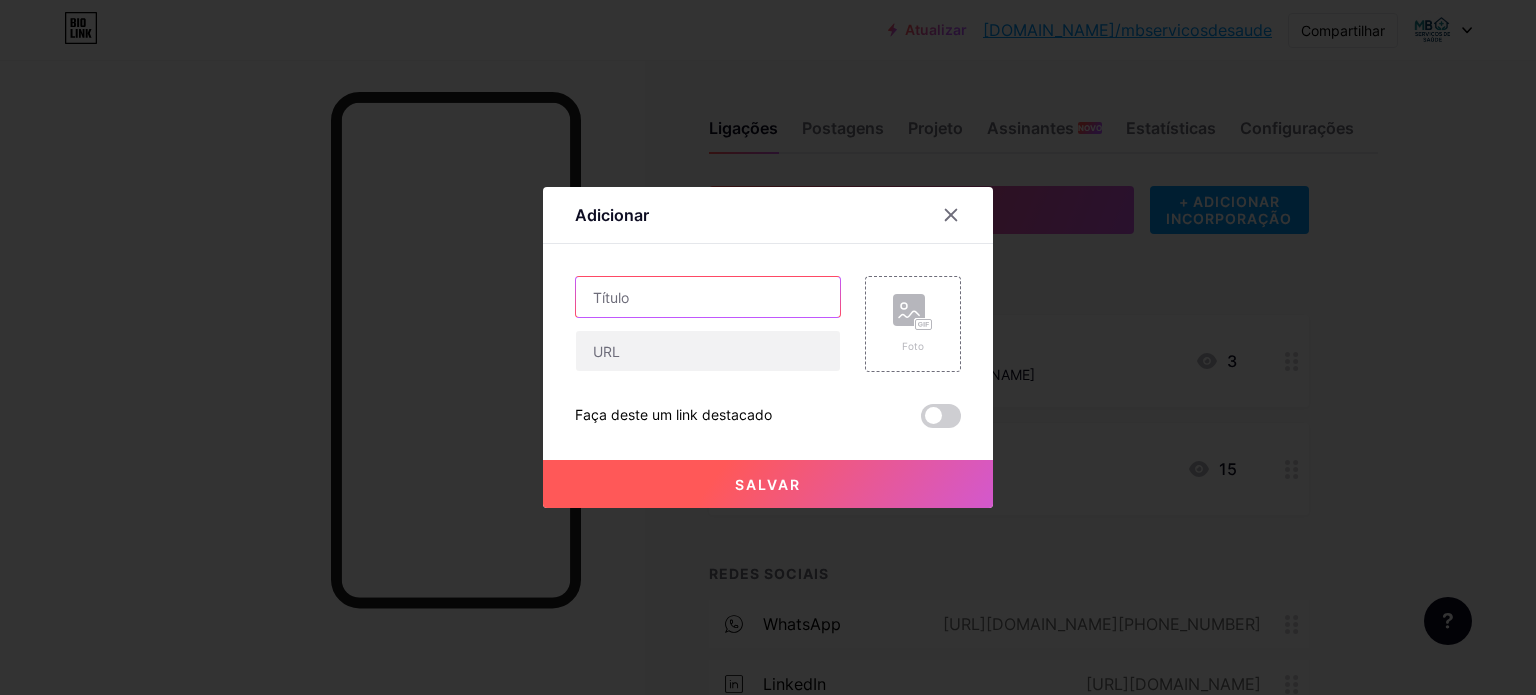 click at bounding box center [708, 297] 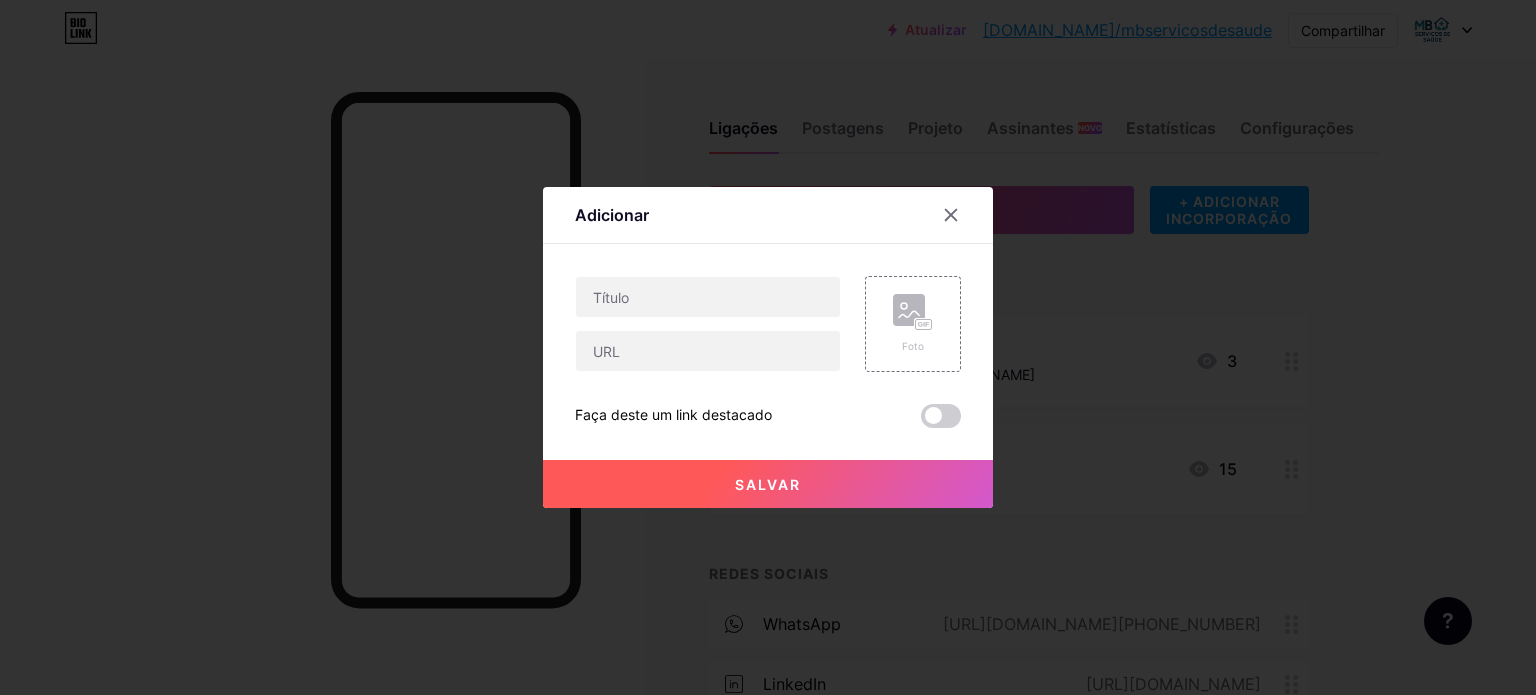 click on "Faça deste um link destacado" at bounding box center [673, 414] 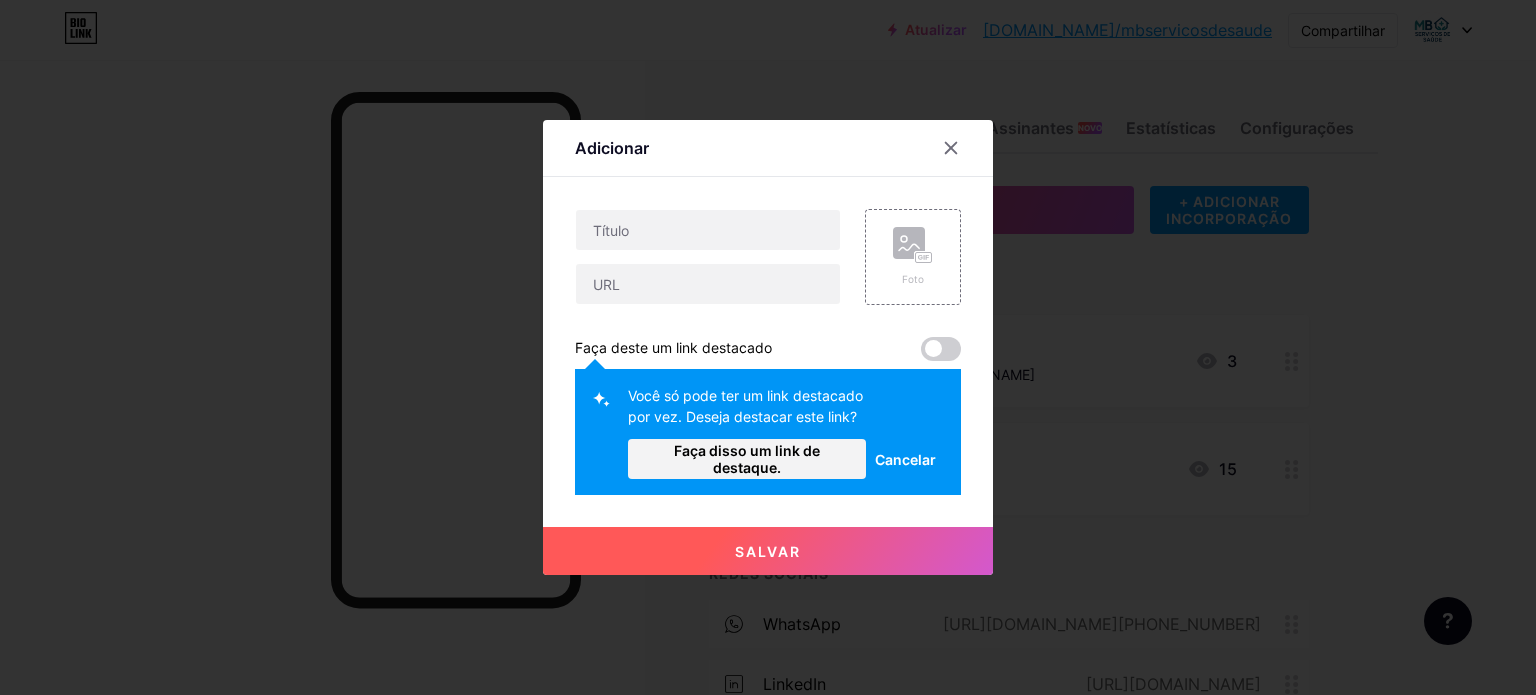 click on "Cancelar" at bounding box center [905, 459] 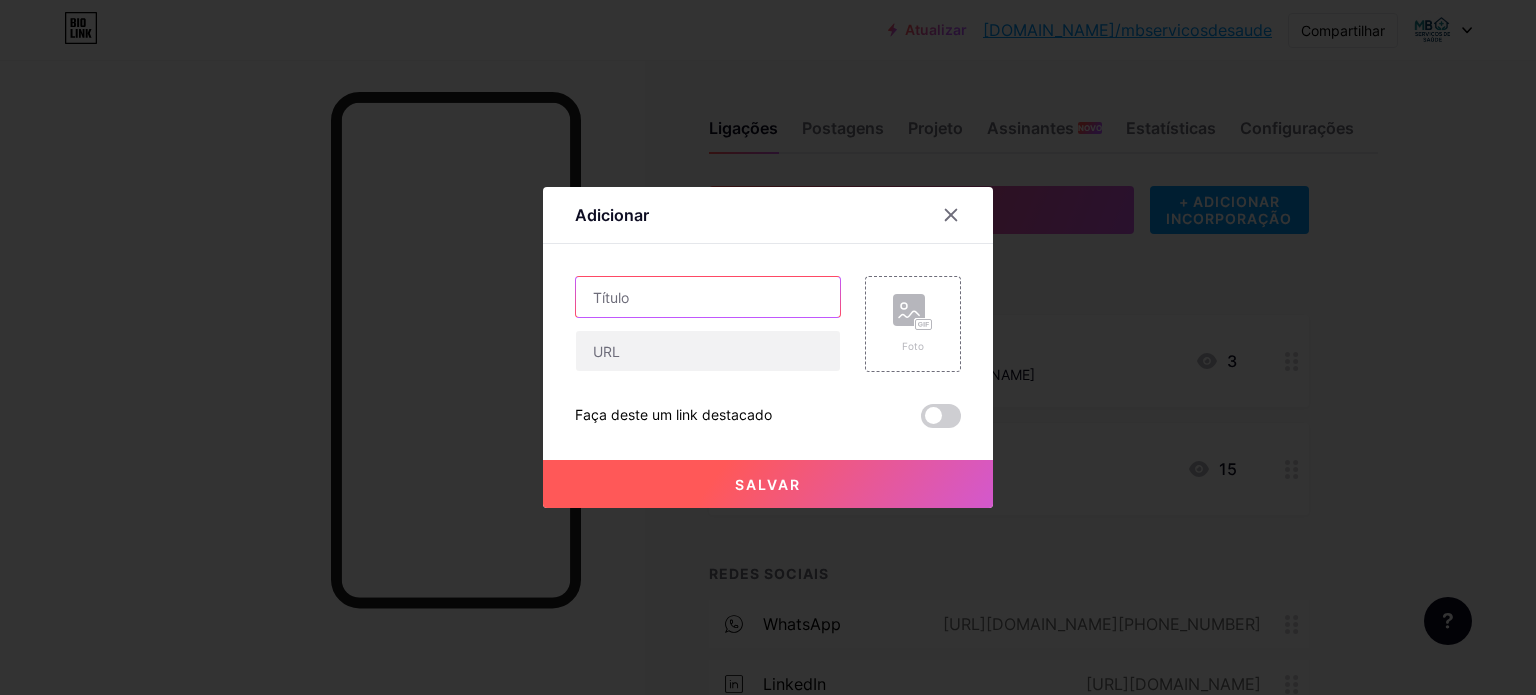 click at bounding box center (708, 297) 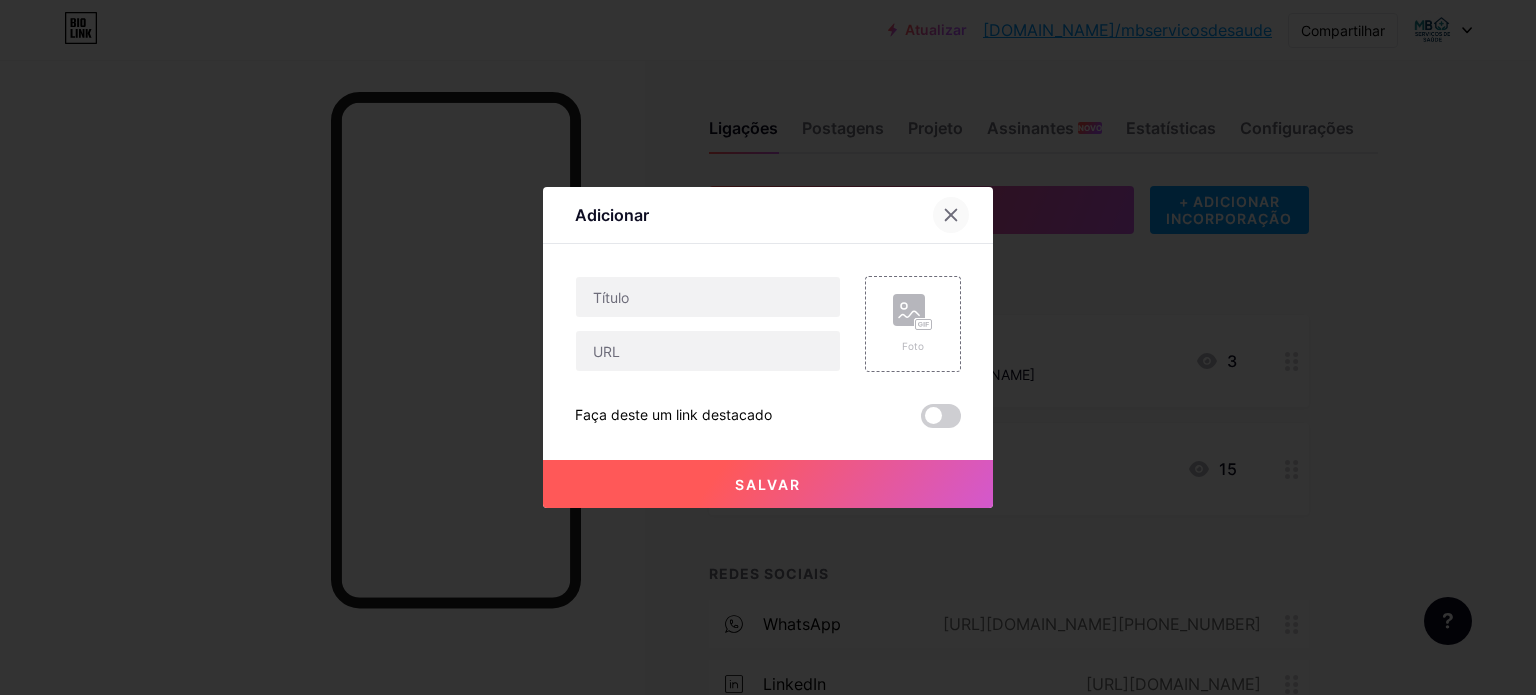 click 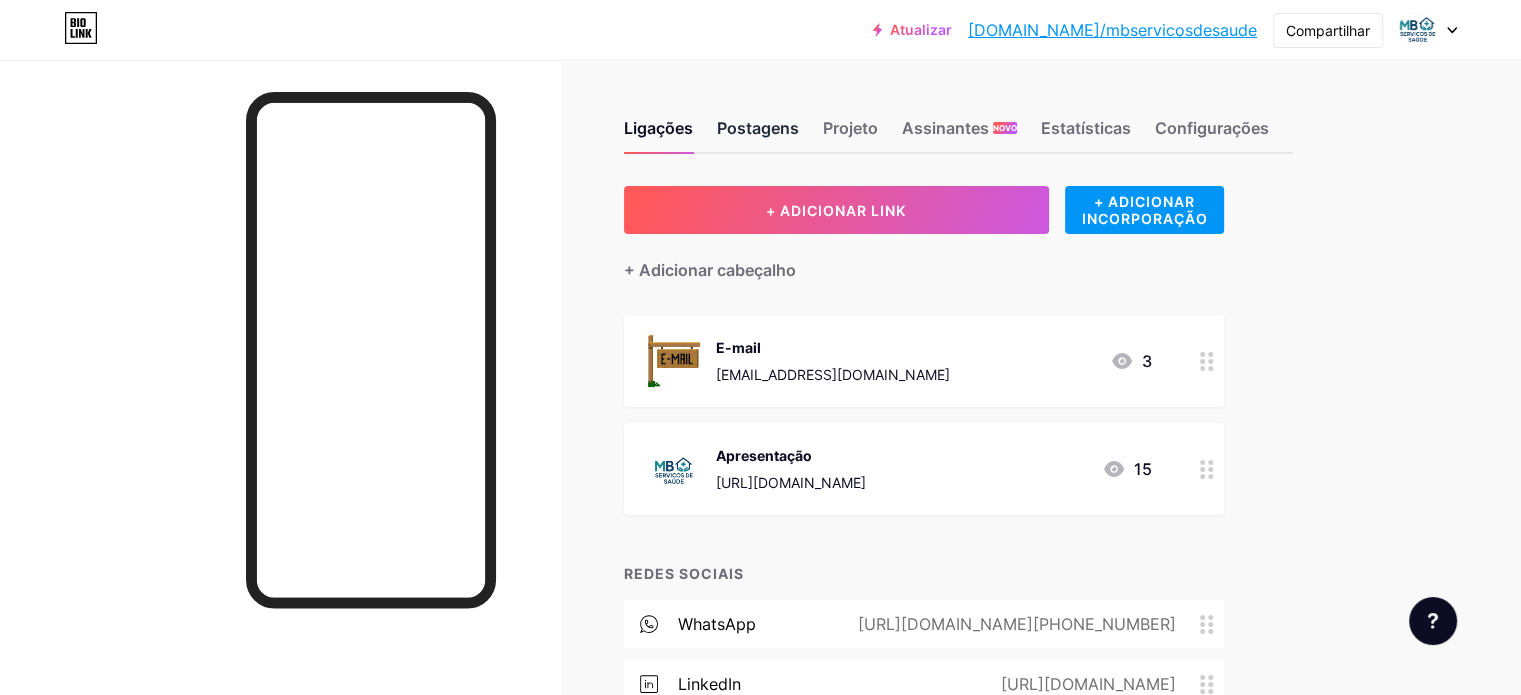click on "Postagens" at bounding box center [758, 128] 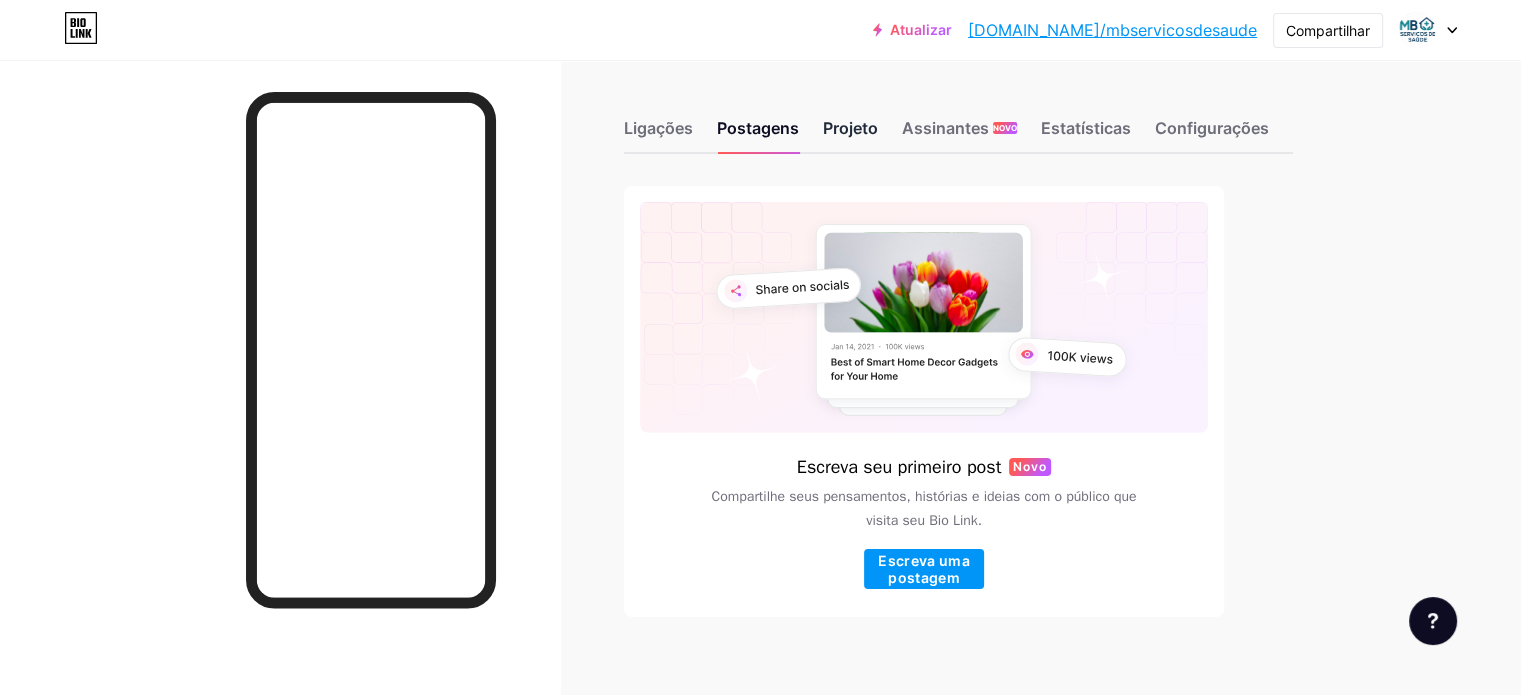 click on "Projeto" at bounding box center (850, 128) 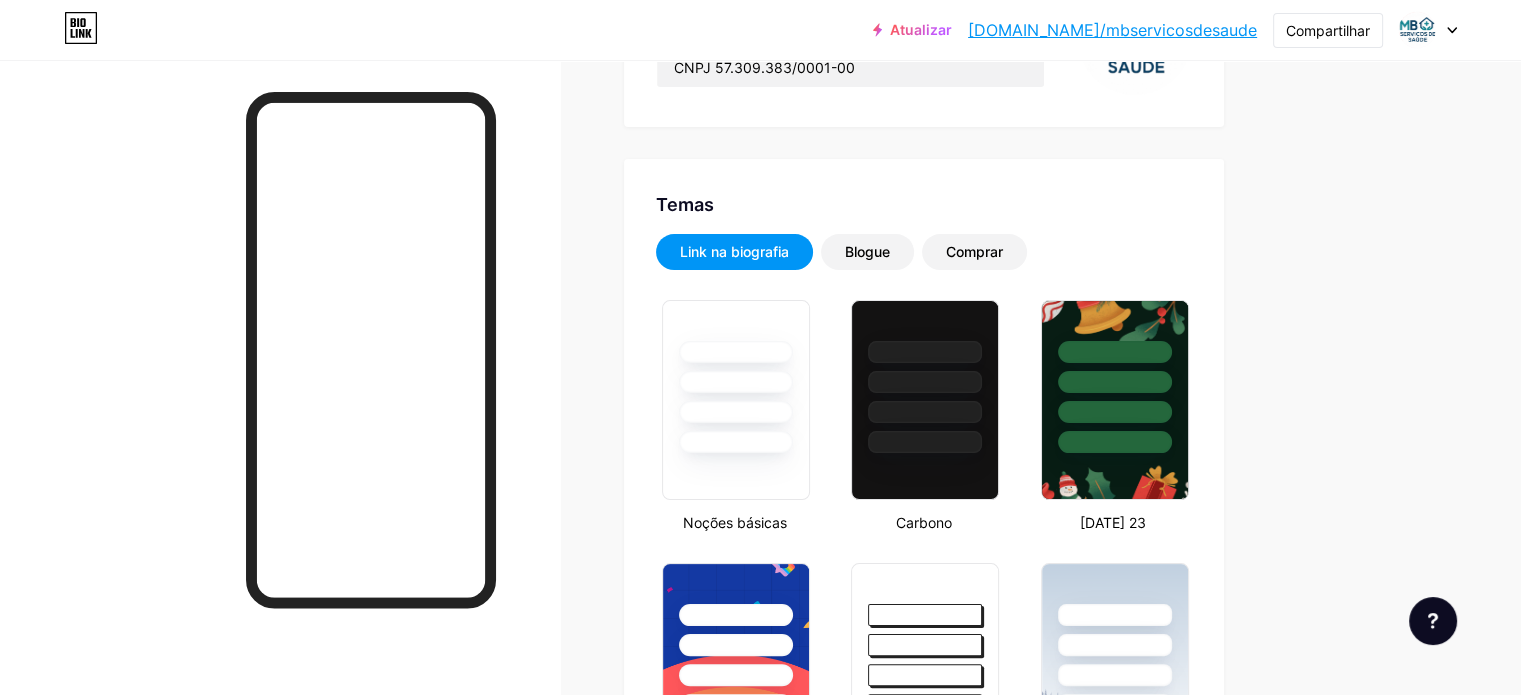 scroll, scrollTop: 300, scrollLeft: 0, axis: vertical 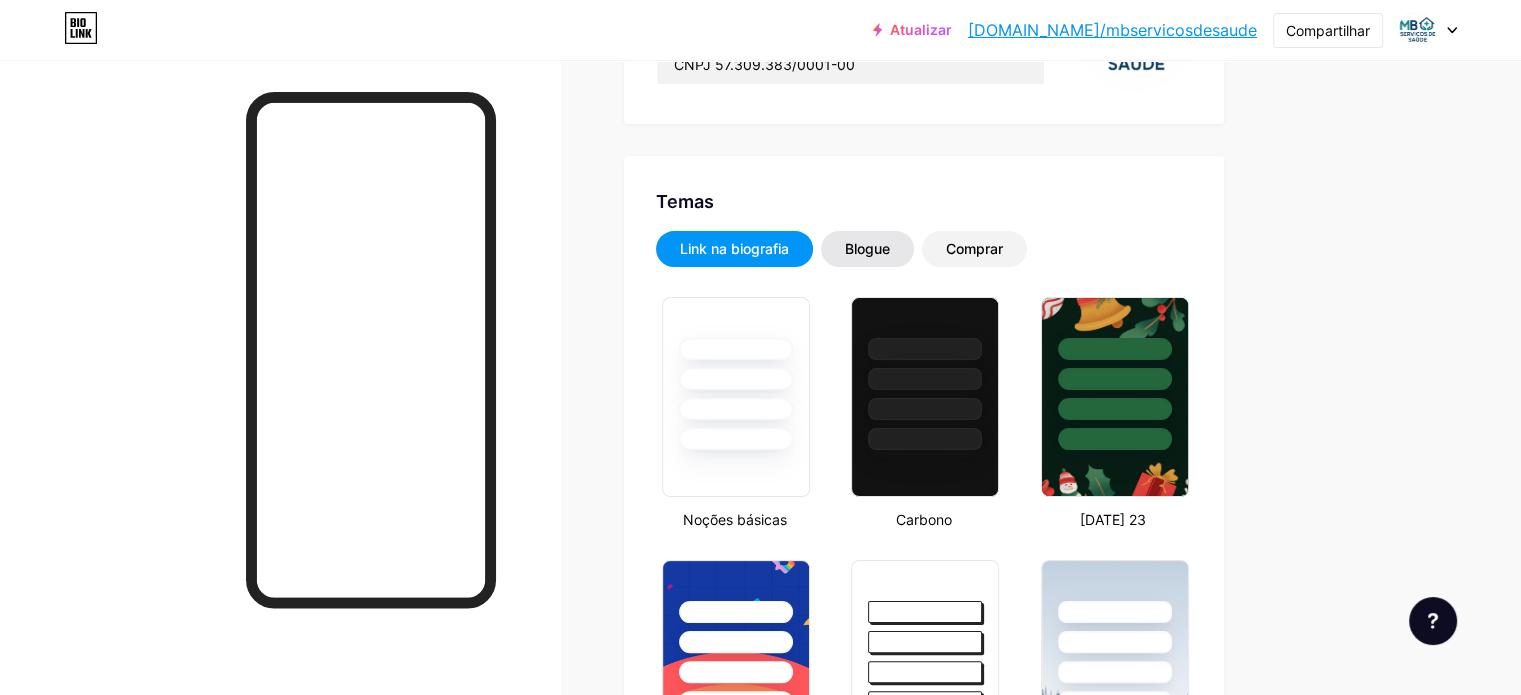 click on "Blogue" at bounding box center (867, 248) 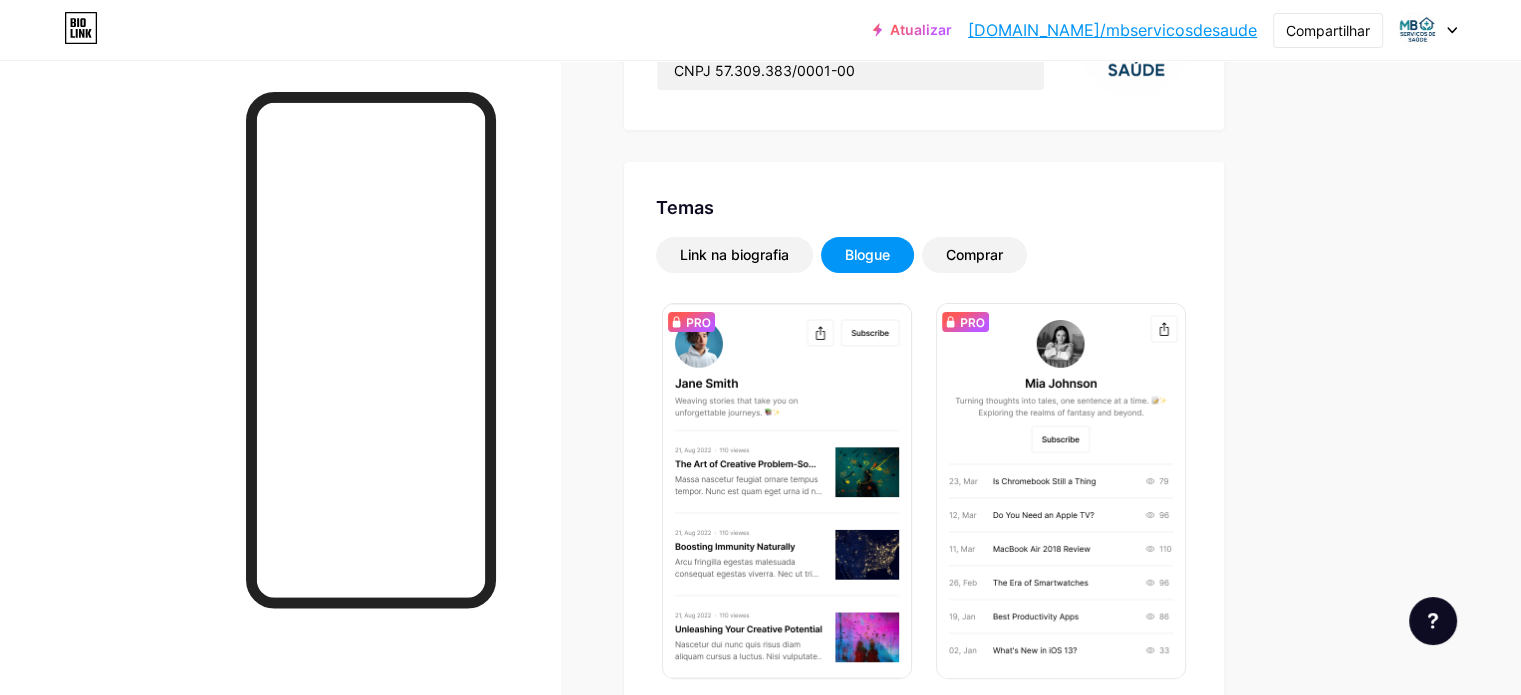 scroll, scrollTop: 290, scrollLeft: 0, axis: vertical 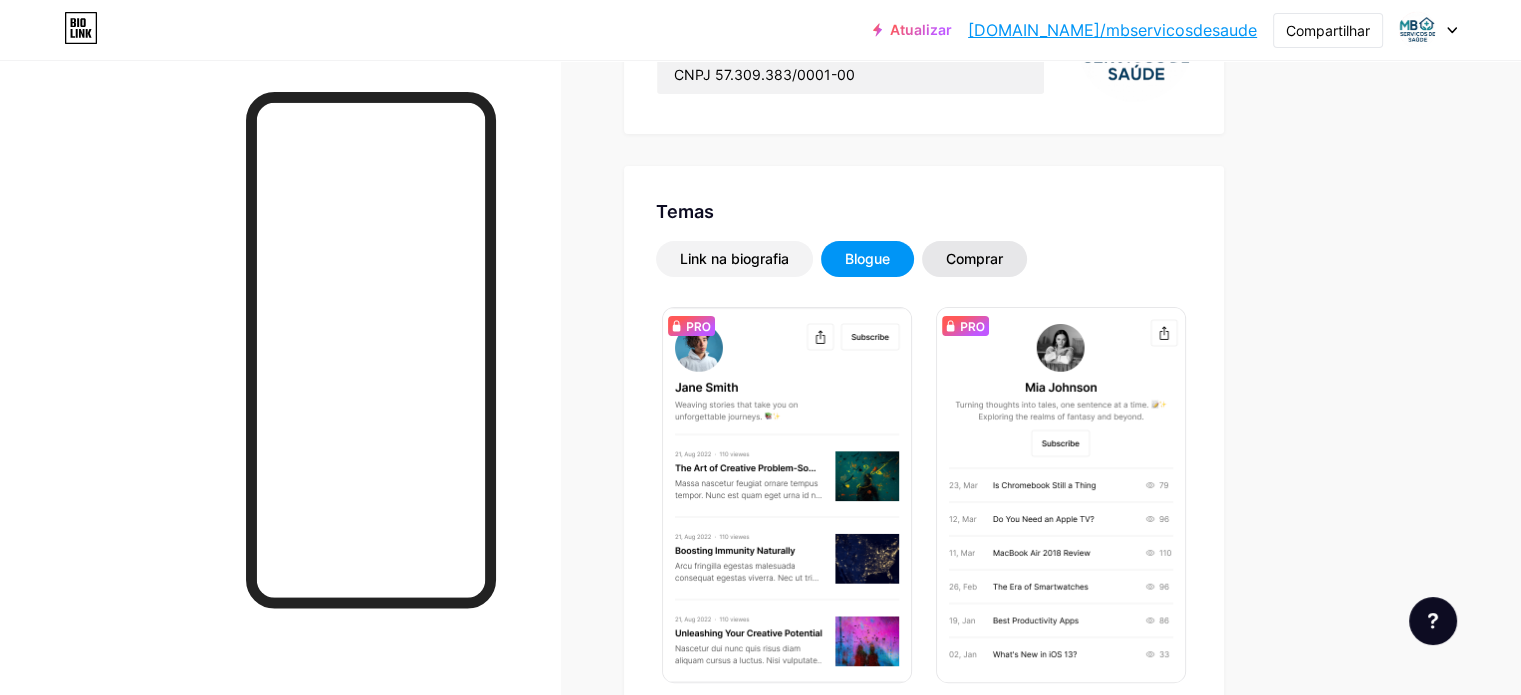 click on "Comprar" at bounding box center (974, 258) 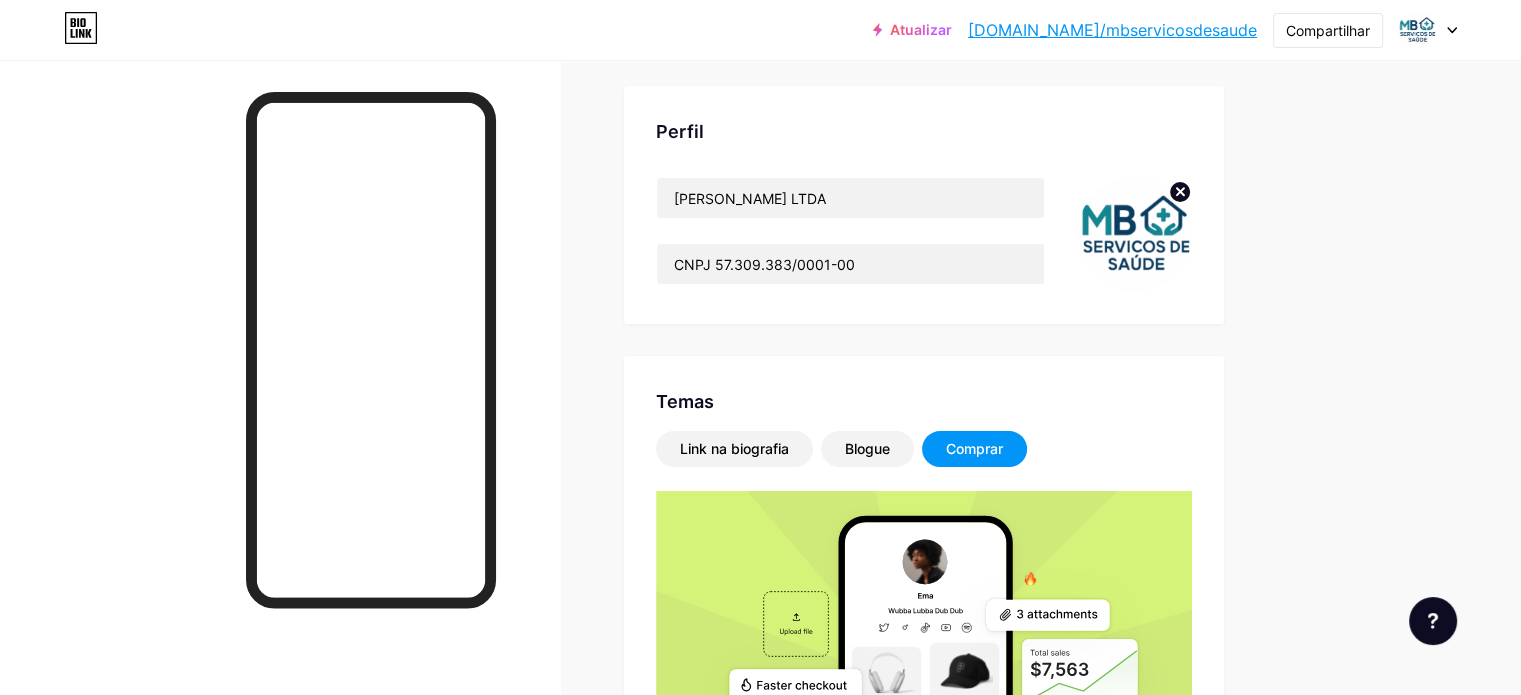 scroll, scrollTop: 0, scrollLeft: 0, axis: both 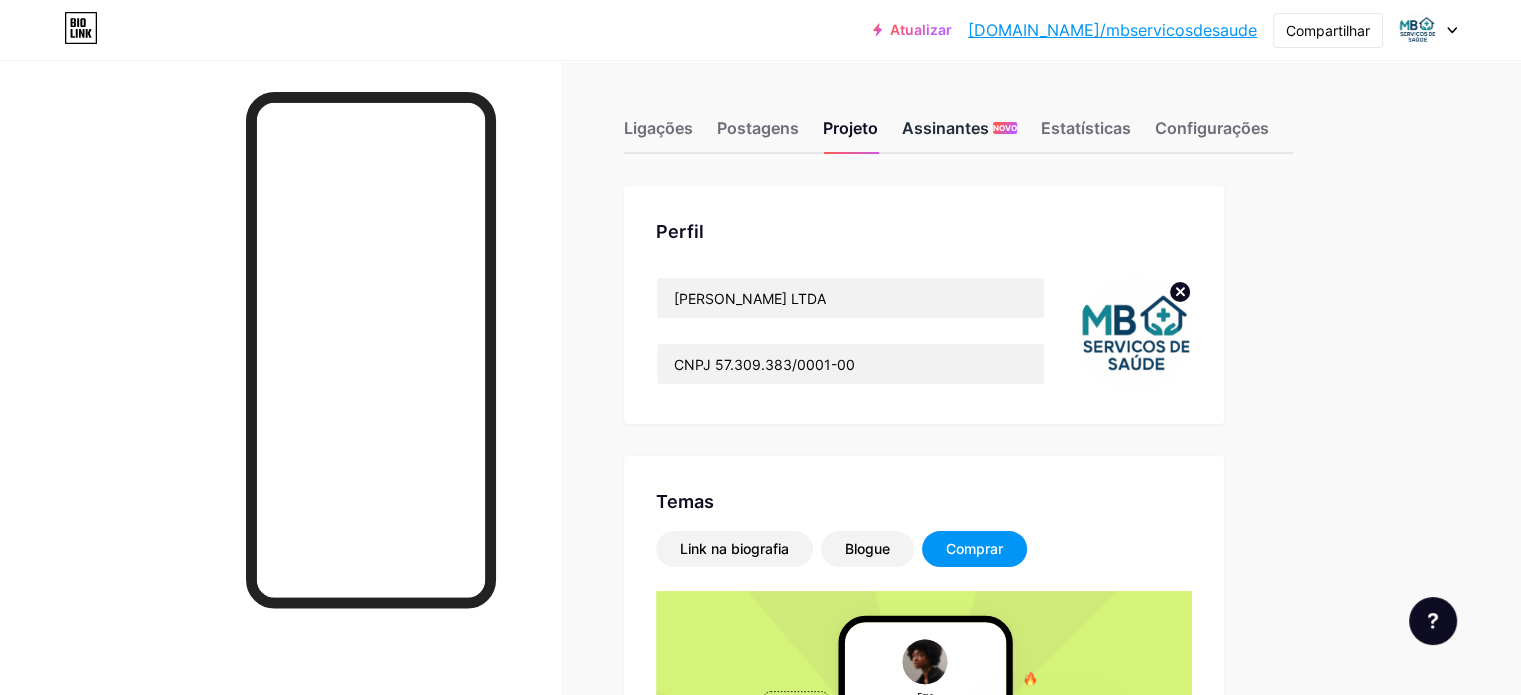click on "Assinantes" at bounding box center [945, 128] 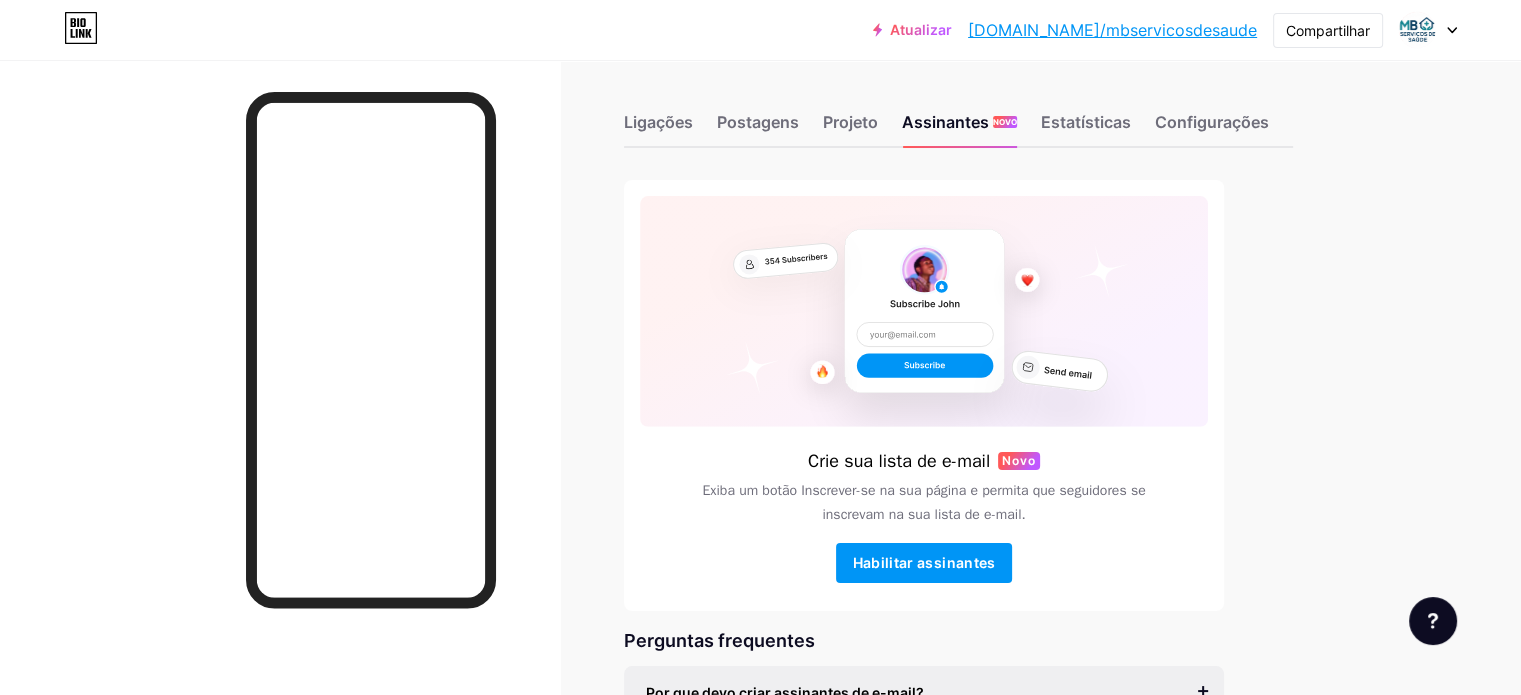 scroll, scrollTop: 259, scrollLeft: 0, axis: vertical 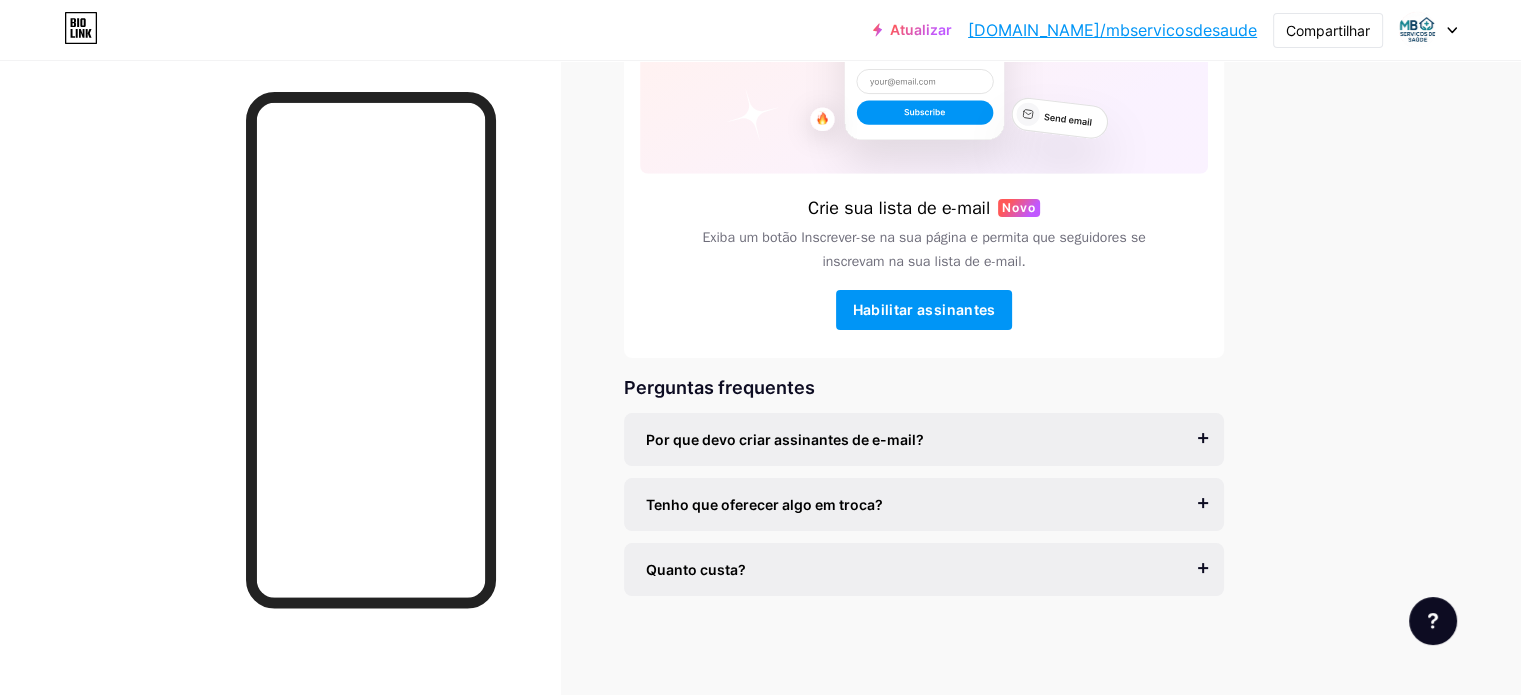 click on "Por que devo criar assinantes de e-mail?" at bounding box center (924, 439) 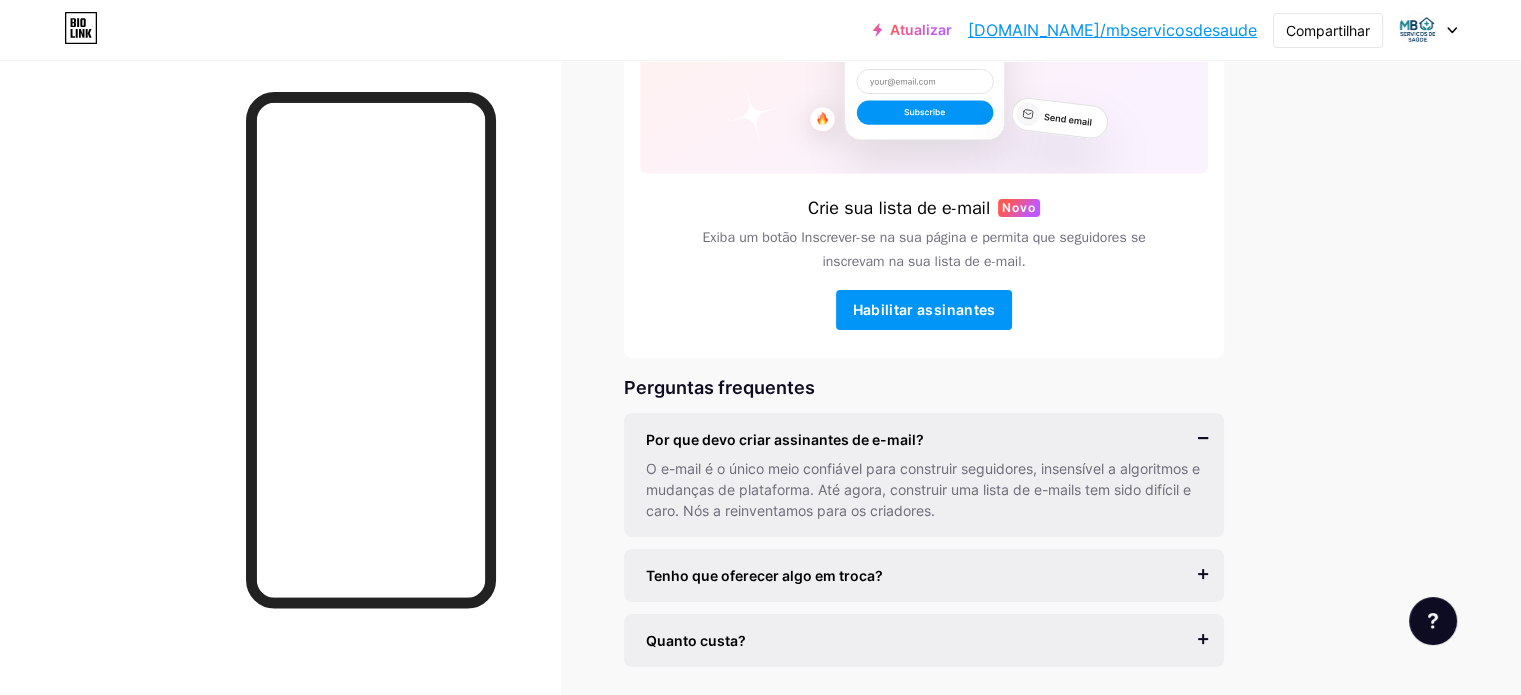 scroll, scrollTop: 0, scrollLeft: 0, axis: both 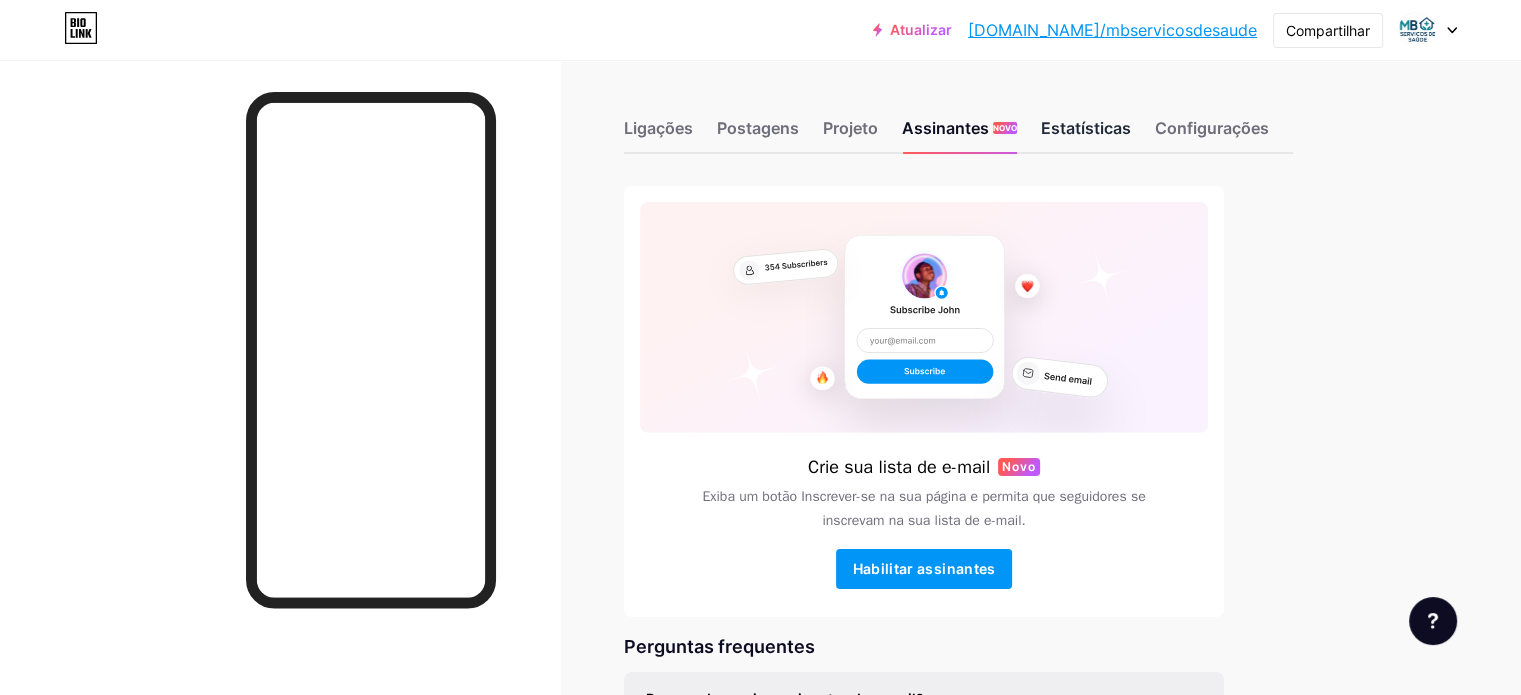 click on "Estatísticas" at bounding box center [1086, 134] 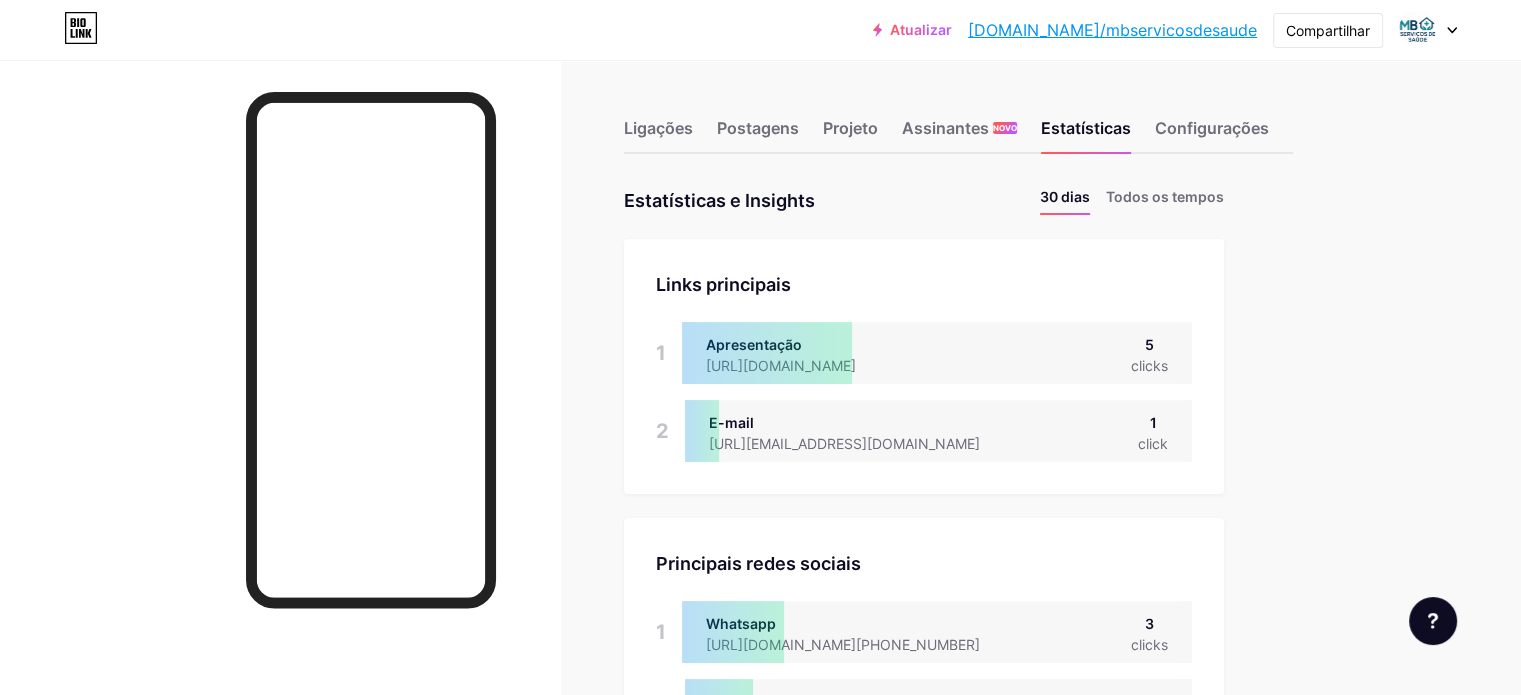 scroll, scrollTop: 999304, scrollLeft: 998479, axis: both 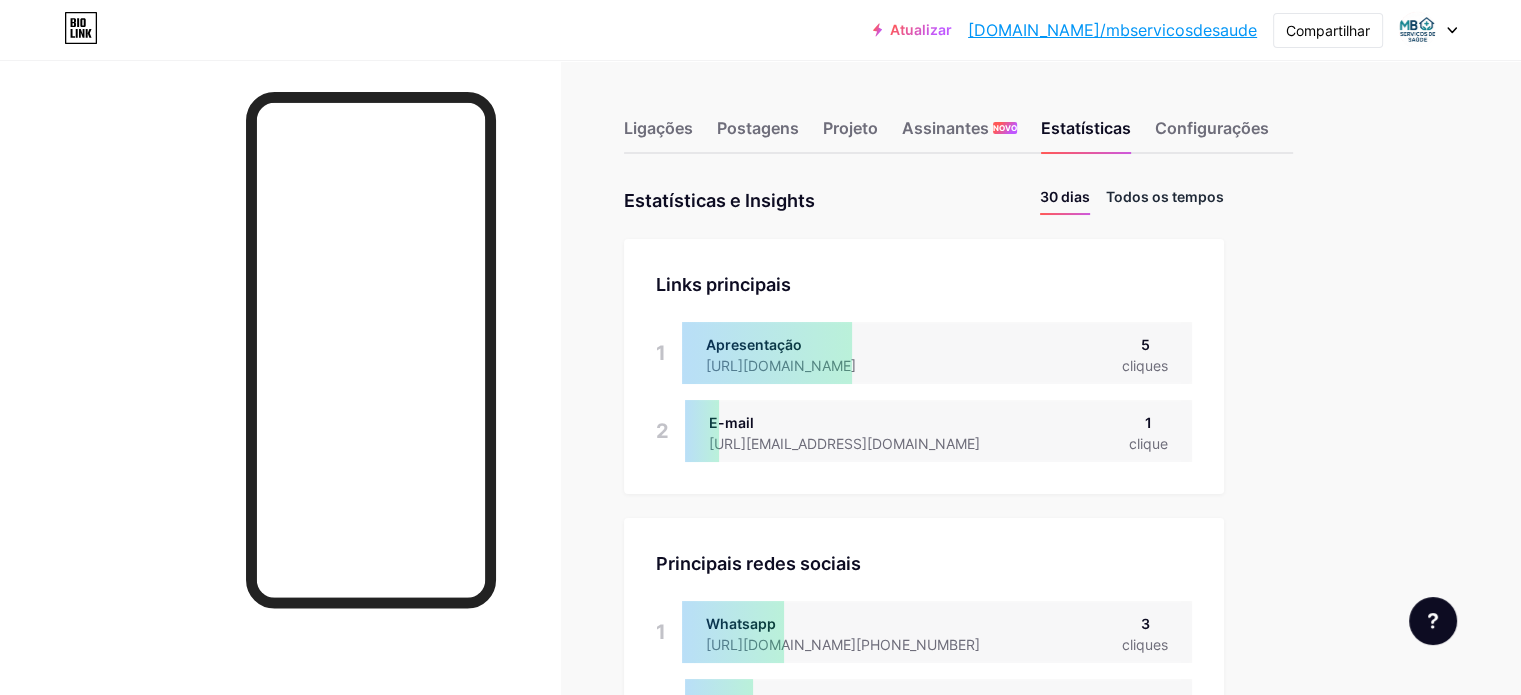 click on "Todos os tempos" at bounding box center [1165, 196] 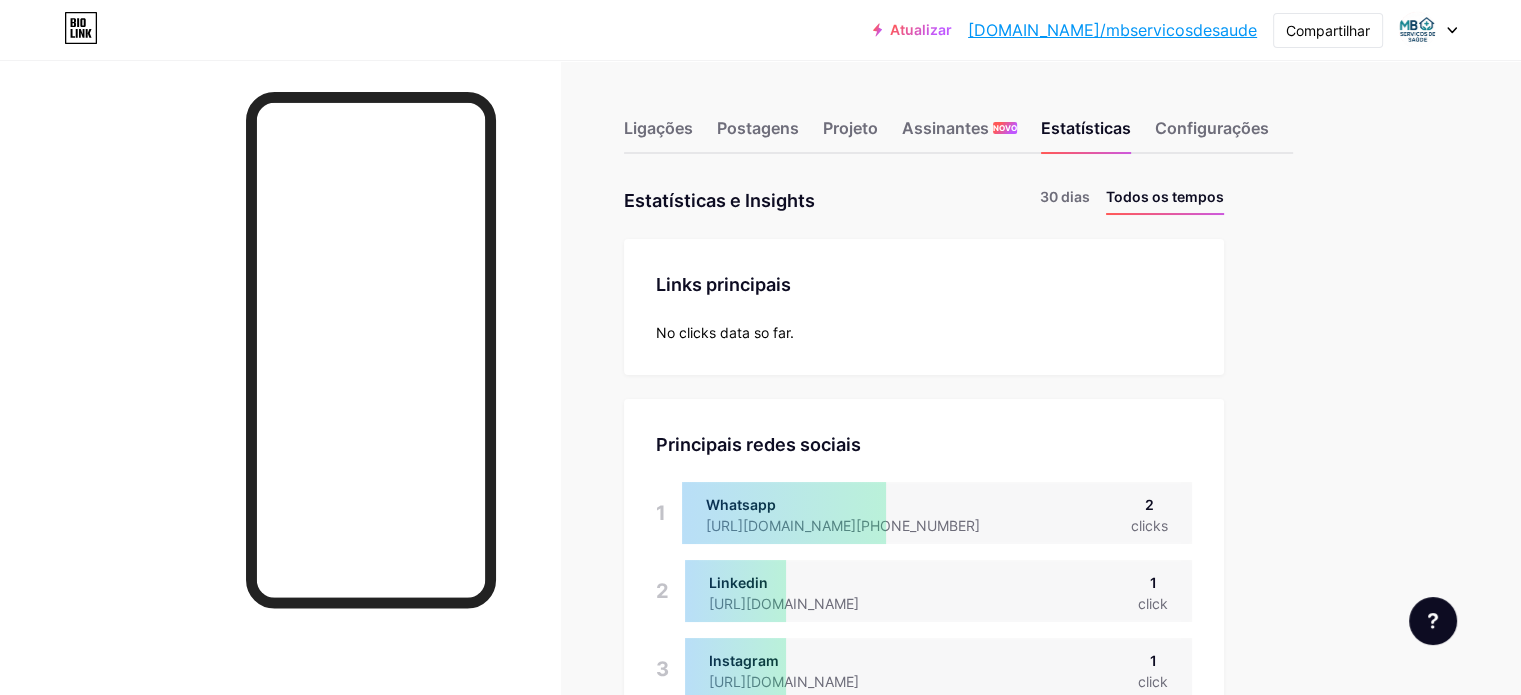scroll, scrollTop: 999304, scrollLeft: 998479, axis: both 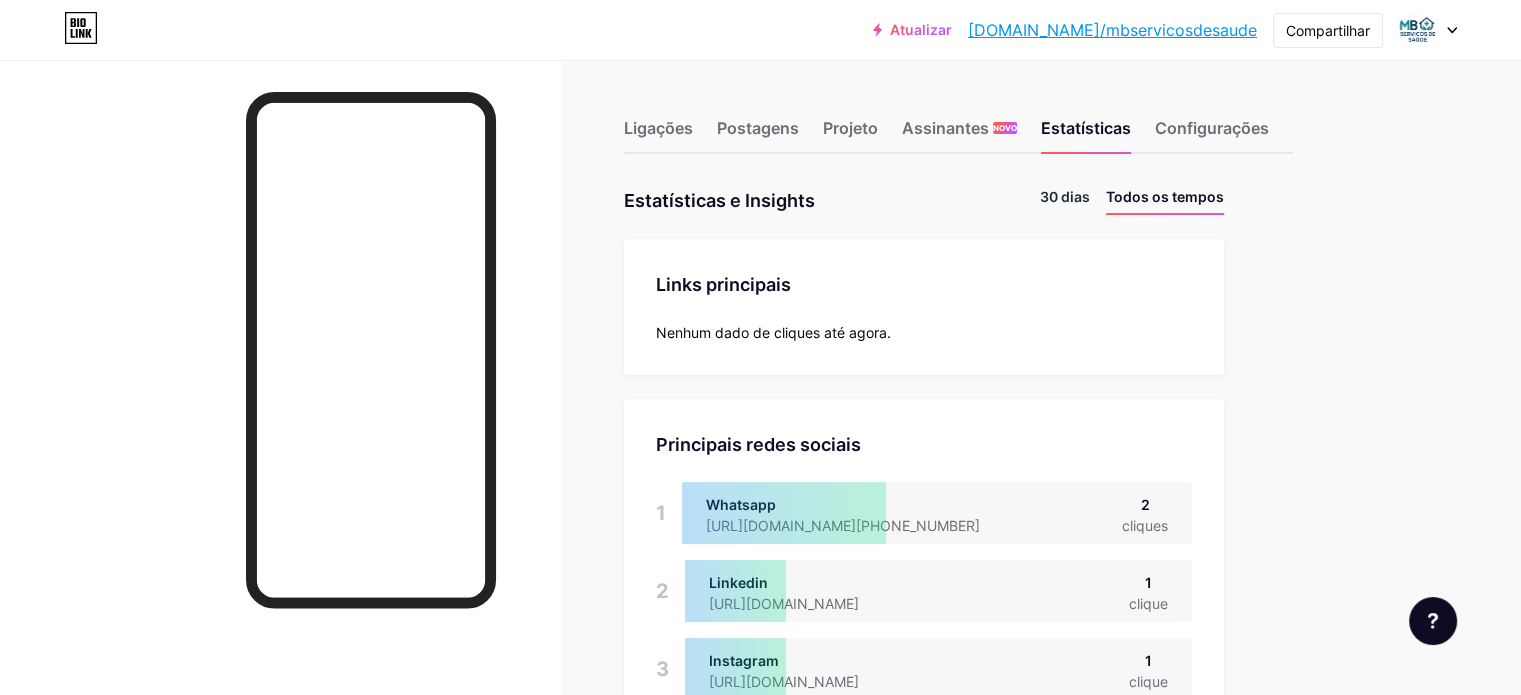 click on "30 dias" at bounding box center [1065, 196] 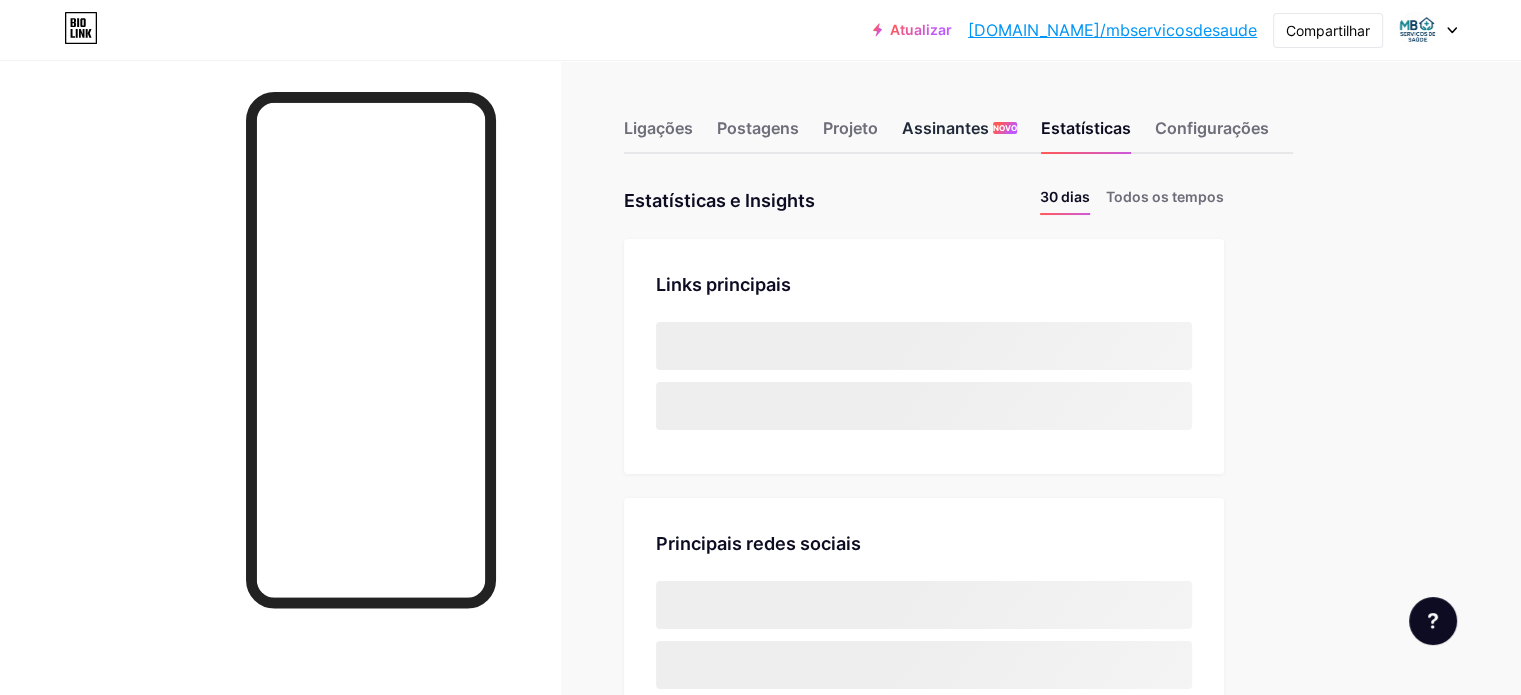 scroll, scrollTop: 999304, scrollLeft: 998479, axis: both 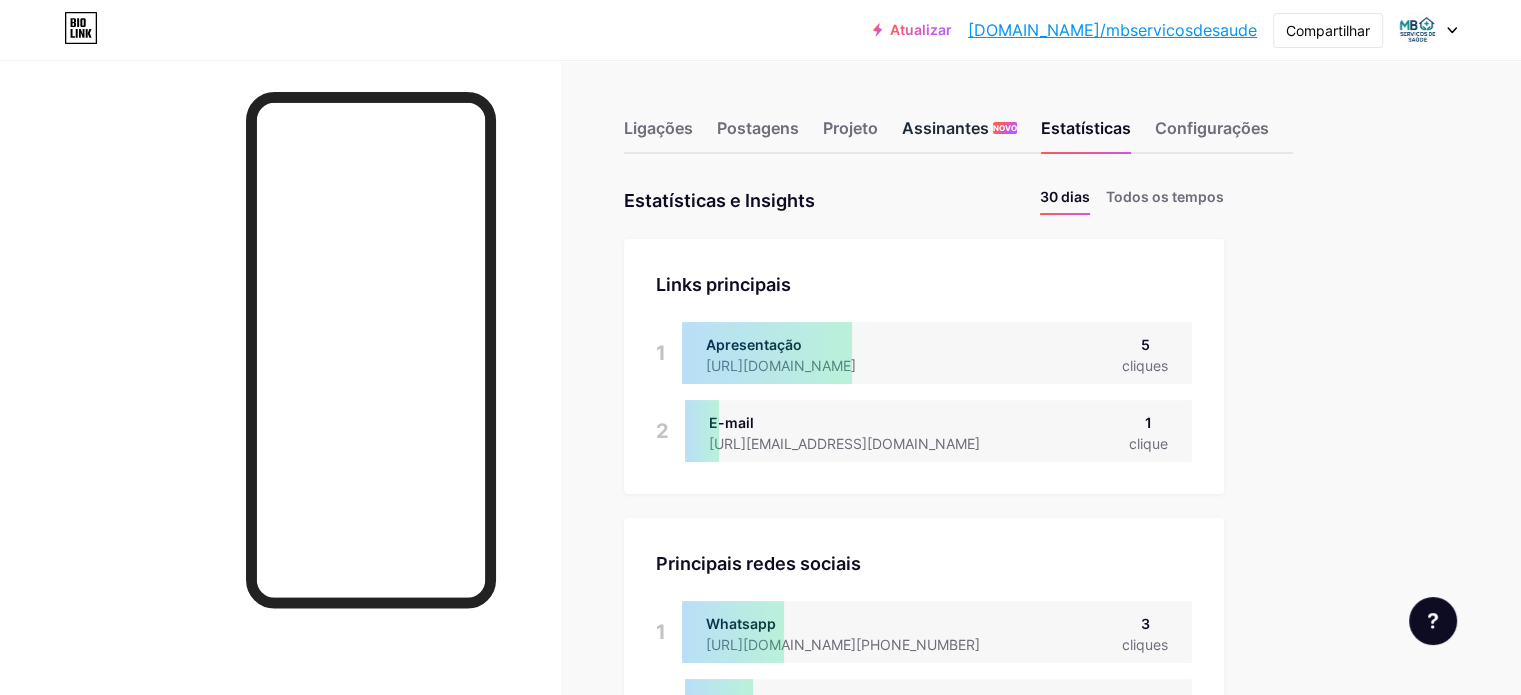 click on "Assinantes" at bounding box center (945, 128) 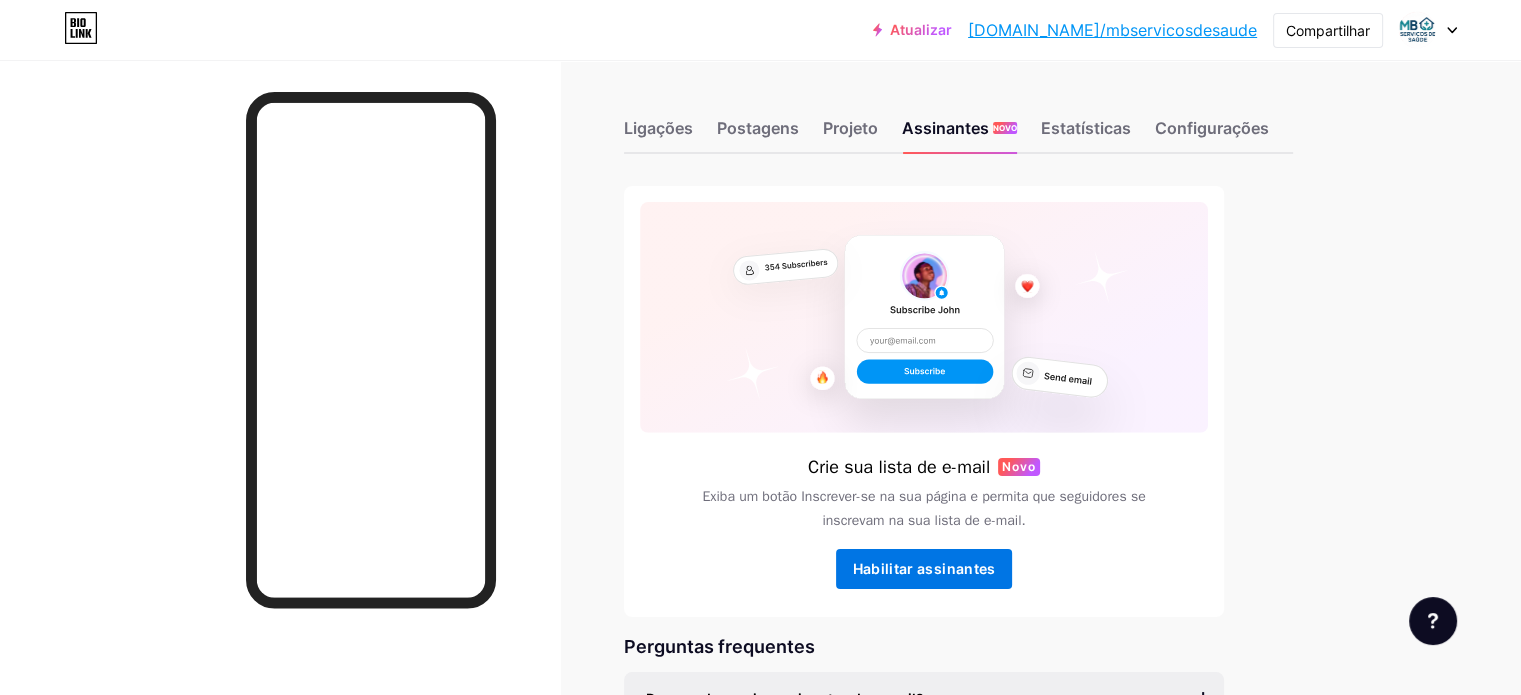 click on "Habilitar assinantes" at bounding box center [924, 568] 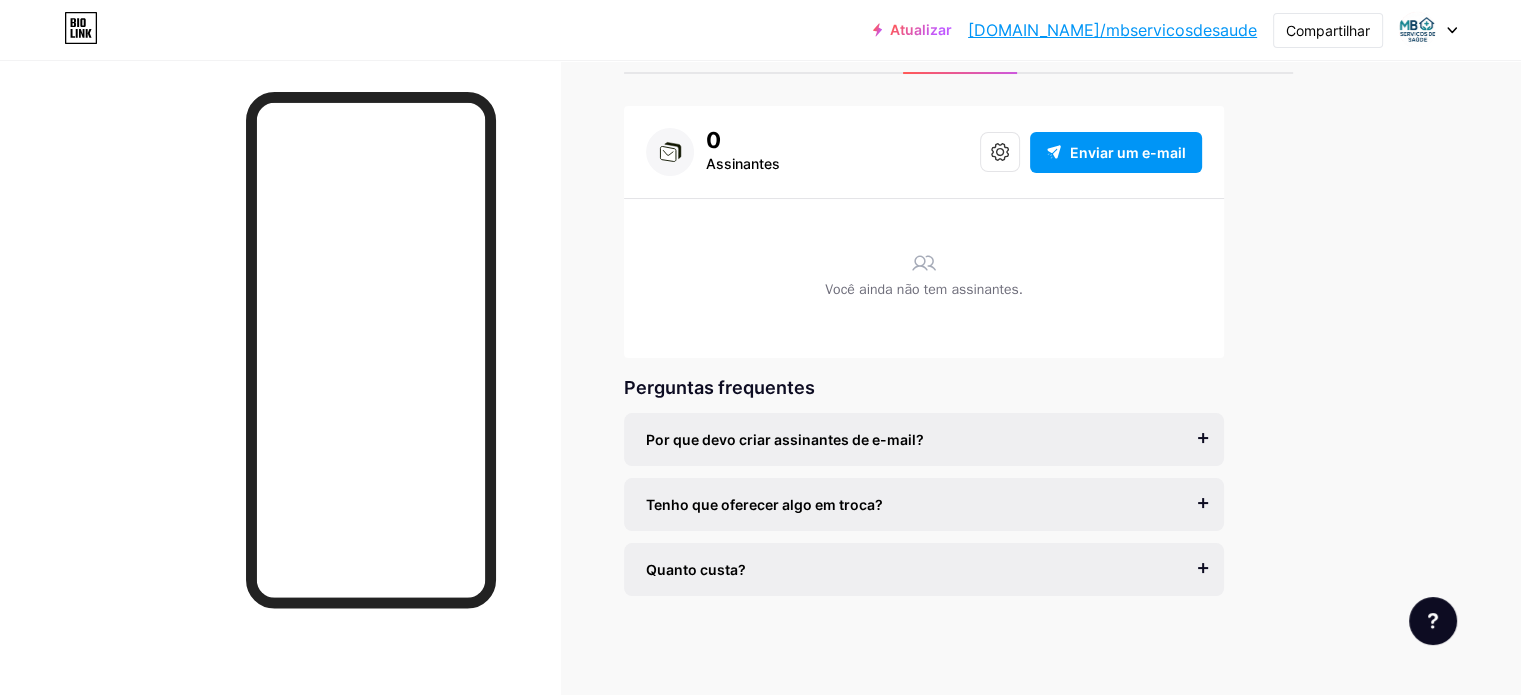 scroll, scrollTop: 0, scrollLeft: 0, axis: both 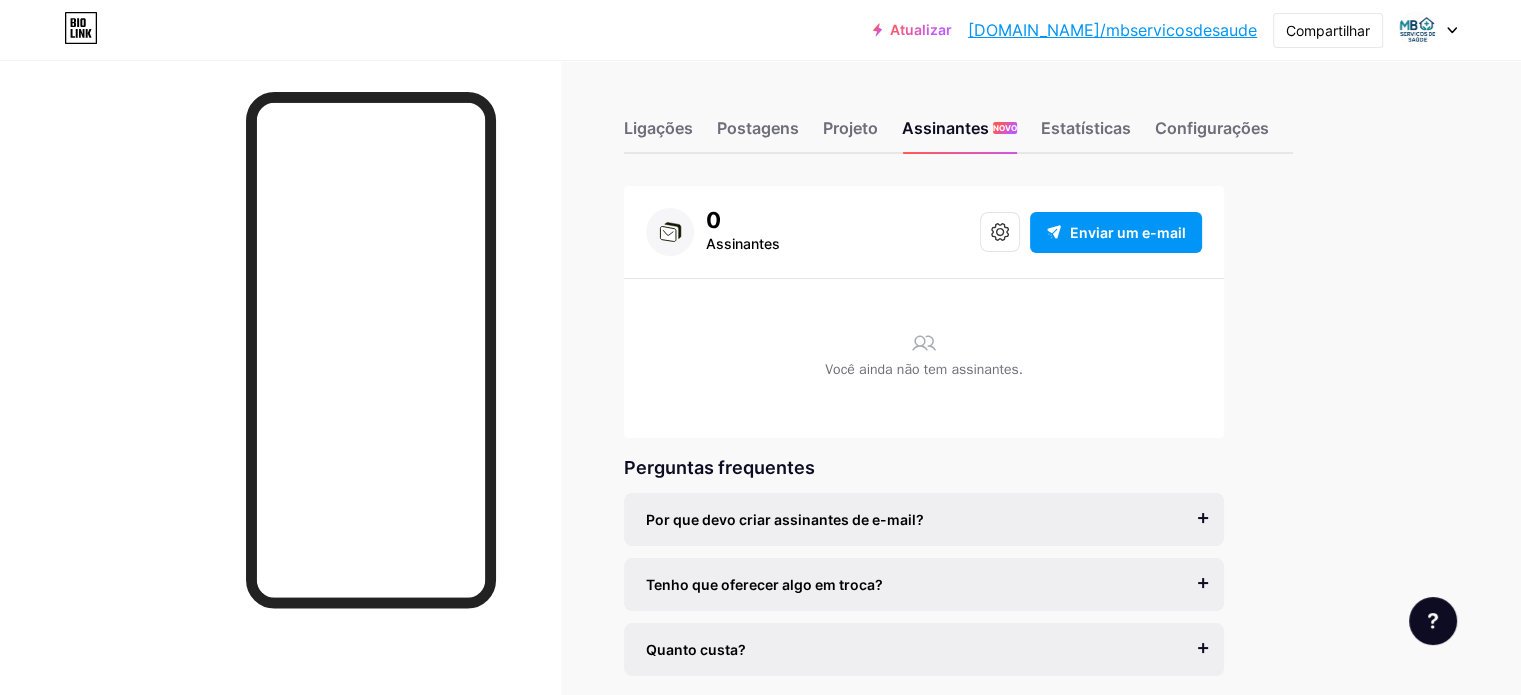 click on "Ligações
Postagens
Projeto
Assinantes
NOVO
Estatísticas
Configurações" at bounding box center (958, 119) 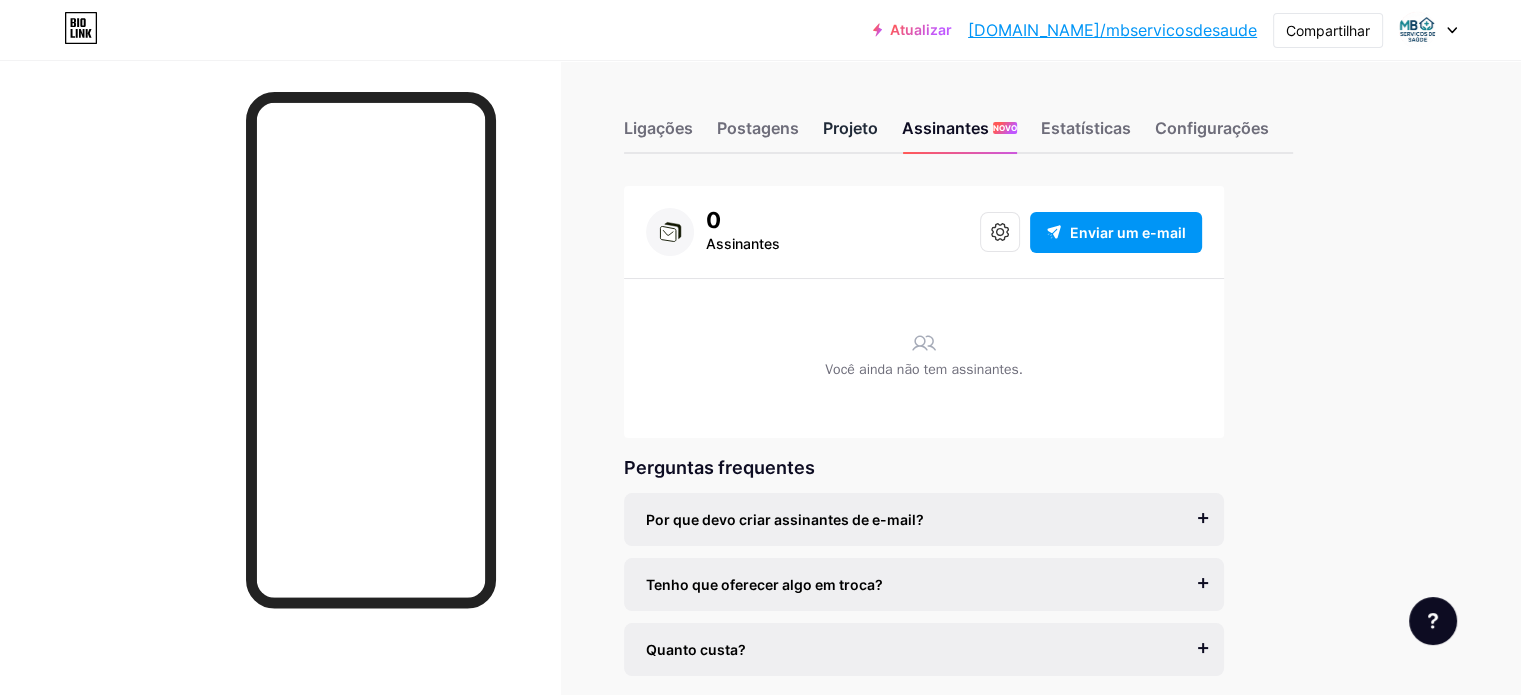 click on "Projeto" at bounding box center (850, 128) 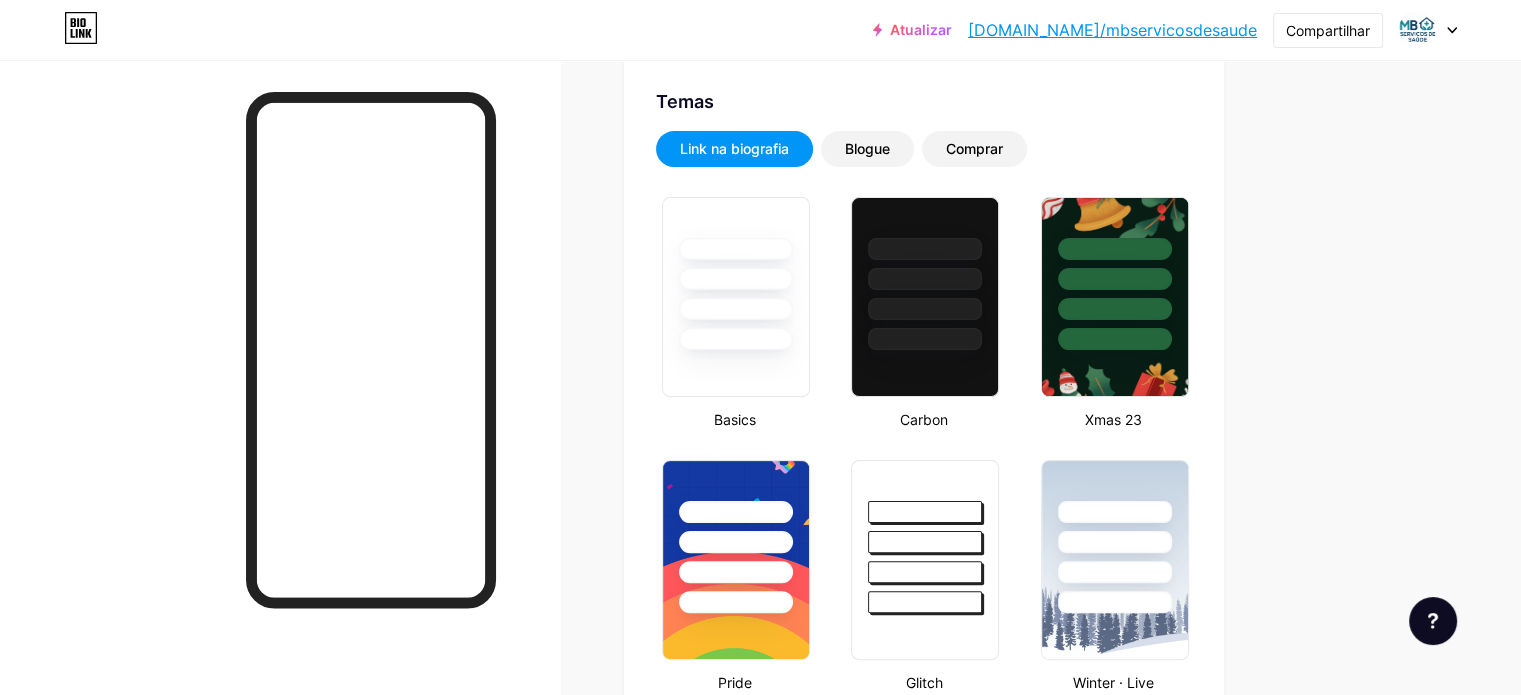 scroll, scrollTop: 0, scrollLeft: 0, axis: both 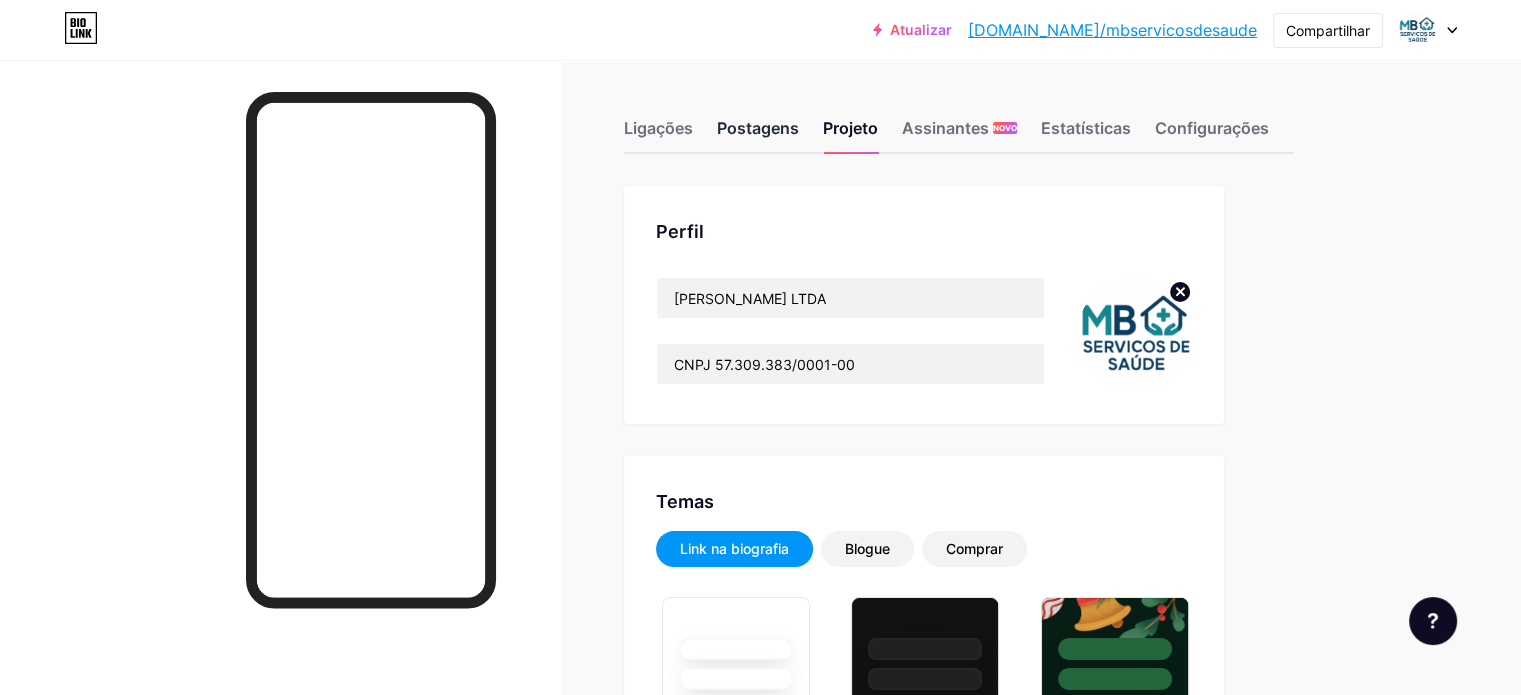 click on "Postagens" at bounding box center [758, 128] 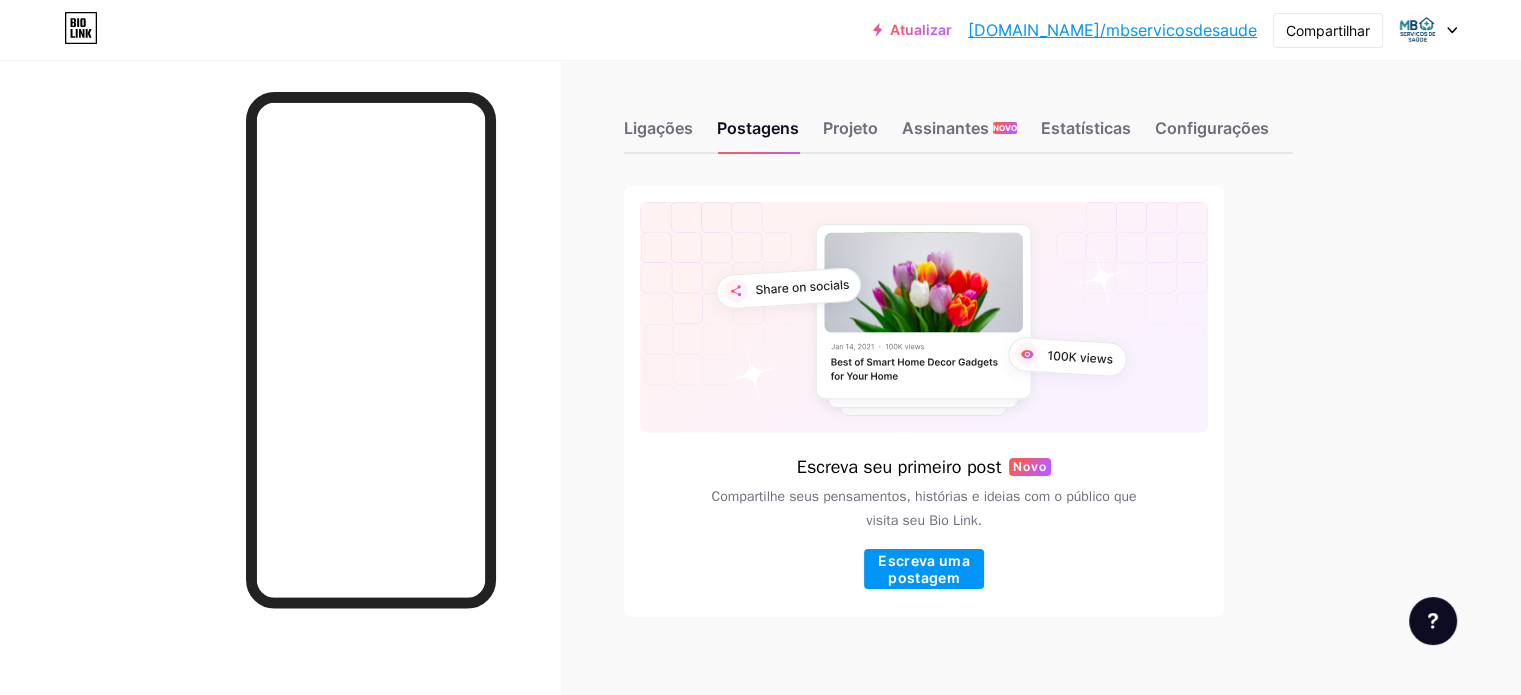 scroll, scrollTop: 21, scrollLeft: 0, axis: vertical 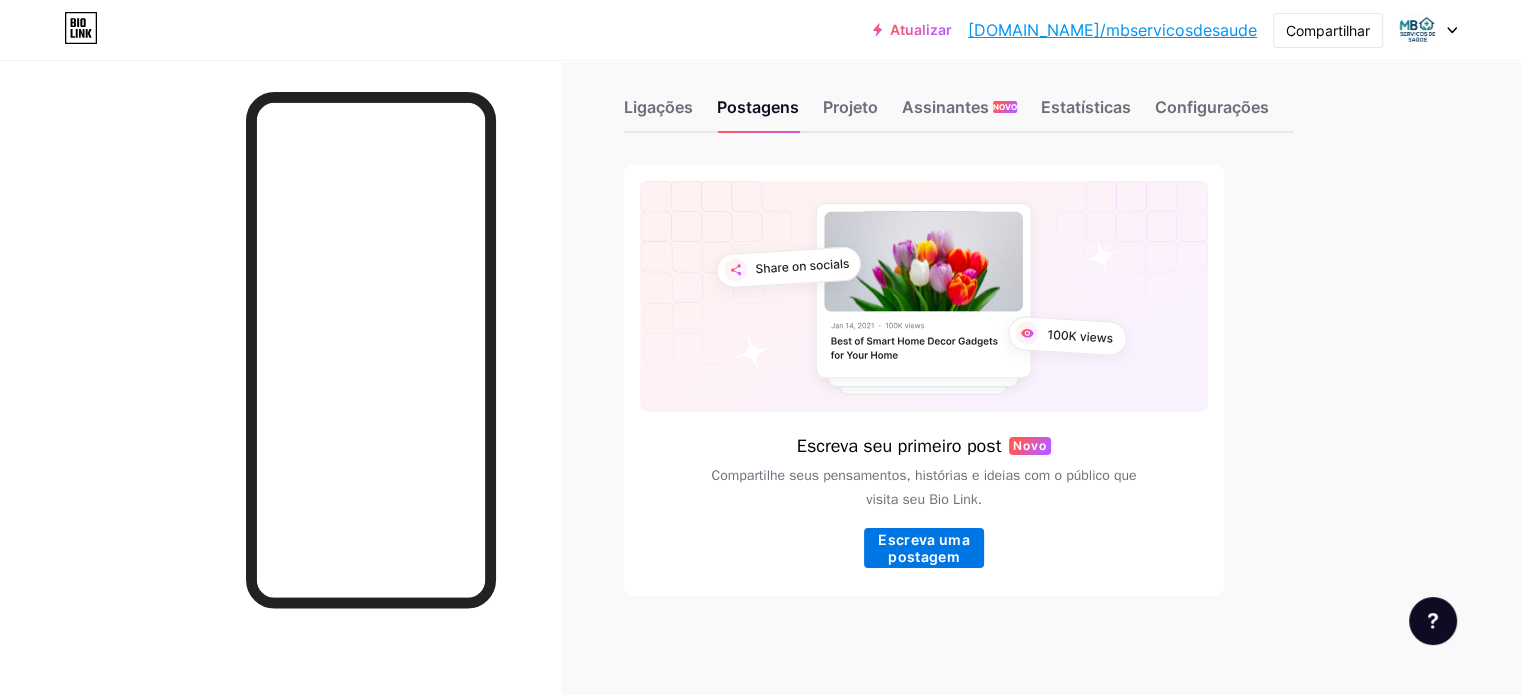 click on "Escreva uma postagem" at bounding box center [924, 548] 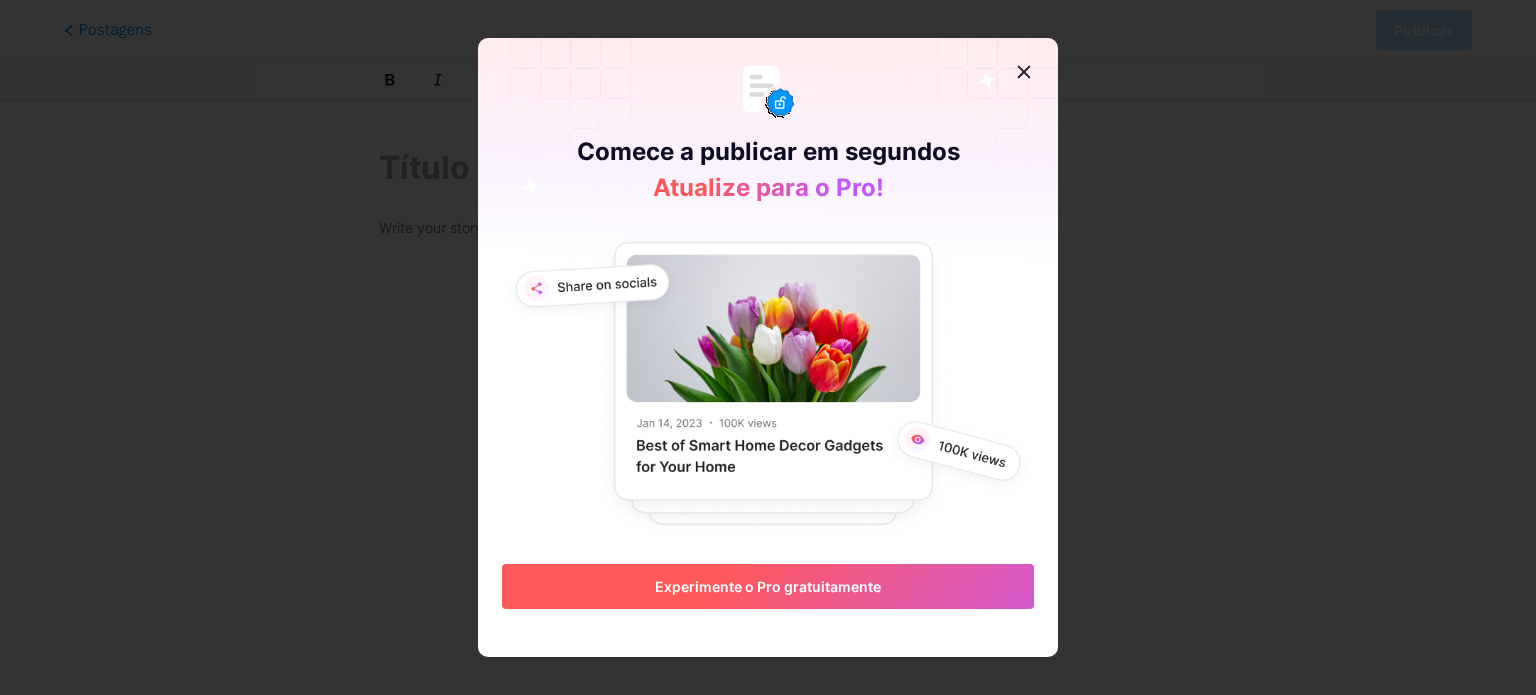 click on "Experimente o Pro gratuitamente" at bounding box center [768, 586] 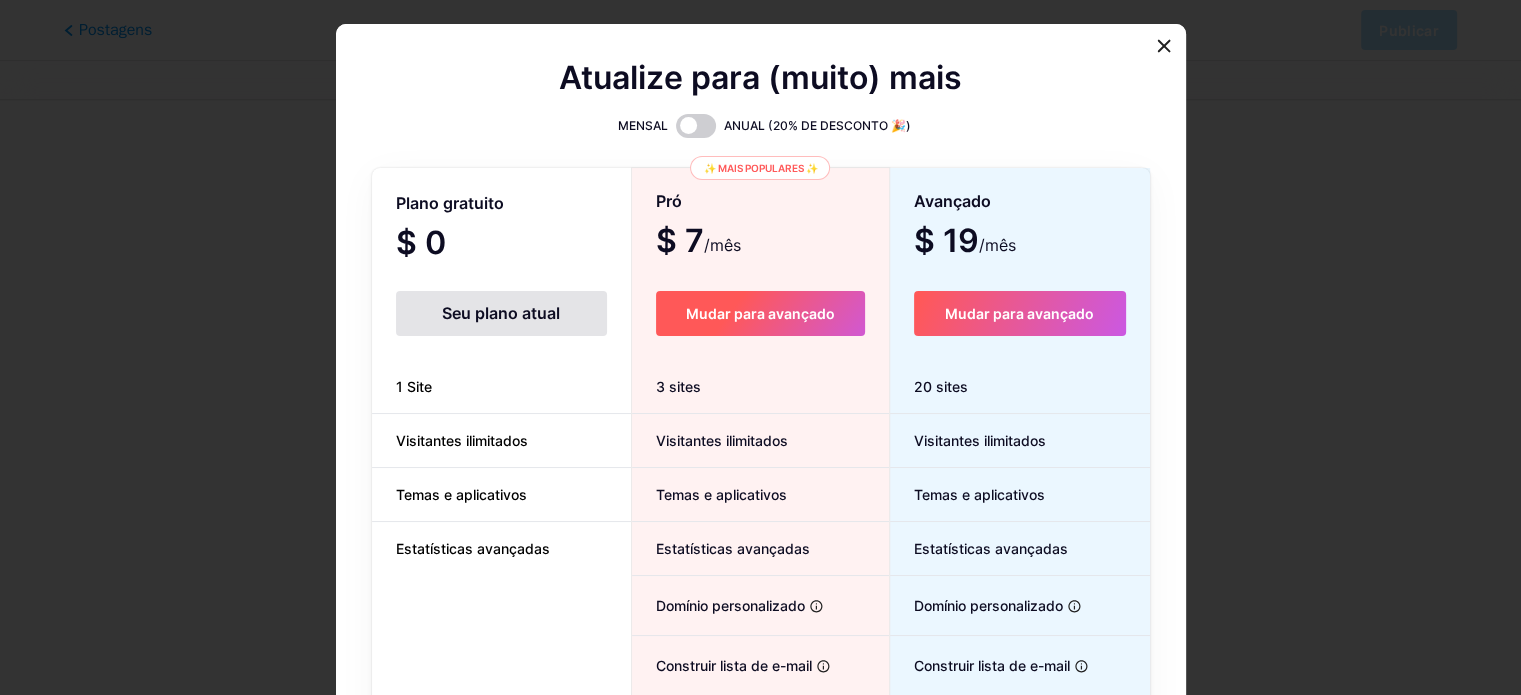 click on "Mudar para avançado" at bounding box center [760, 313] 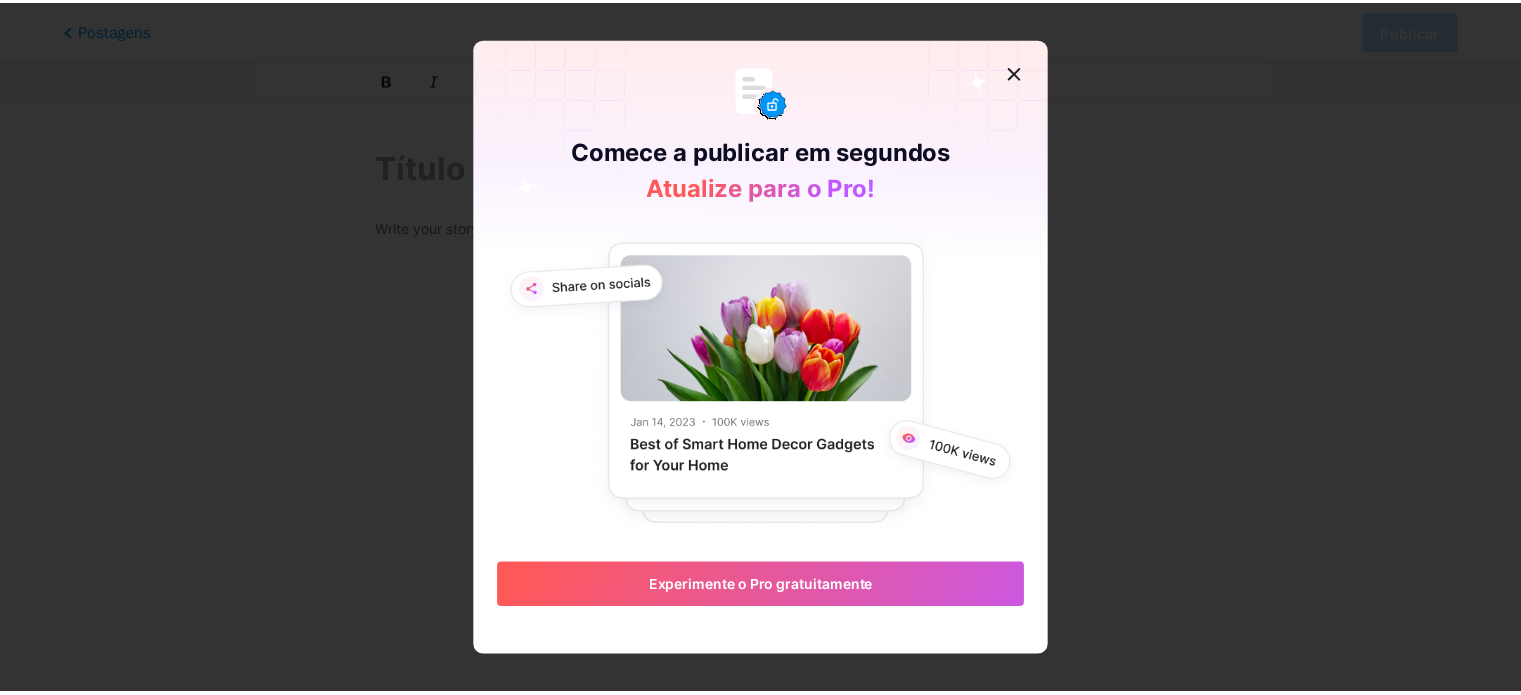 scroll, scrollTop: 0, scrollLeft: 0, axis: both 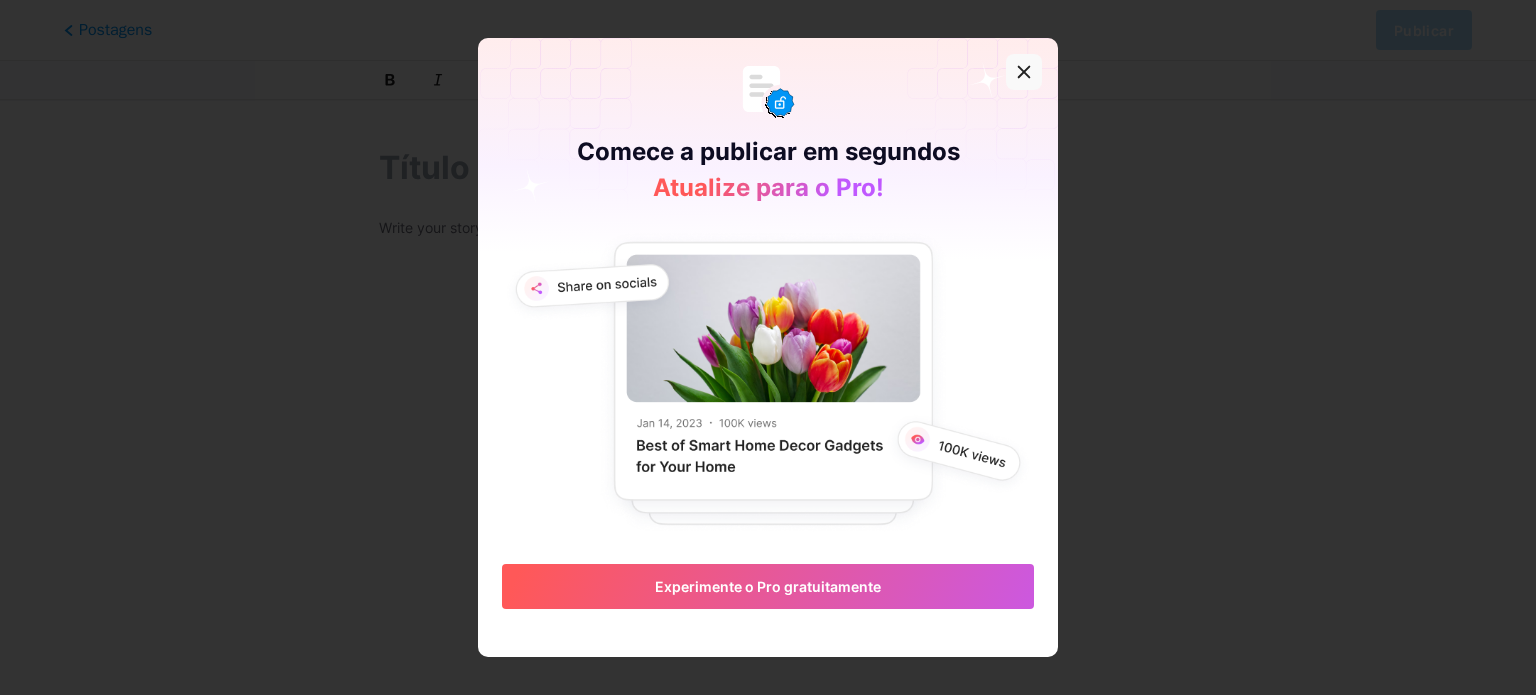 click 